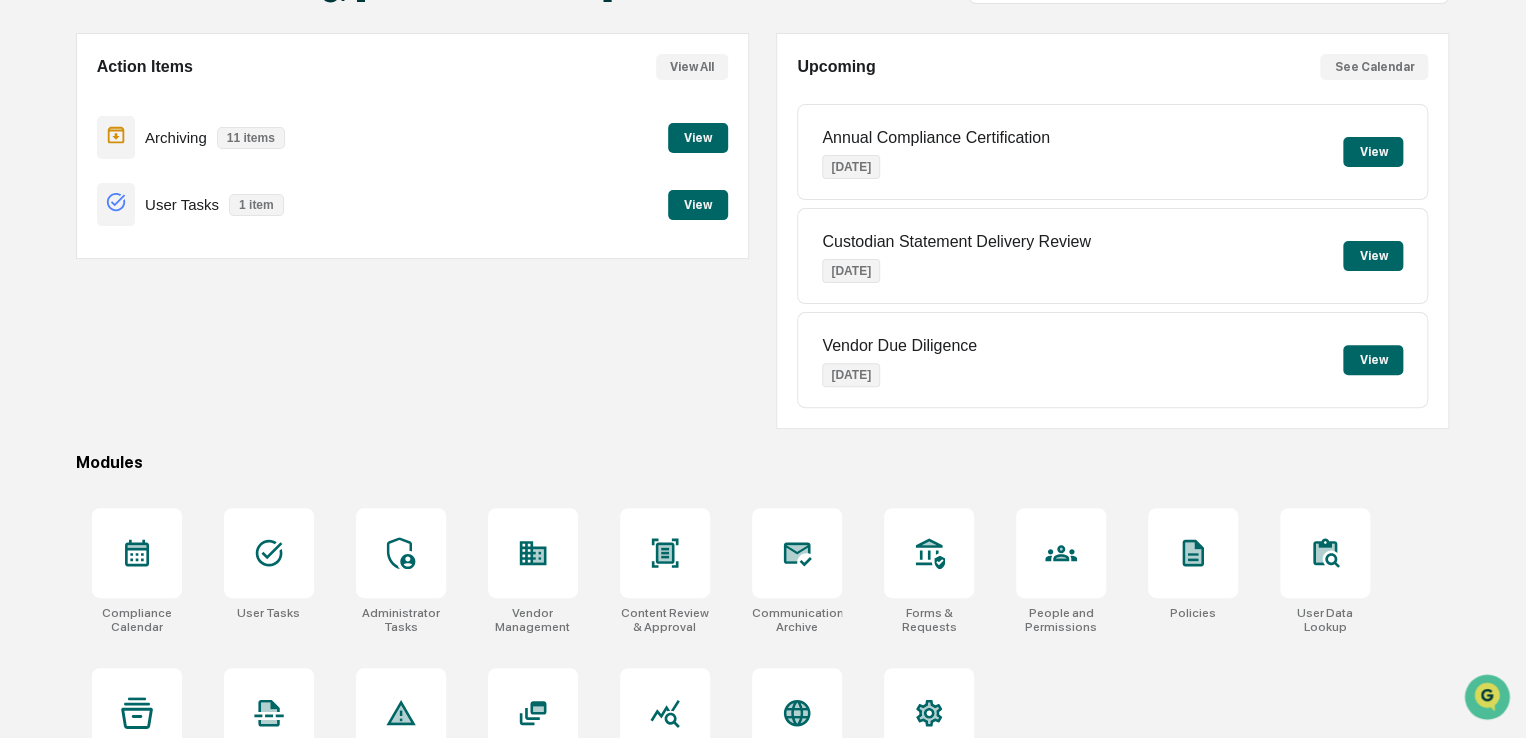 scroll, scrollTop: 229, scrollLeft: 0, axis: vertical 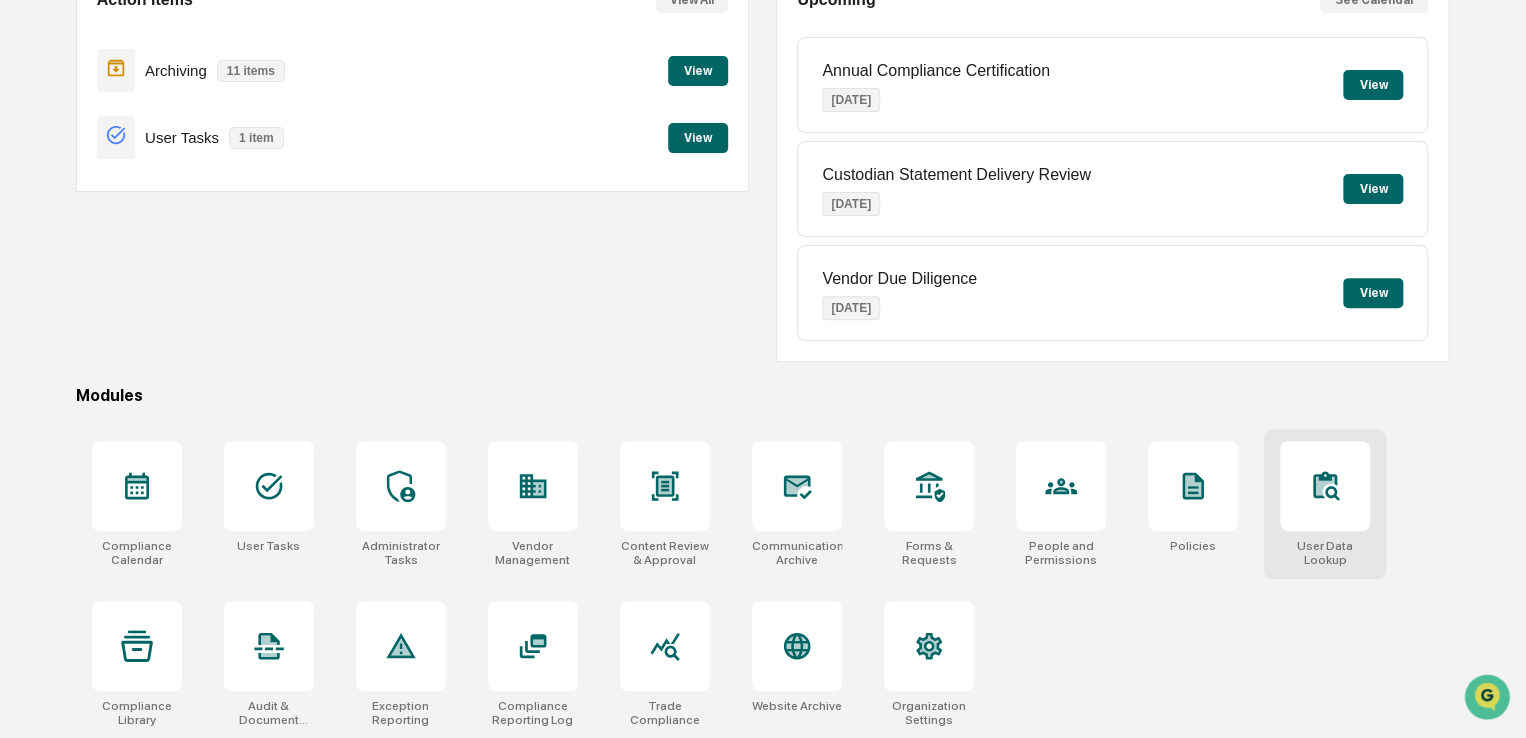 click at bounding box center [1325, 486] 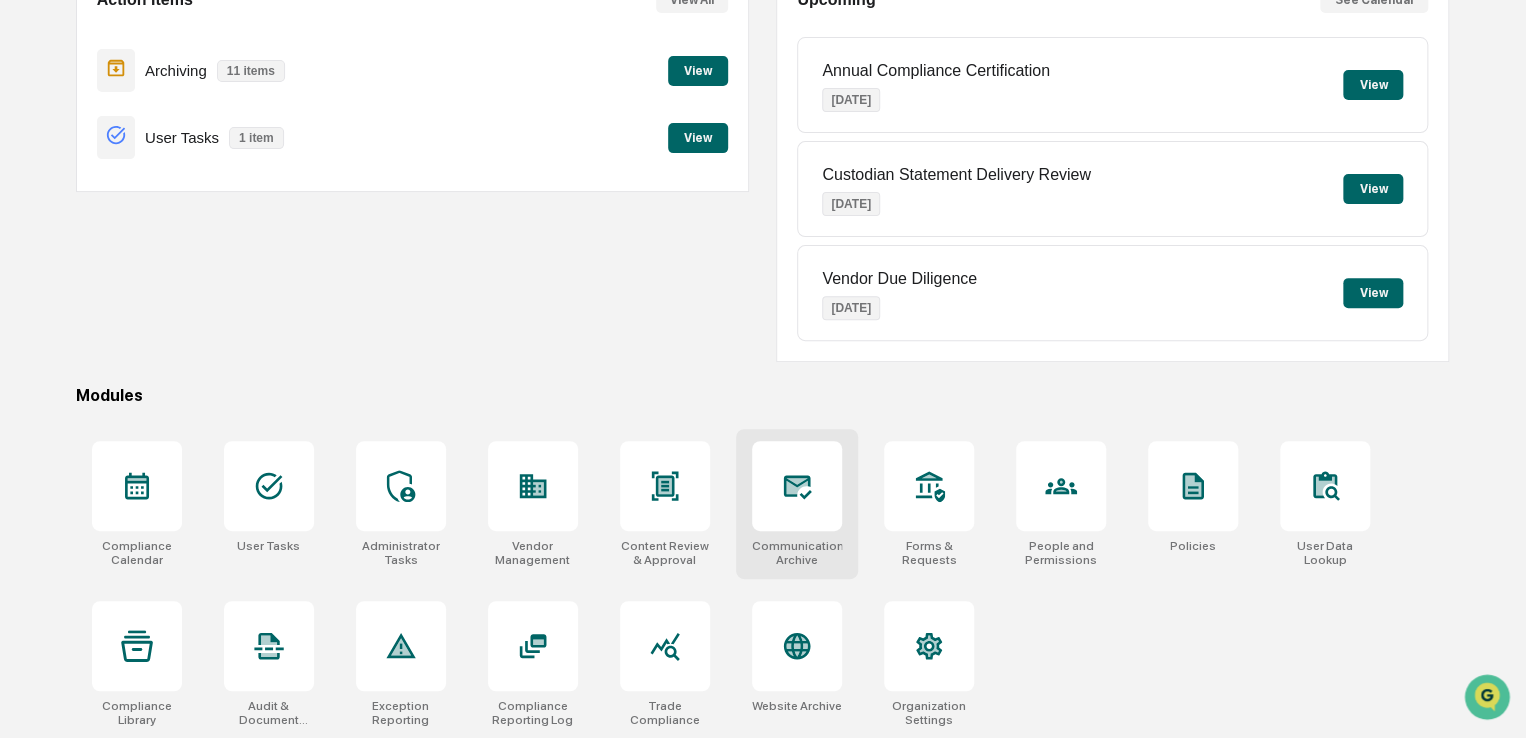 click at bounding box center [797, 486] 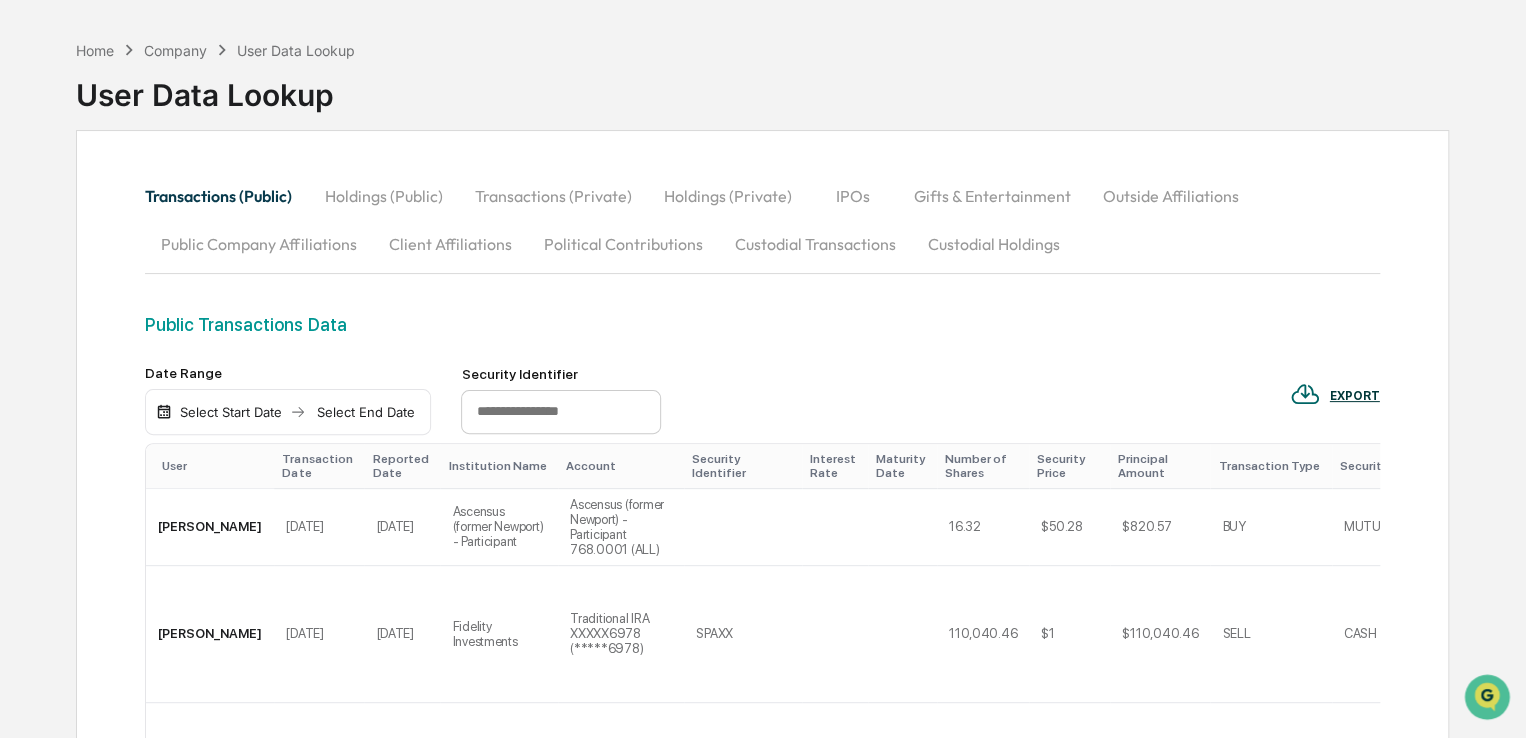 scroll, scrollTop: 100, scrollLeft: 0, axis: vertical 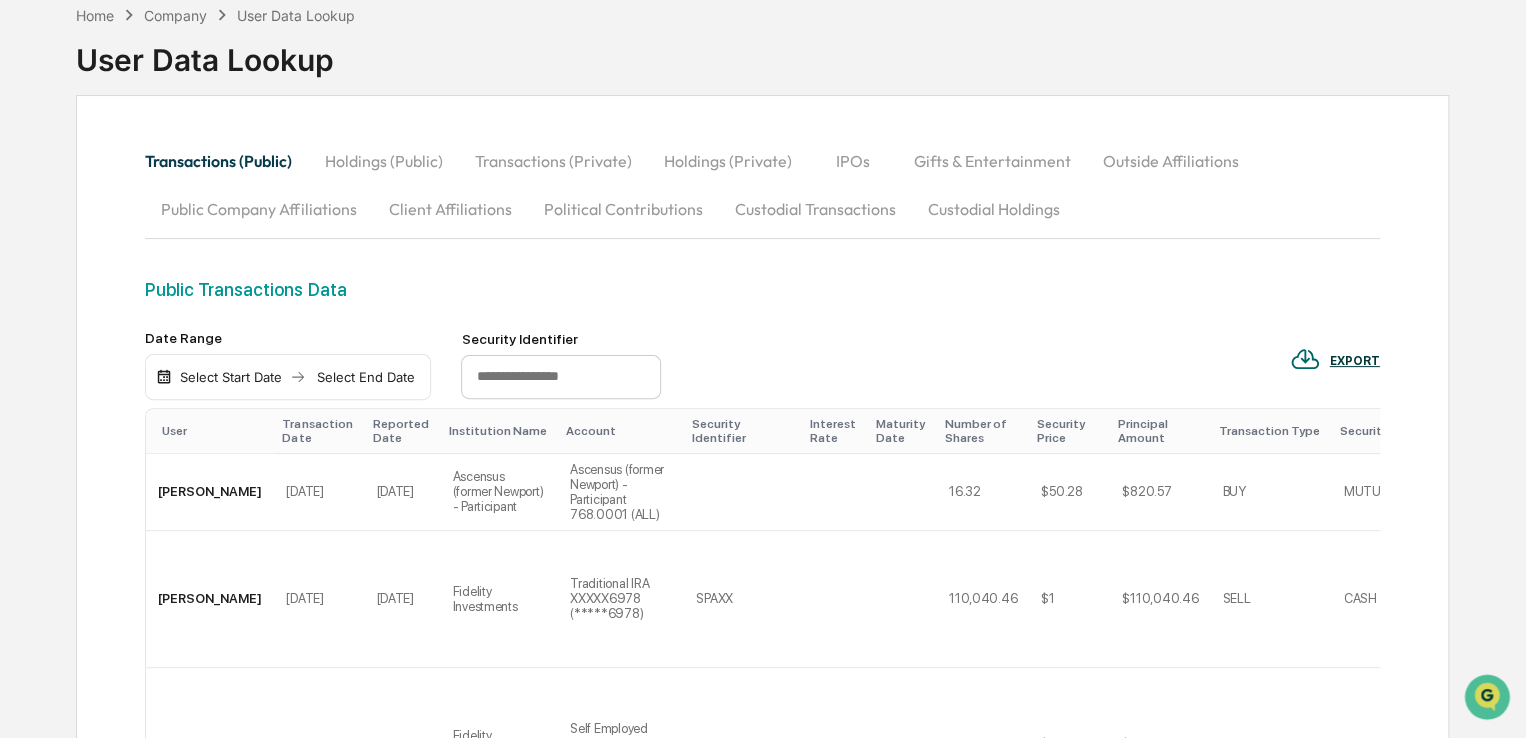 click on "Holdings (Public)" at bounding box center (383, 161) 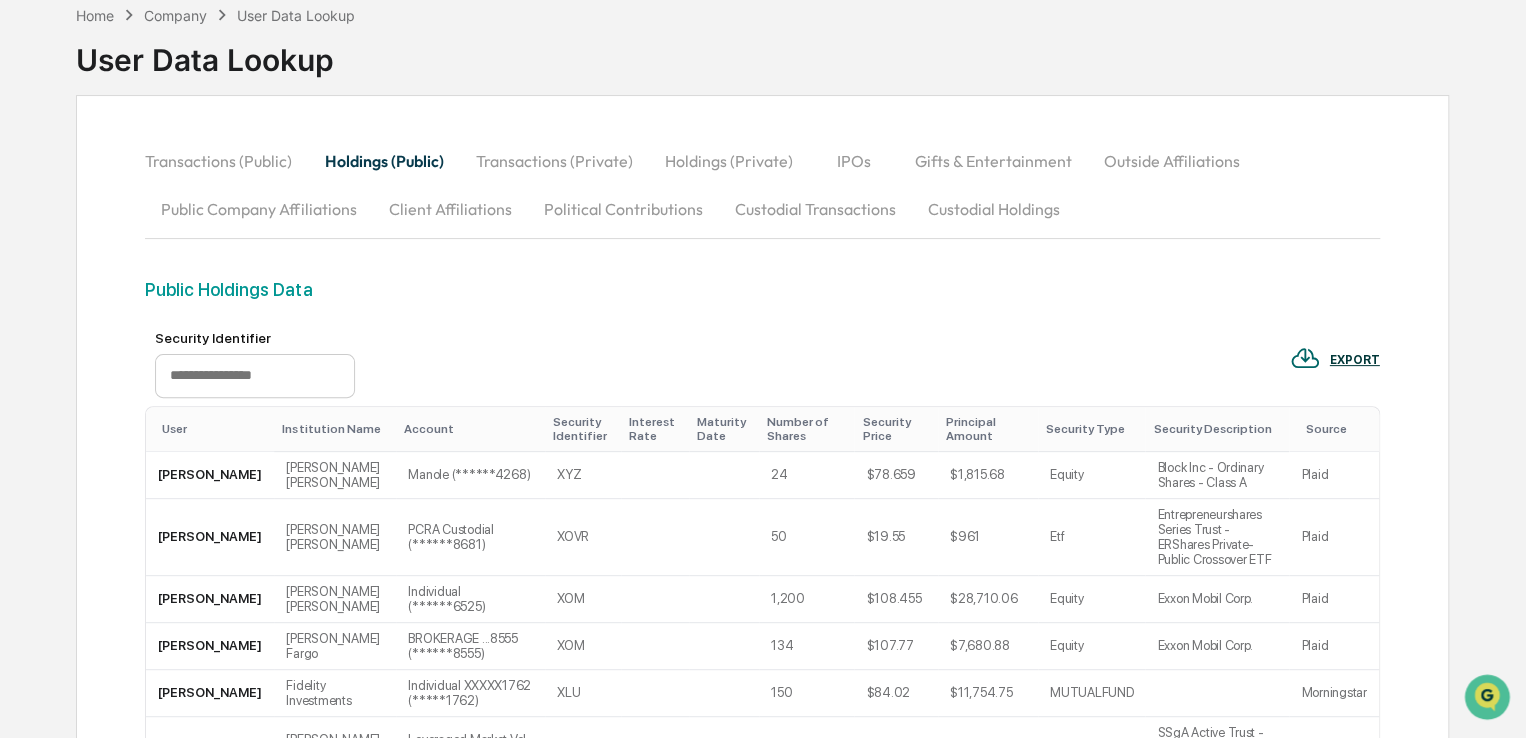 click on "Transactions (Private)" at bounding box center (553, 161) 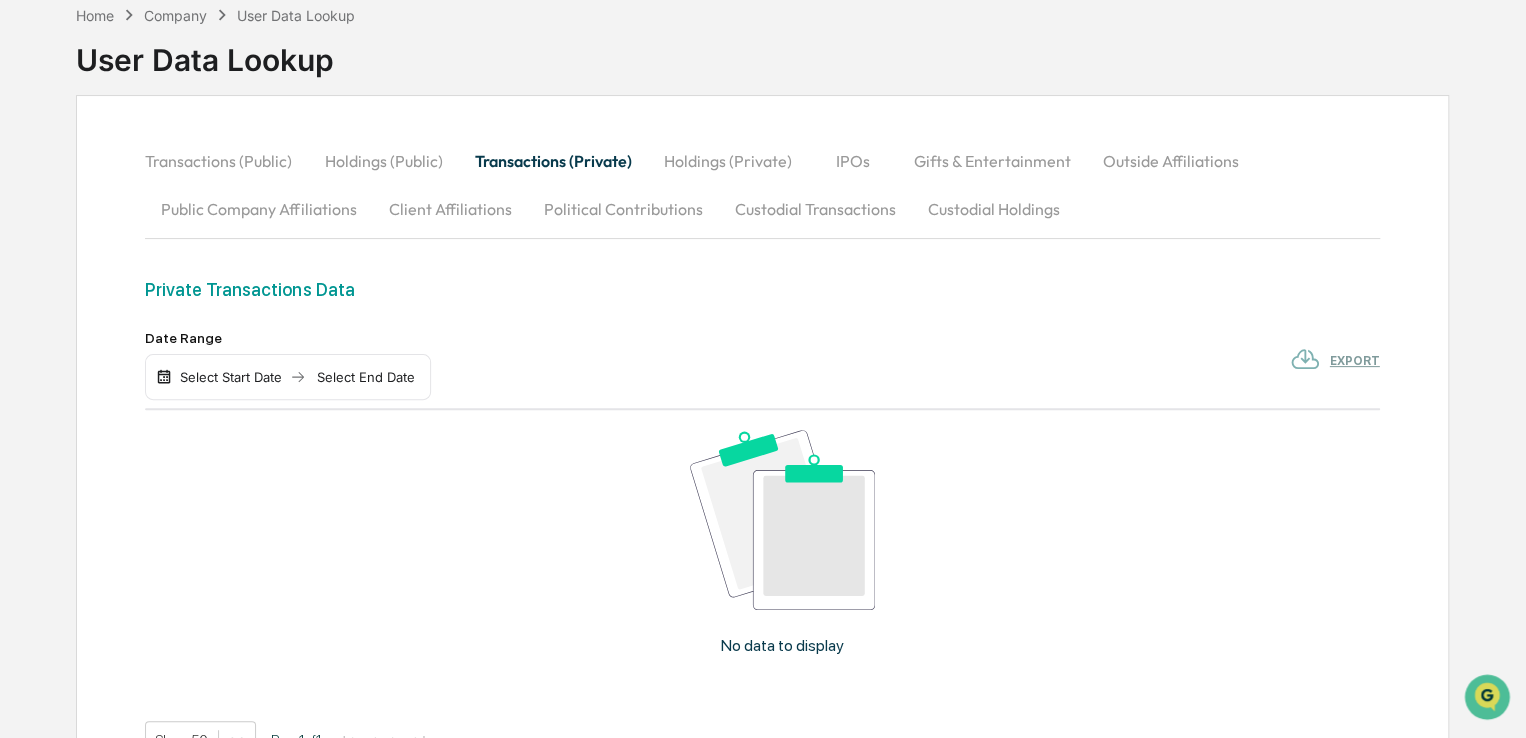 click on "Holdings (Private)" at bounding box center (727, 161) 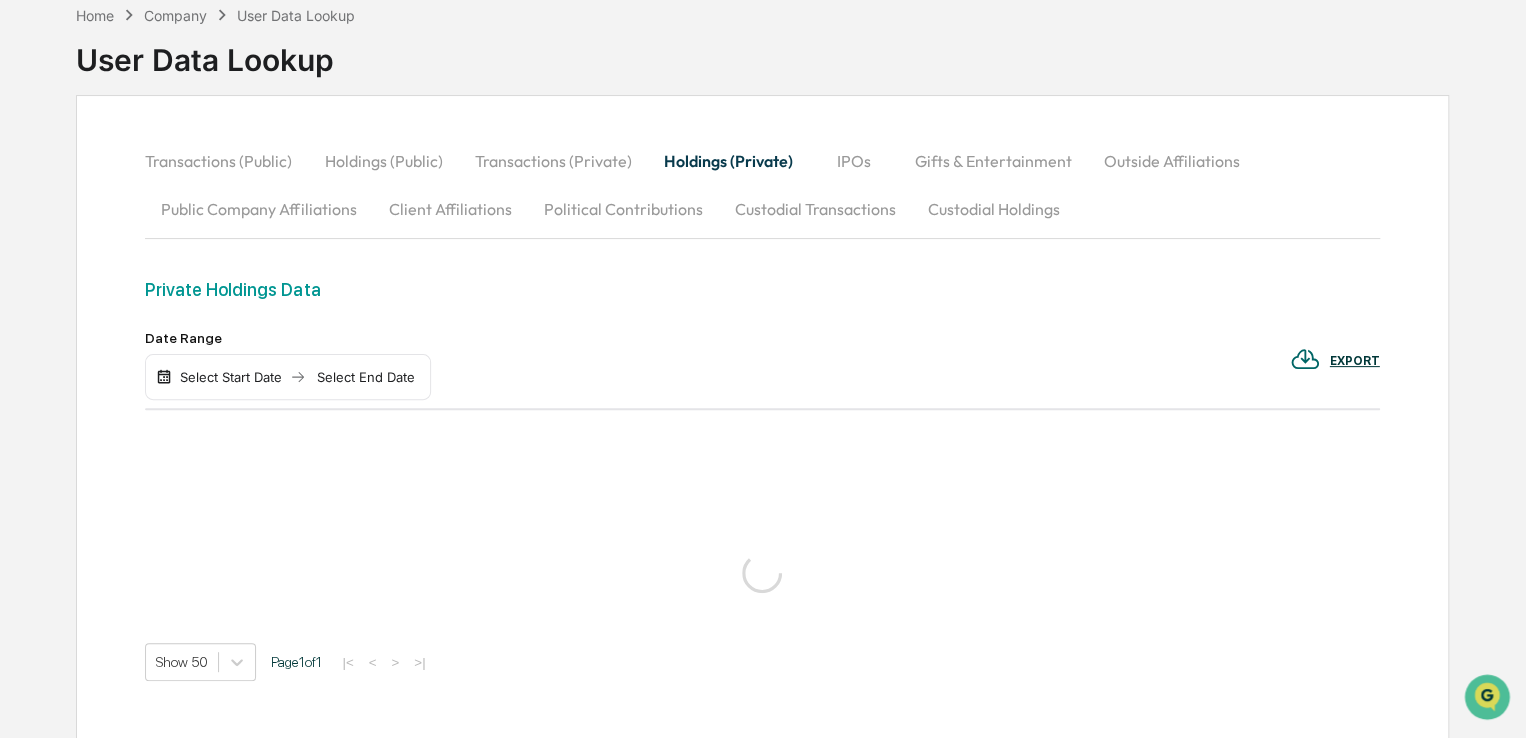 scroll, scrollTop: 95, scrollLeft: 0, axis: vertical 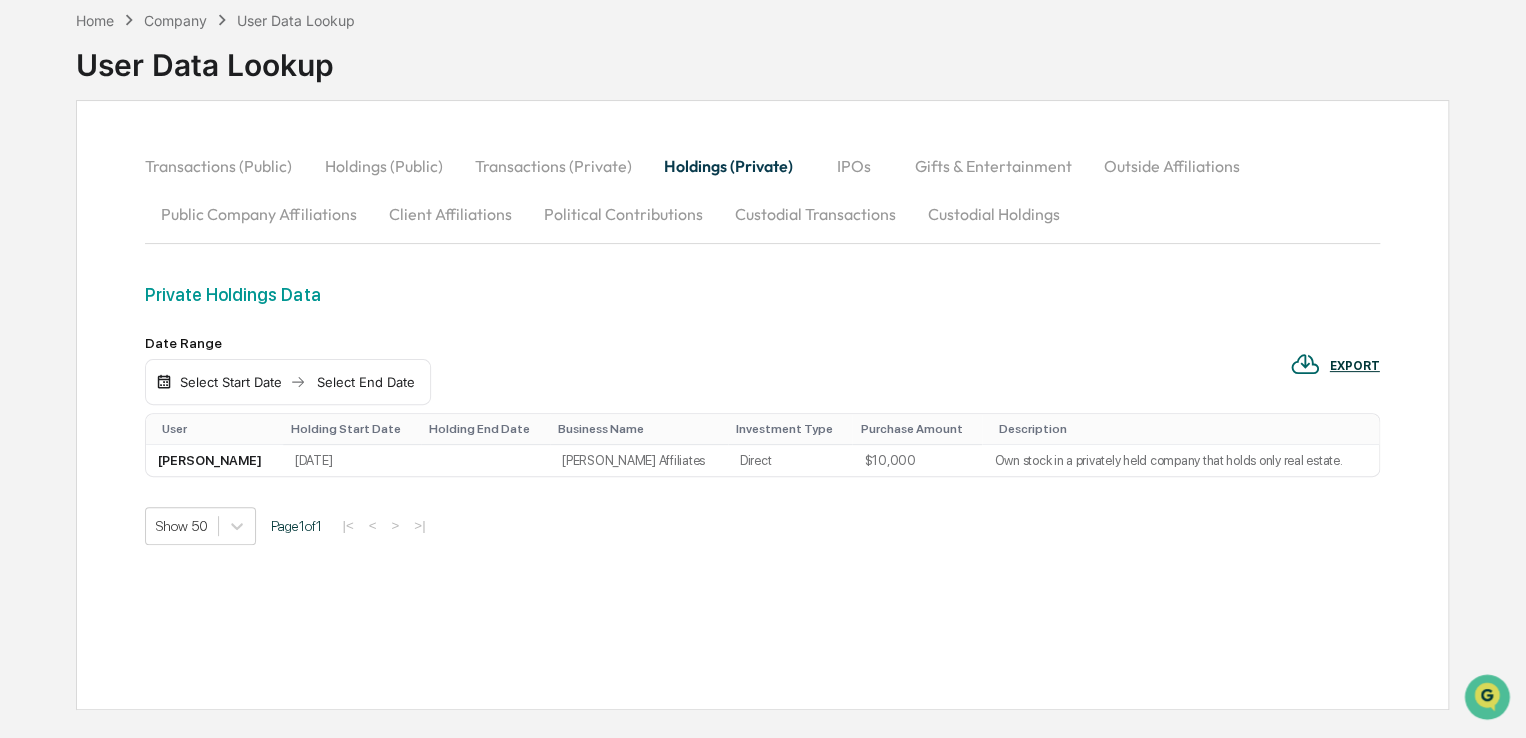 click on "Transactions (Public)" at bounding box center (226, 166) 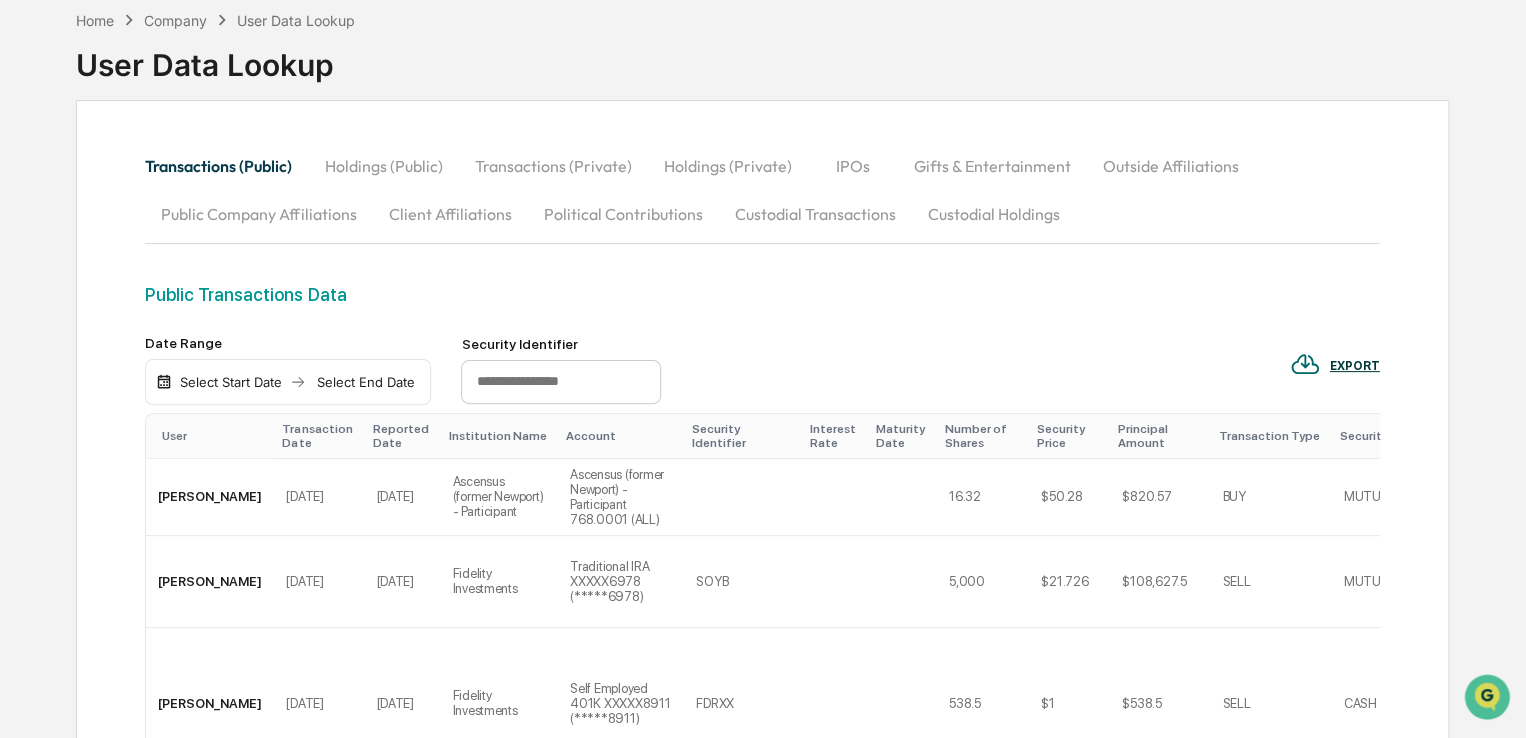 drag, startPoint x: 419, startPoint y: 178, endPoint x: 424, endPoint y: 166, distance: 13 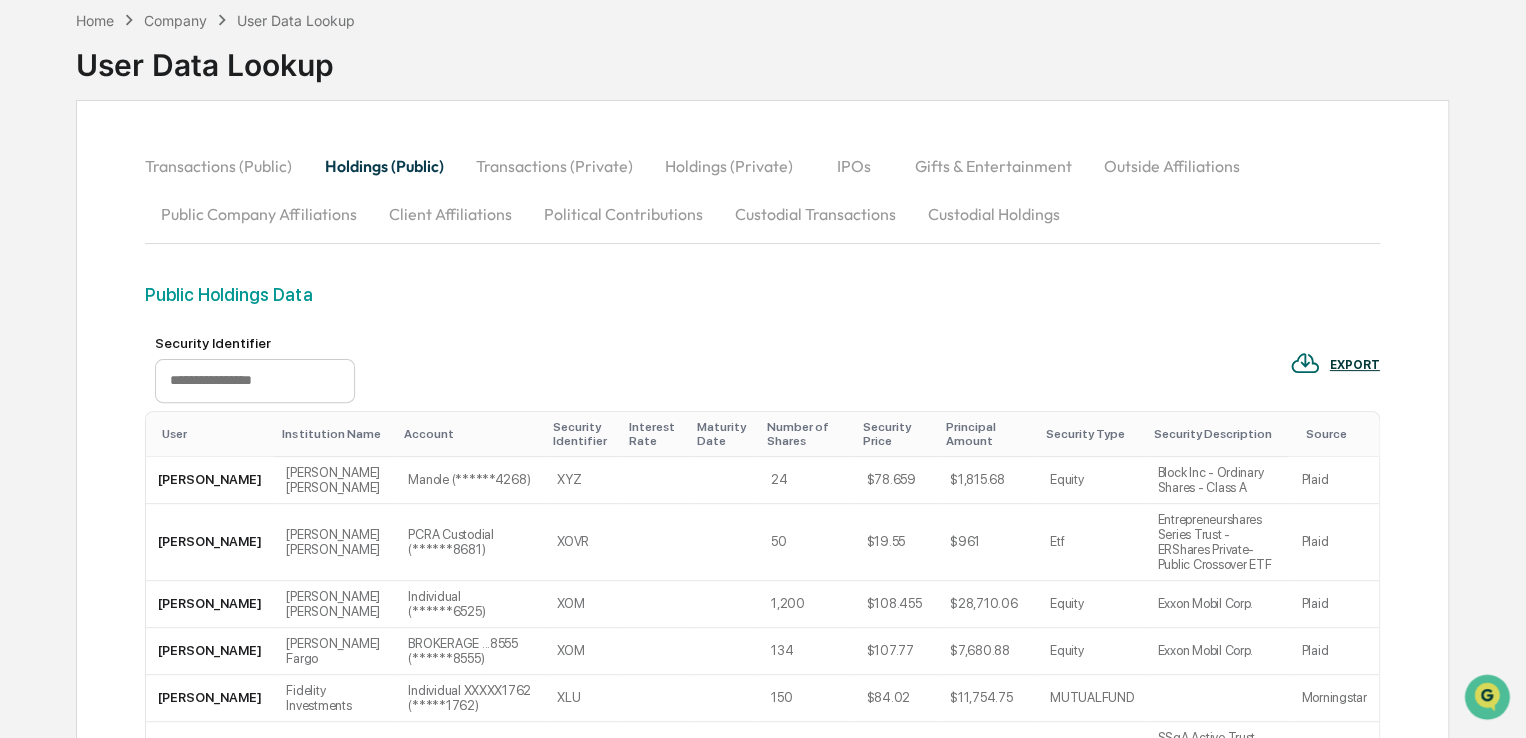 click on "Custodial Transactions" at bounding box center [814, 214] 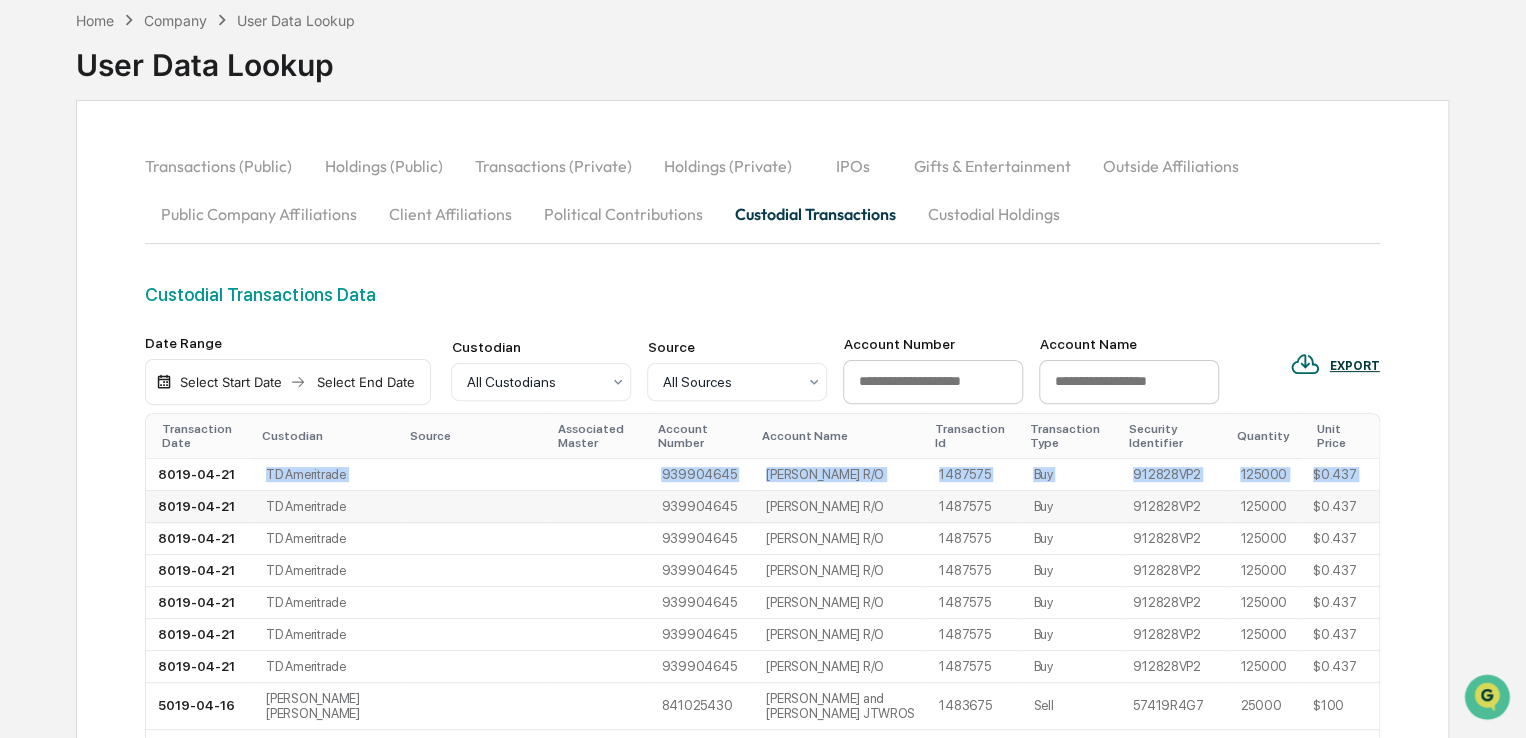 drag, startPoint x: 233, startPoint y: 477, endPoint x: 156, endPoint y: 507, distance: 82.637764 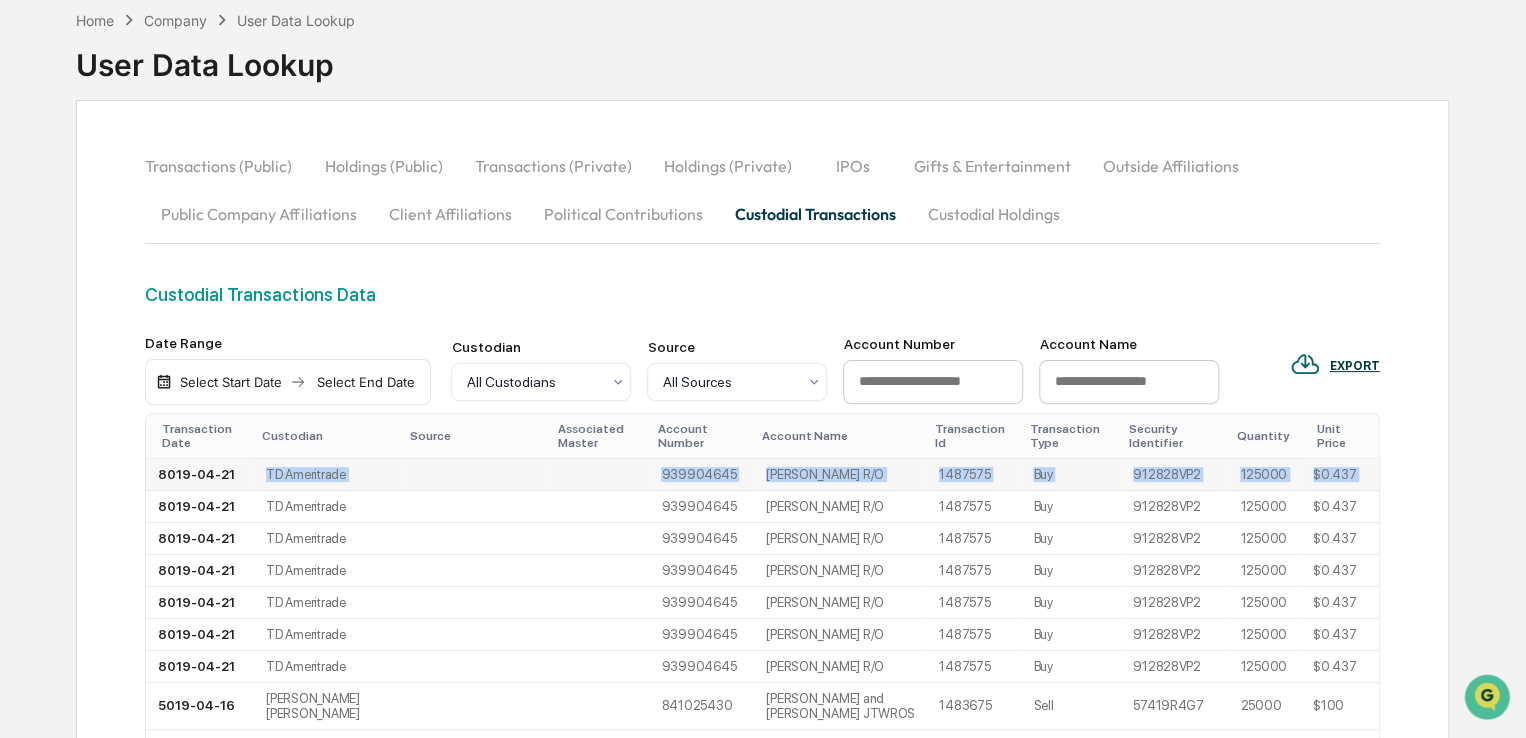 click at bounding box center [476, 475] 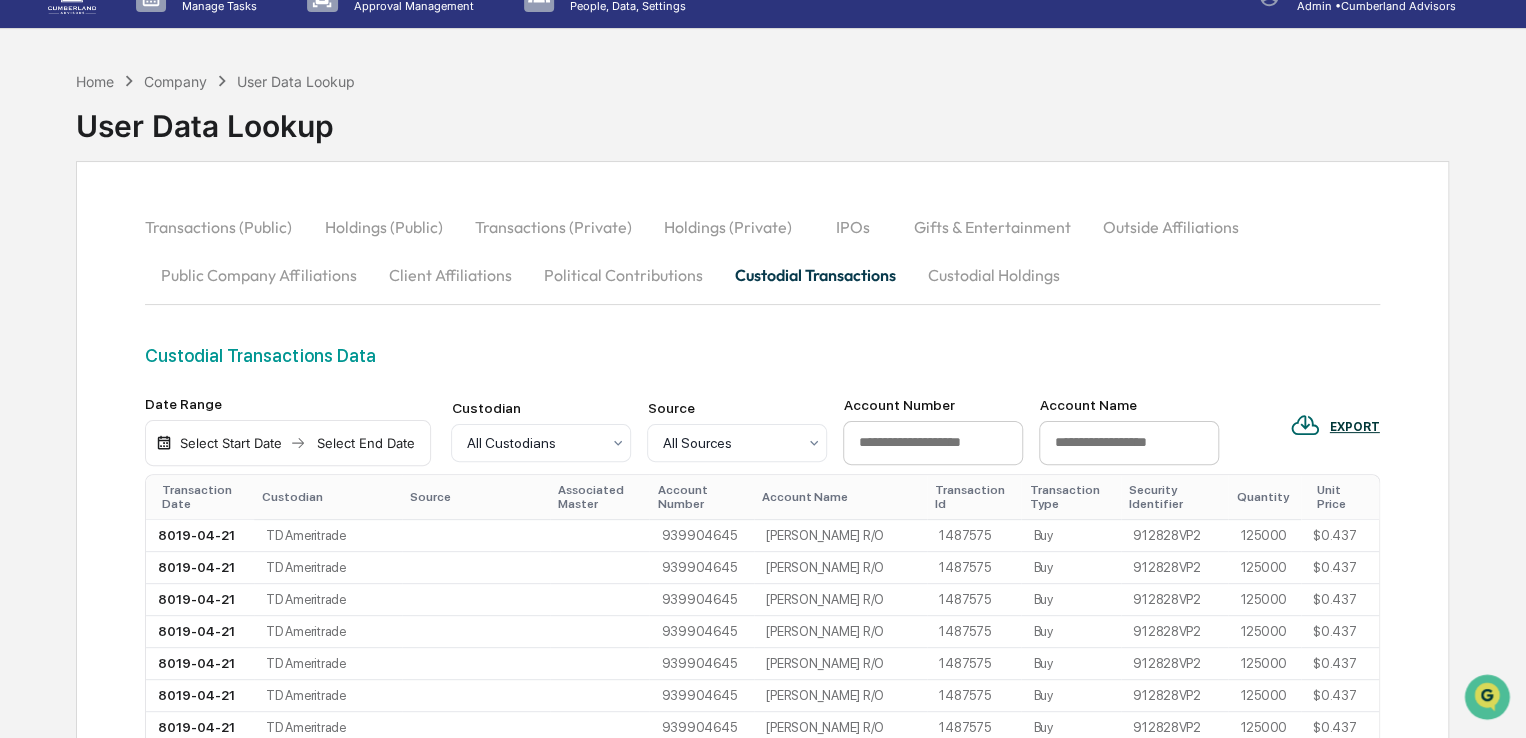 scroll, scrollTop: 0, scrollLeft: 0, axis: both 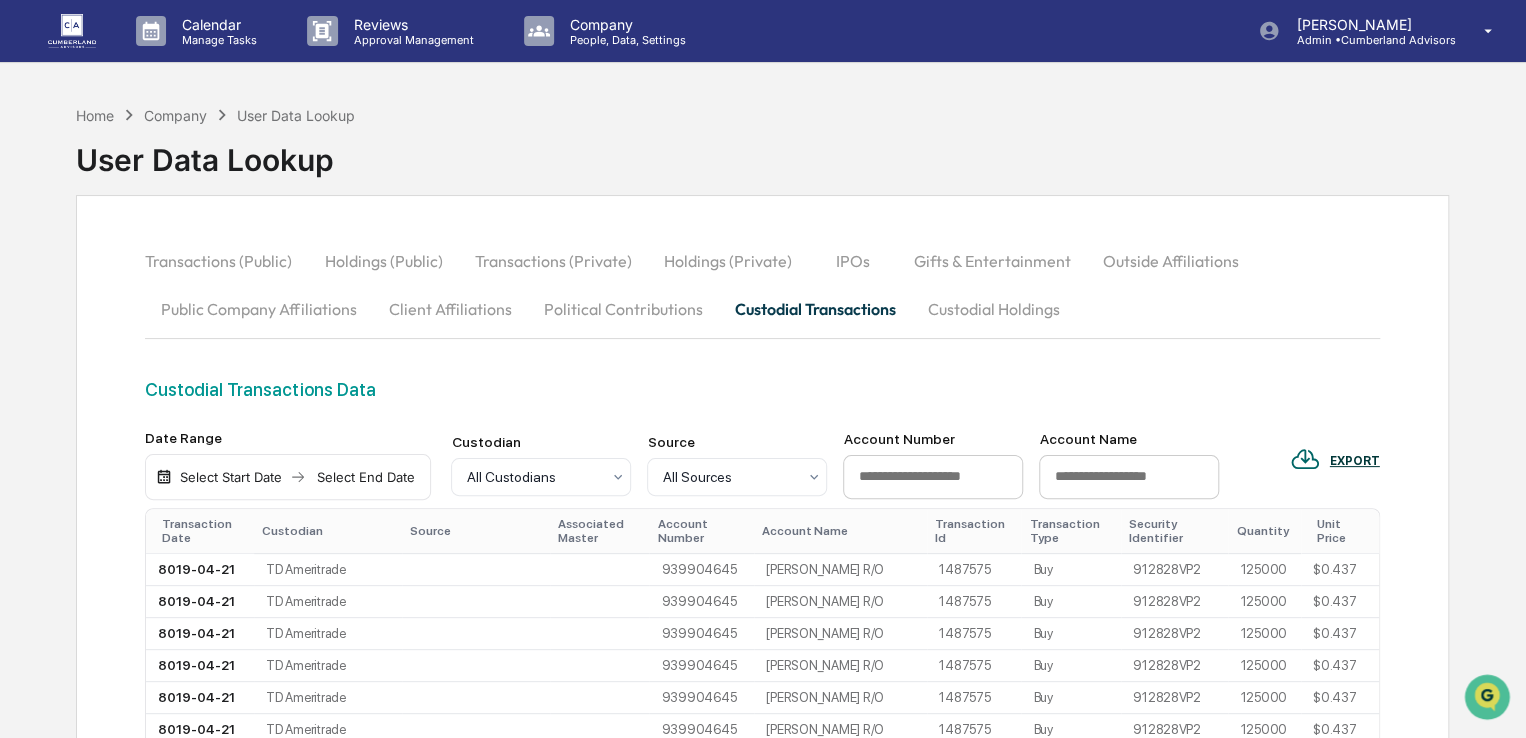click on "Select Start Date Select End Date" at bounding box center [288, 477] 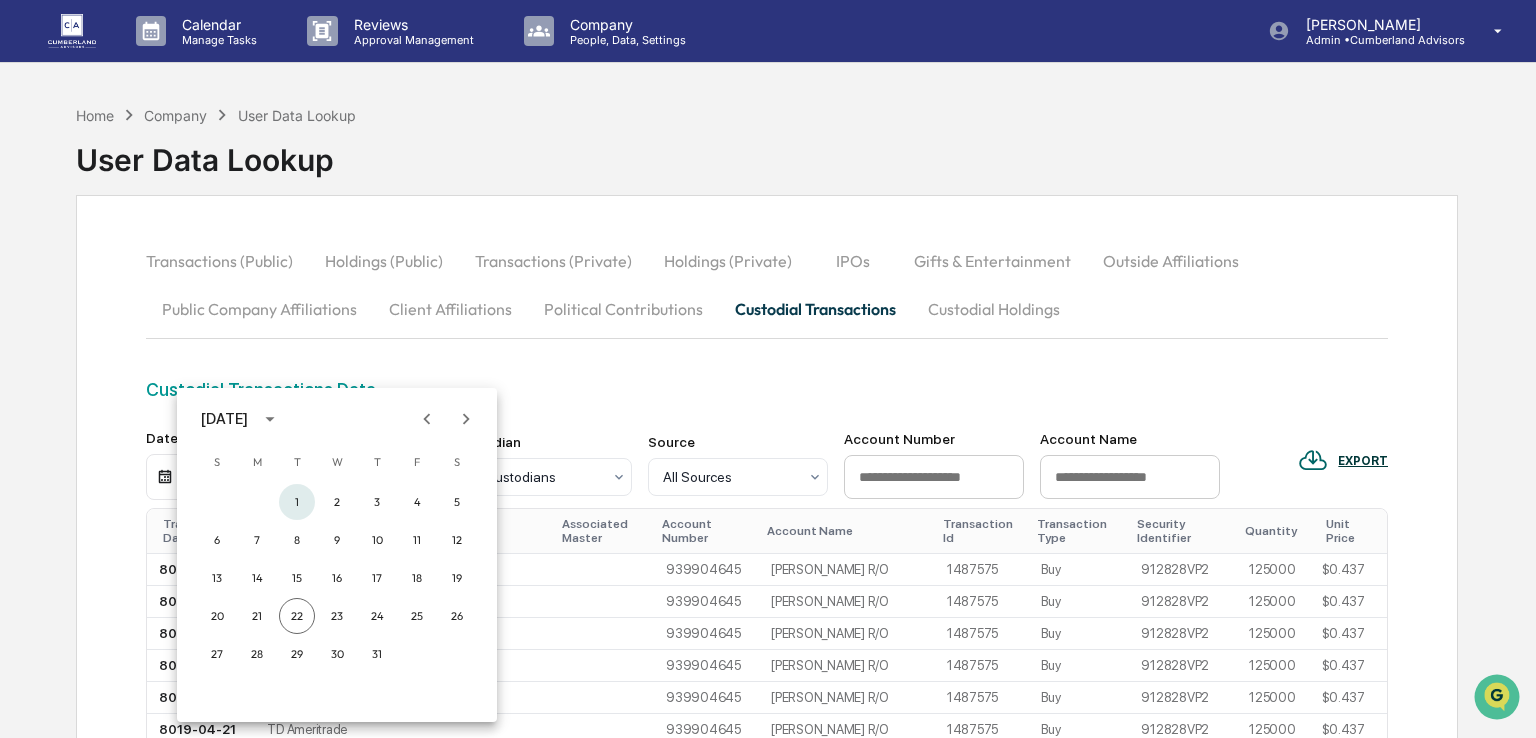drag, startPoint x: 289, startPoint y: 491, endPoint x: 319, endPoint y: 507, distance: 34 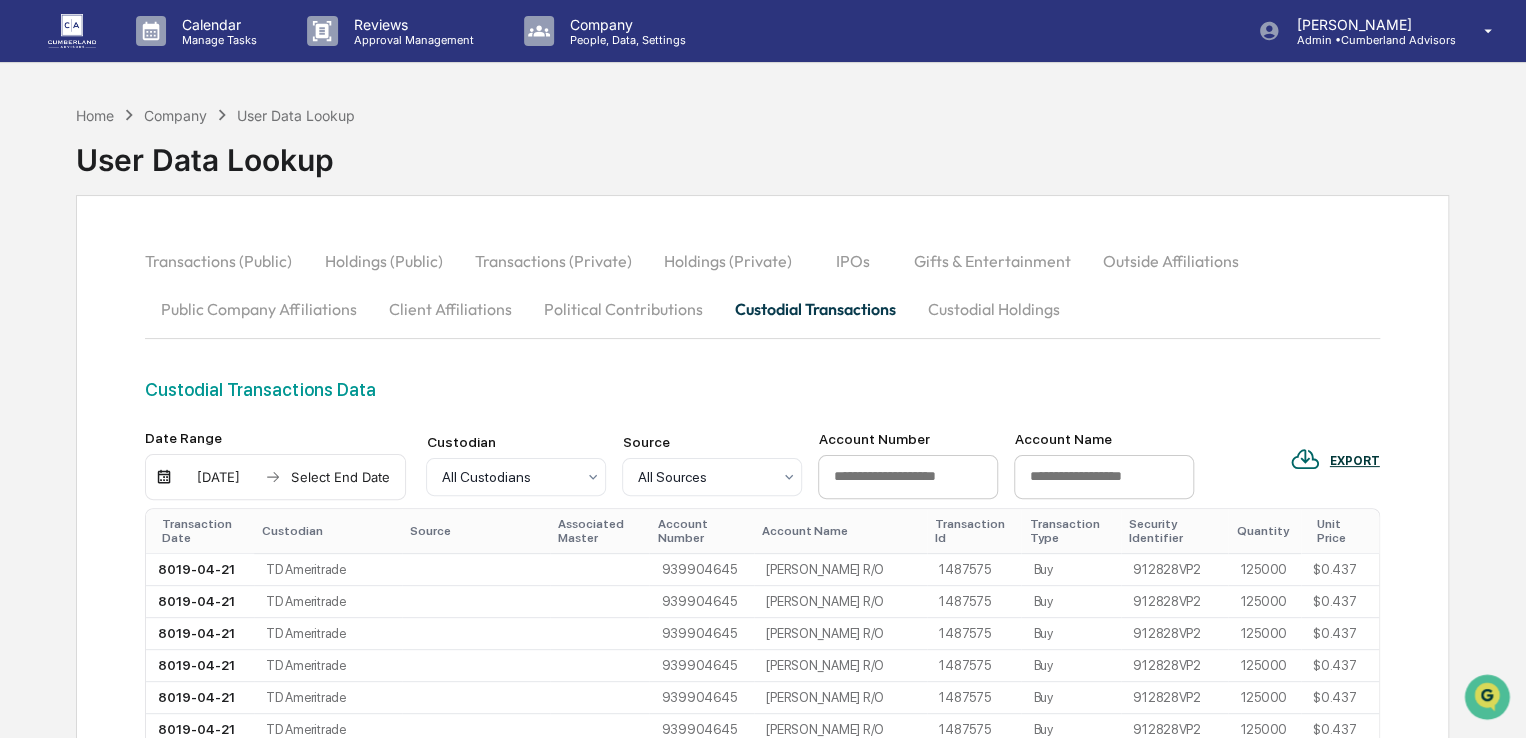 click on "Select End Date" at bounding box center (340, 477) 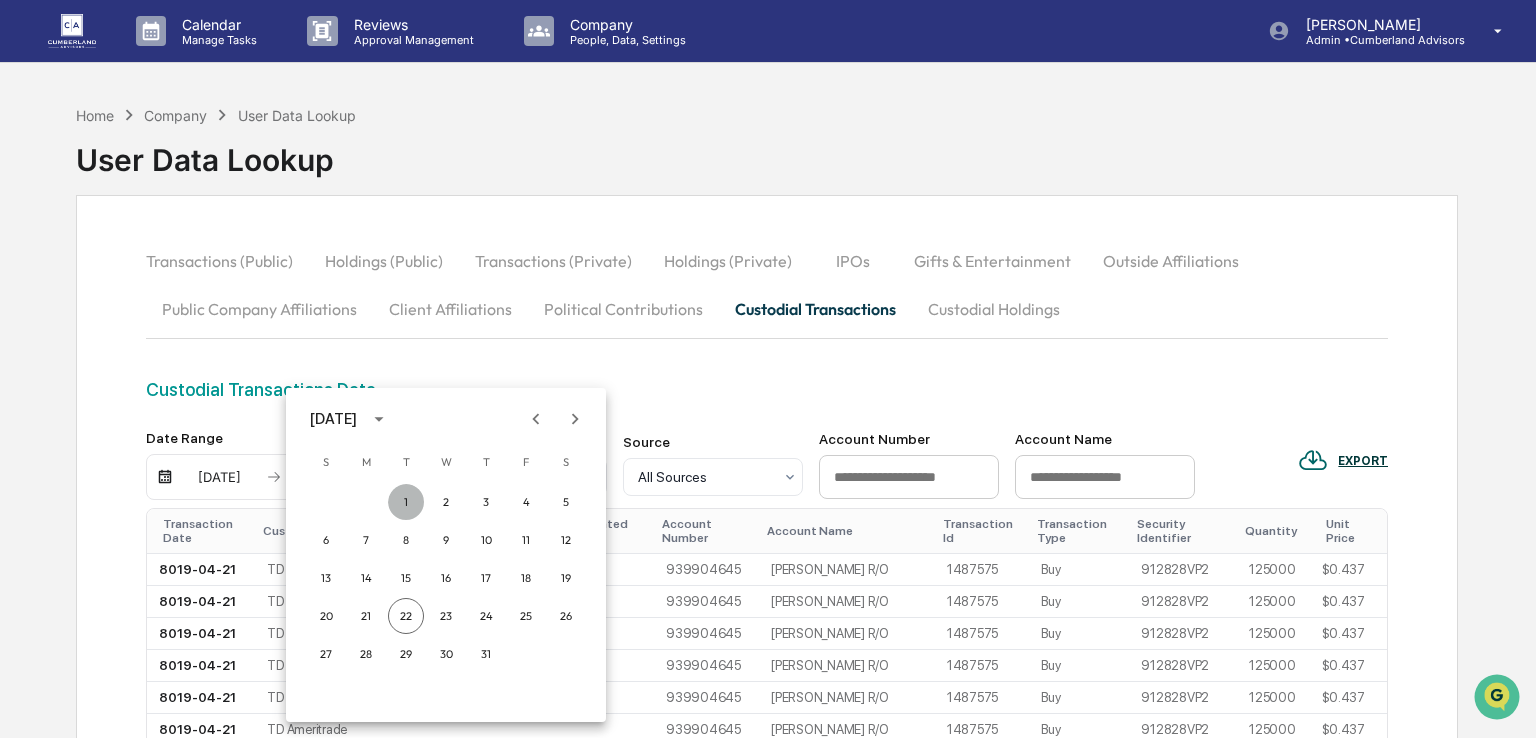 click on "1" at bounding box center (406, 502) 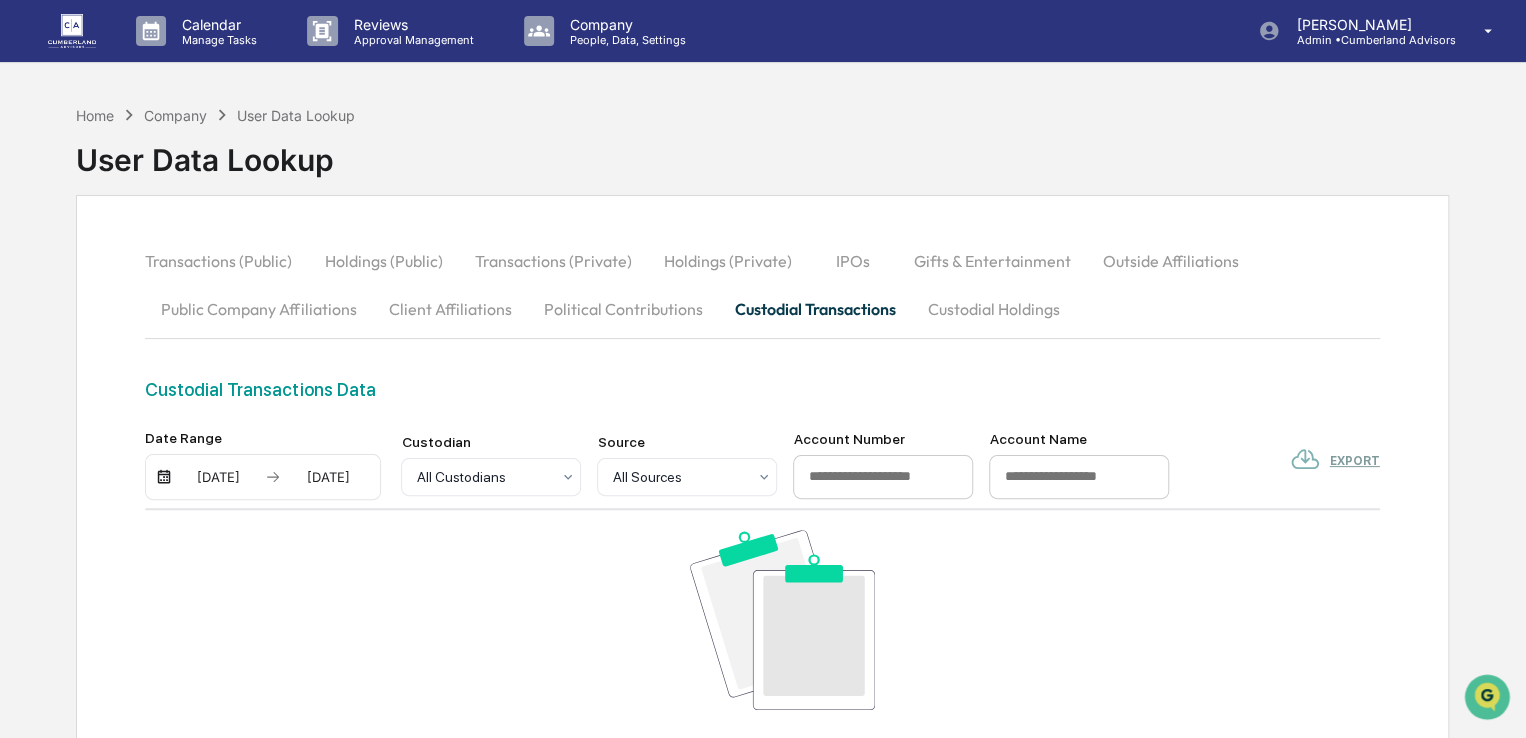 click on "Transactions (Public) Holdings (Public) Transactions (Private) Holdings (Private) IPOs Gifts & Entertainment Outside Affiliations Public Company Affiliations Client Affiliations Political Contributions Custodial Transactions Custodial Holdings" at bounding box center (762, 308) 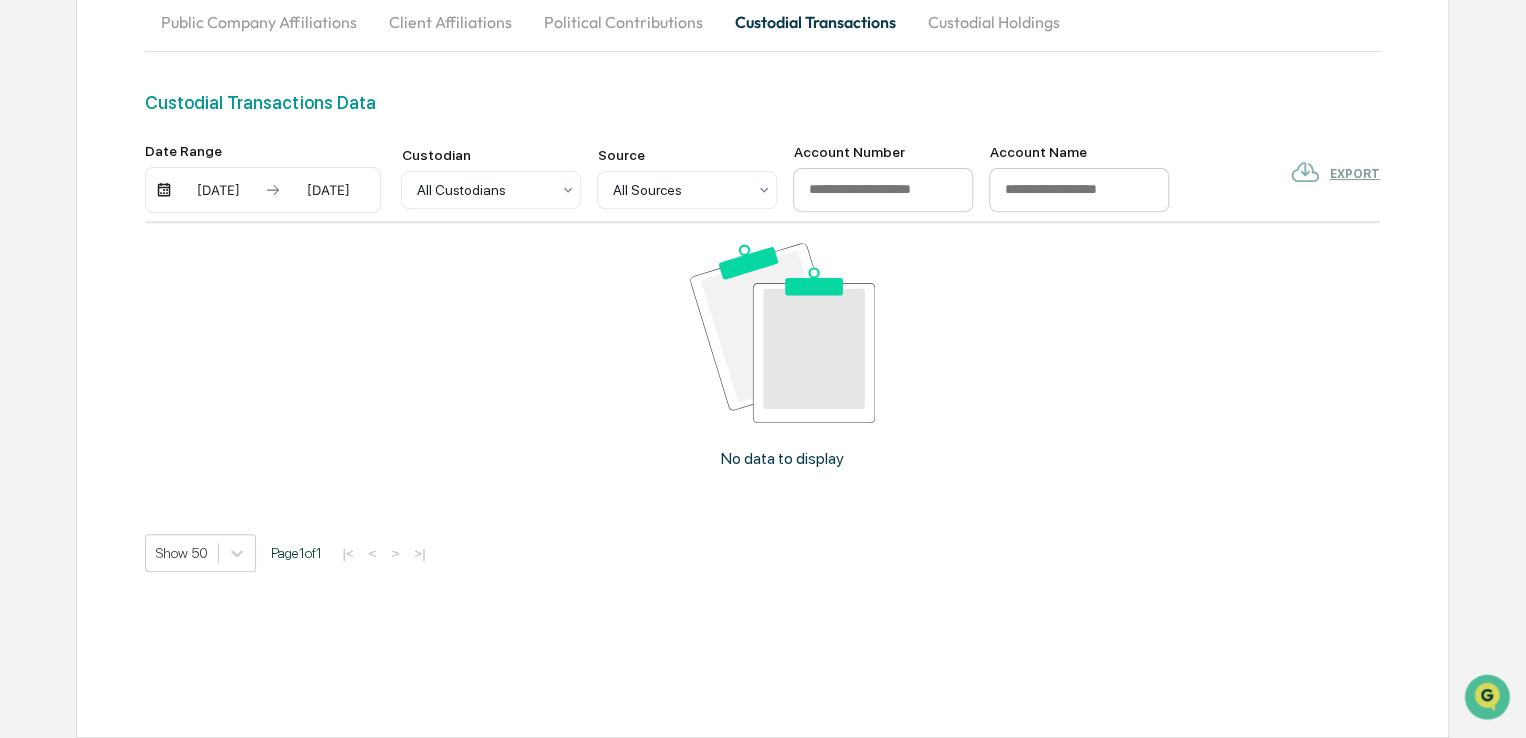 scroll, scrollTop: 0, scrollLeft: 0, axis: both 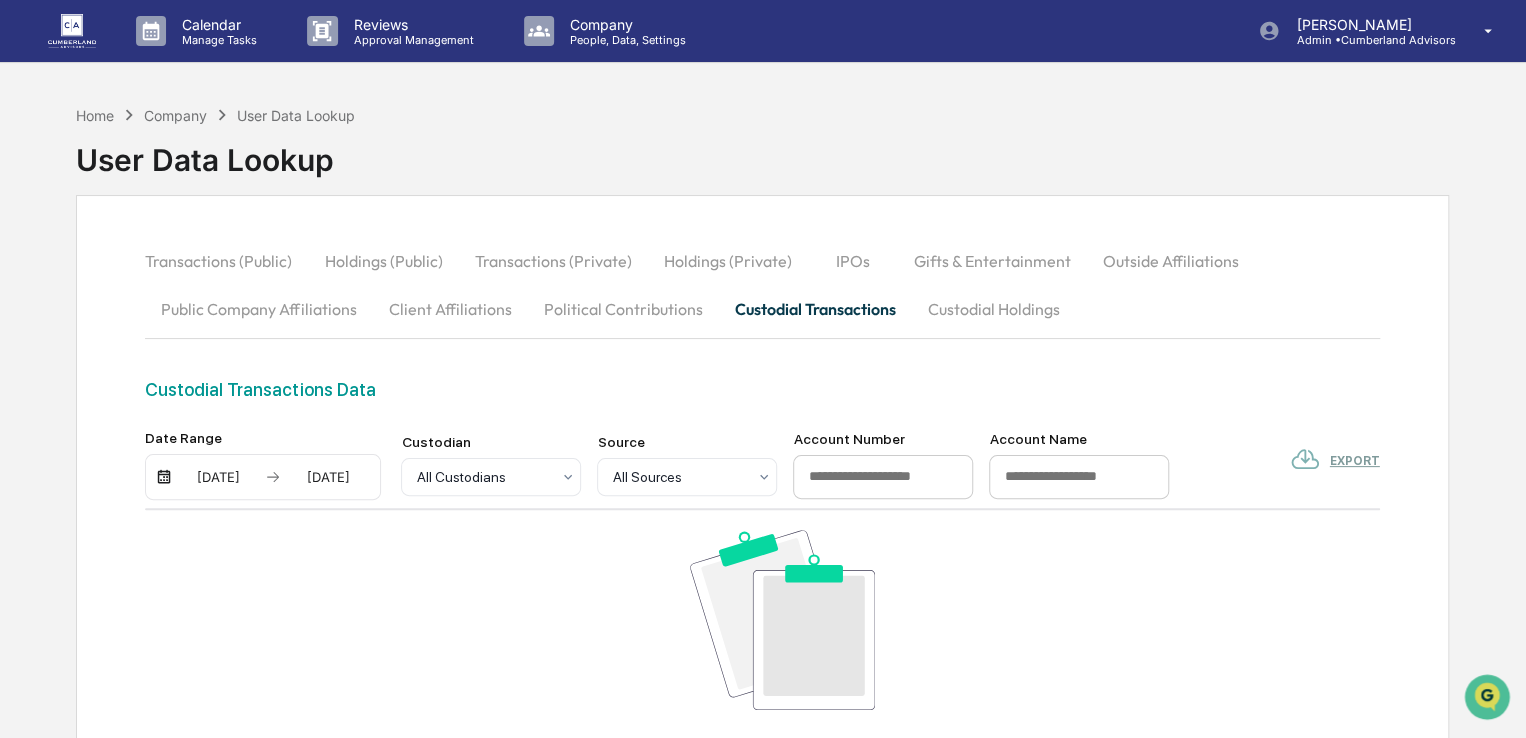 click on "07/01/2025" at bounding box center [218, 477] 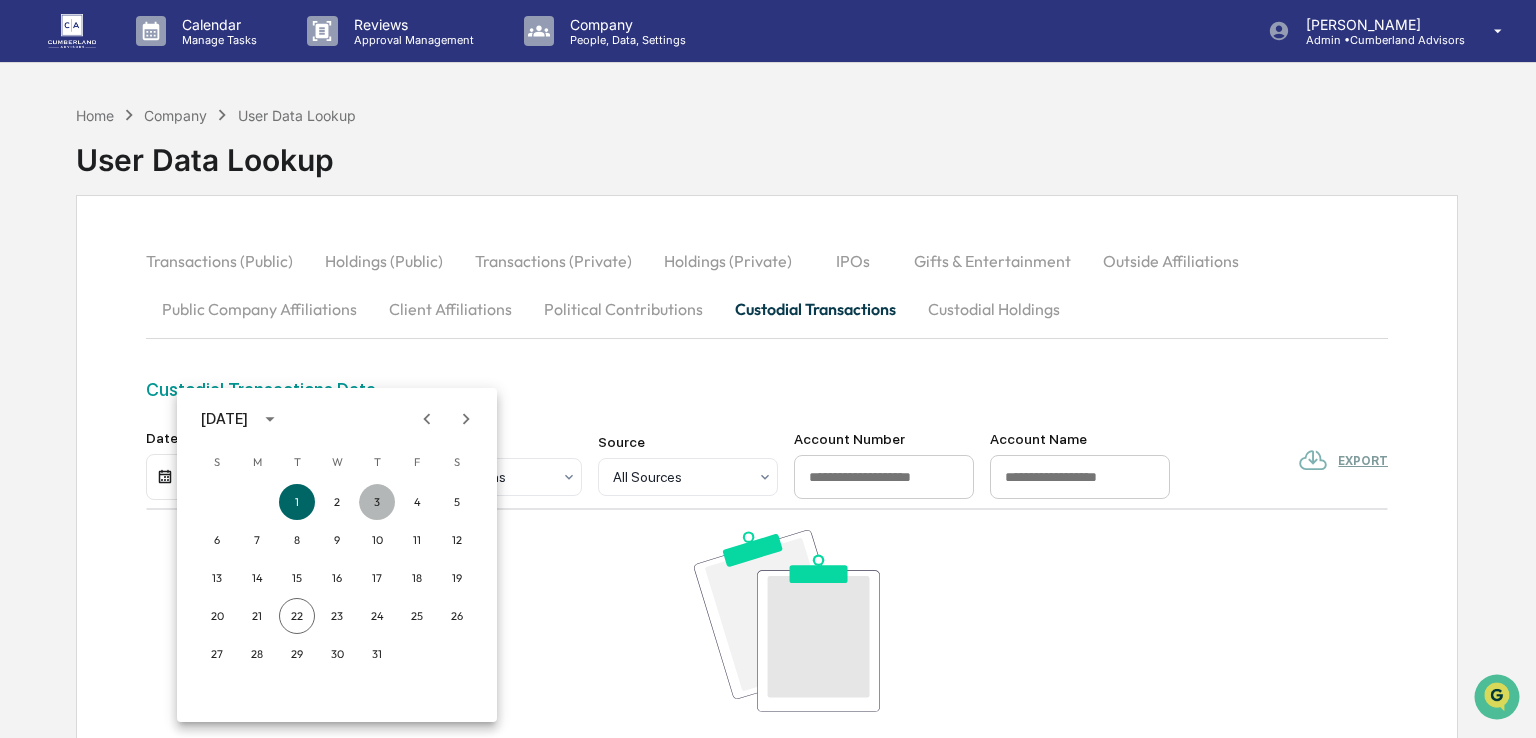 click on "3" at bounding box center (377, 502) 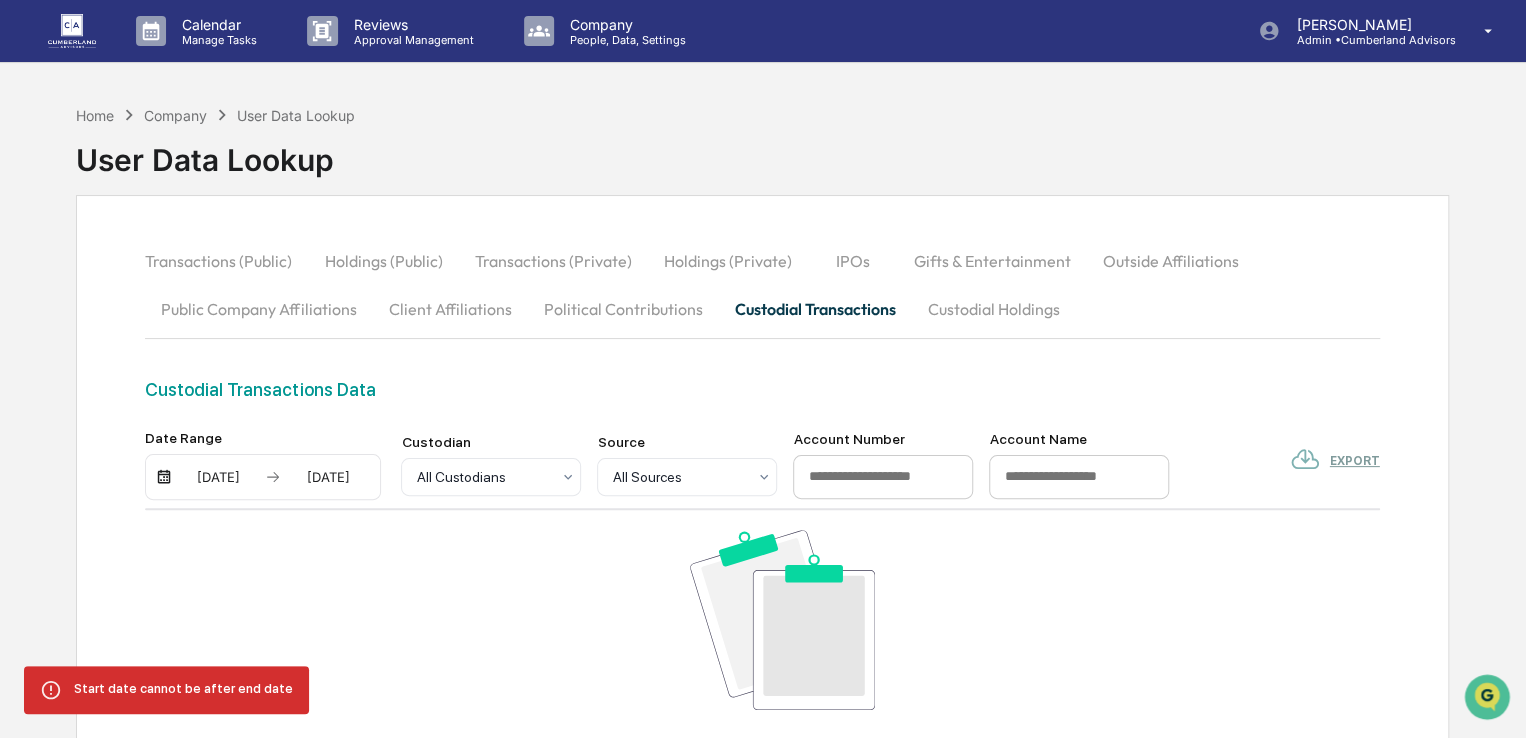 click on "07/01/2025" at bounding box center (327, 477) 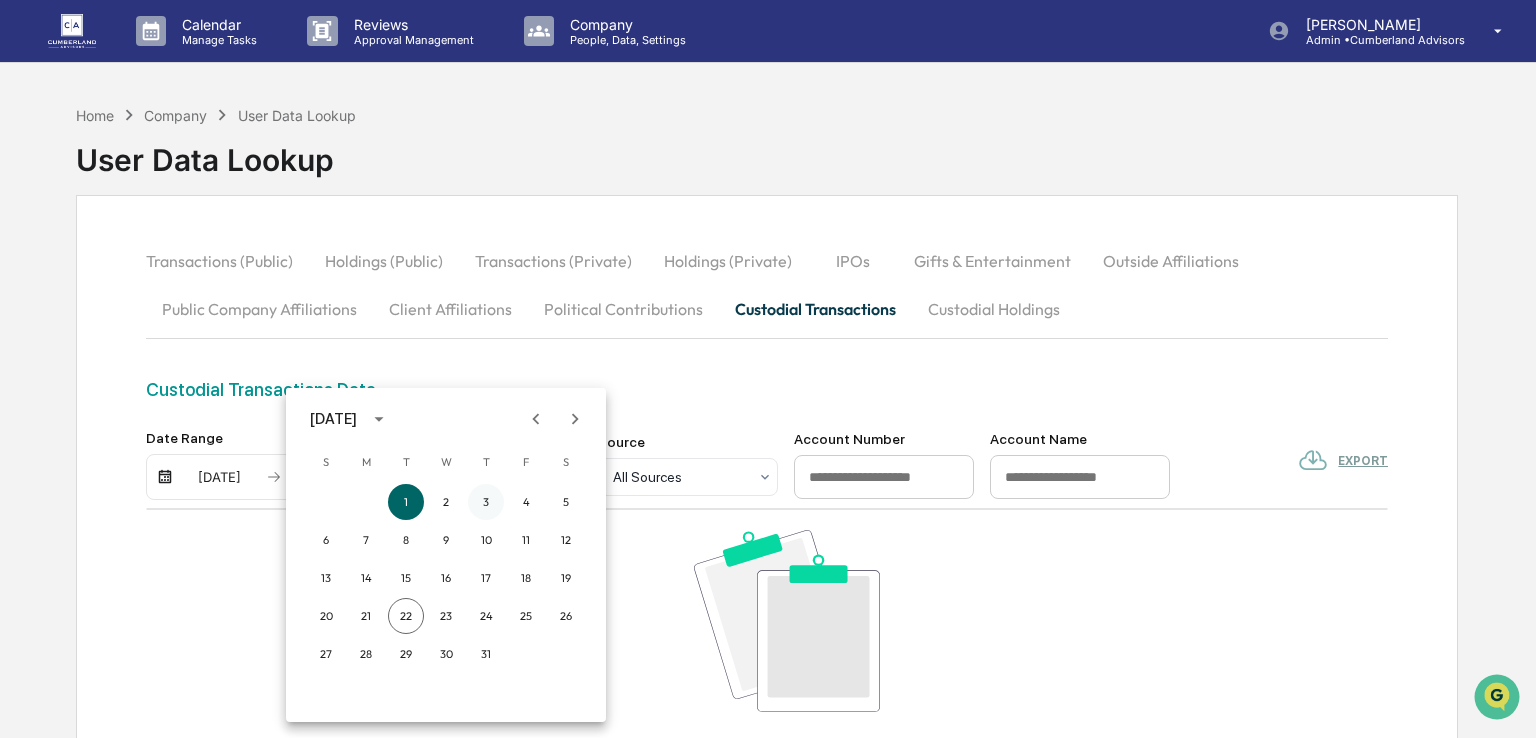 click on "3" at bounding box center (486, 502) 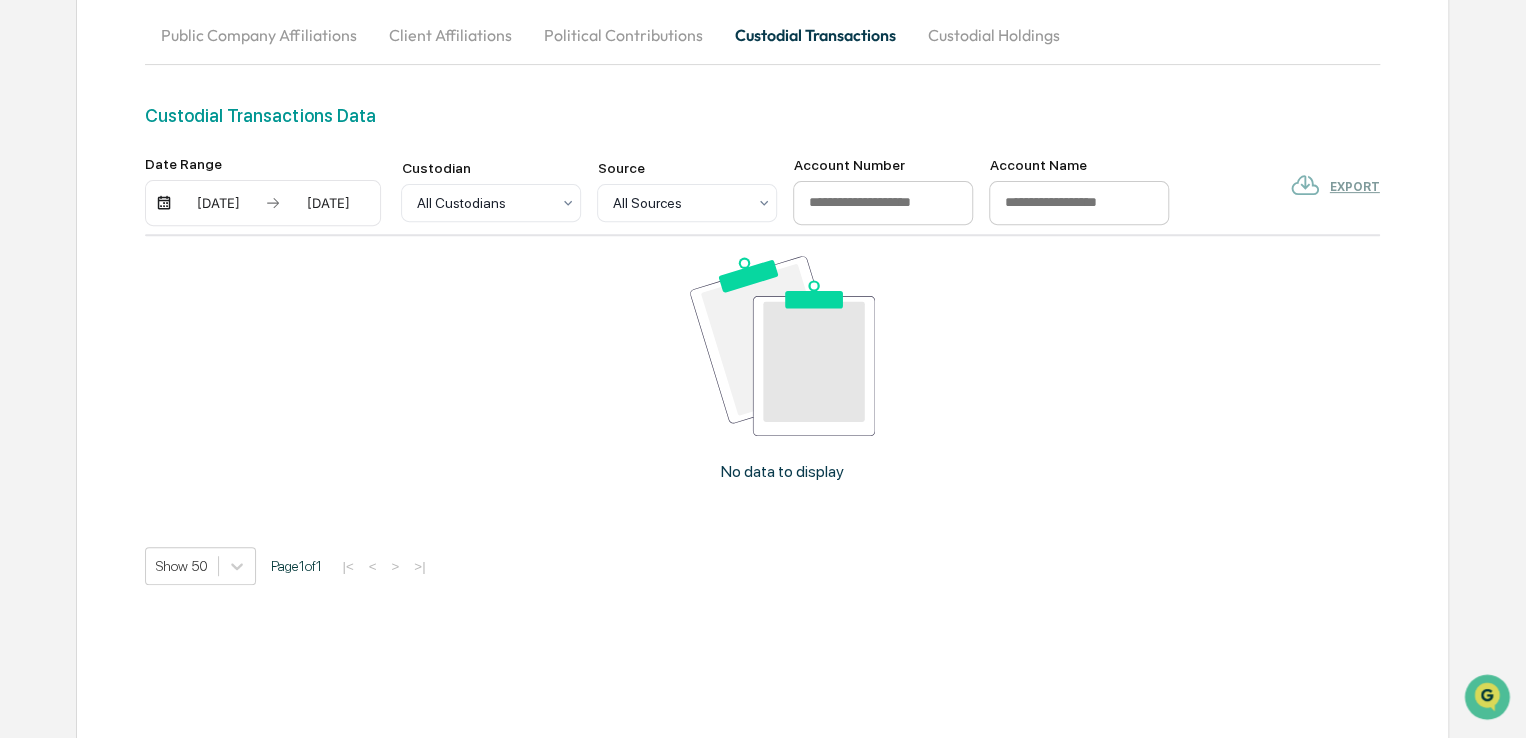 scroll, scrollTop: 296, scrollLeft: 0, axis: vertical 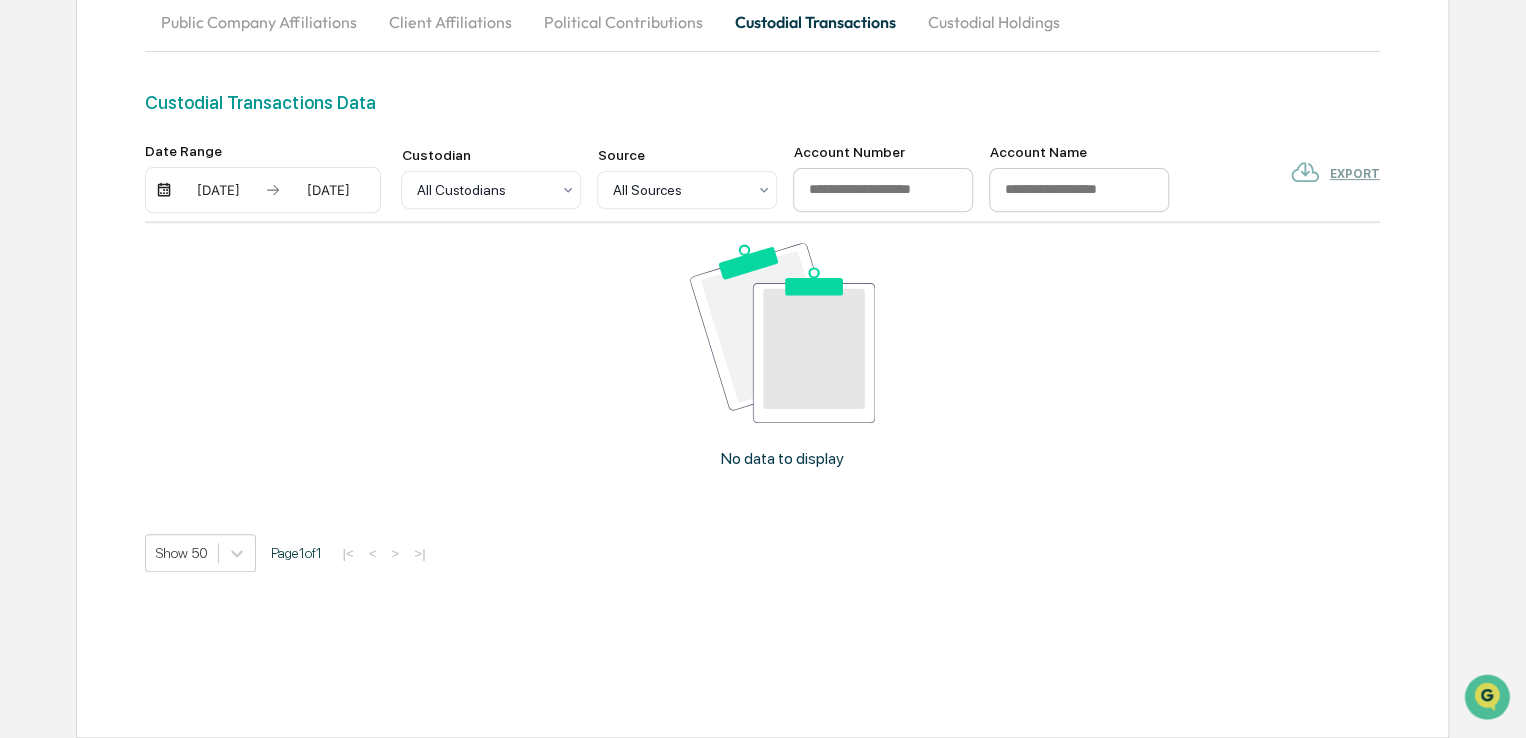 click on "07/03/2025" at bounding box center (327, 190) 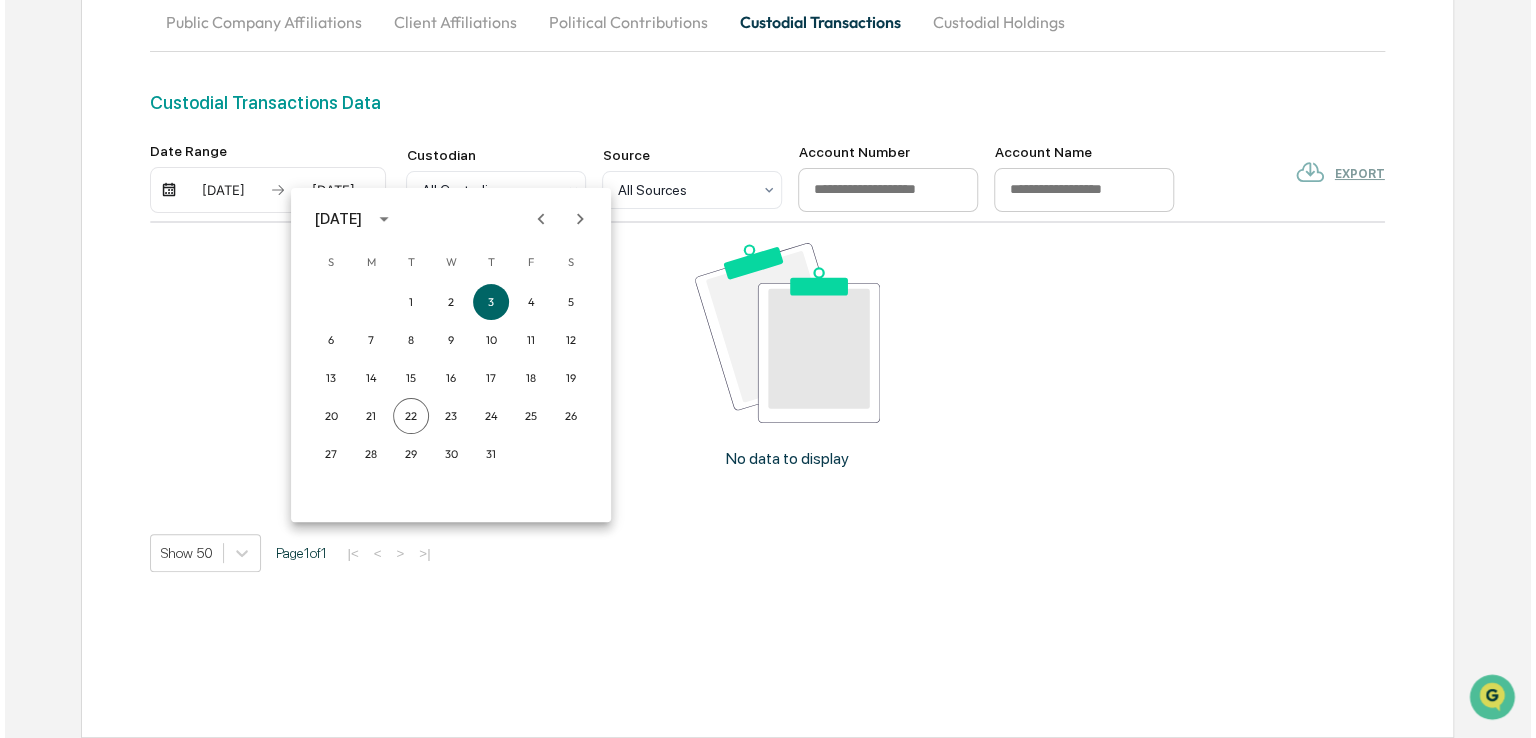 scroll, scrollTop: 297, scrollLeft: 0, axis: vertical 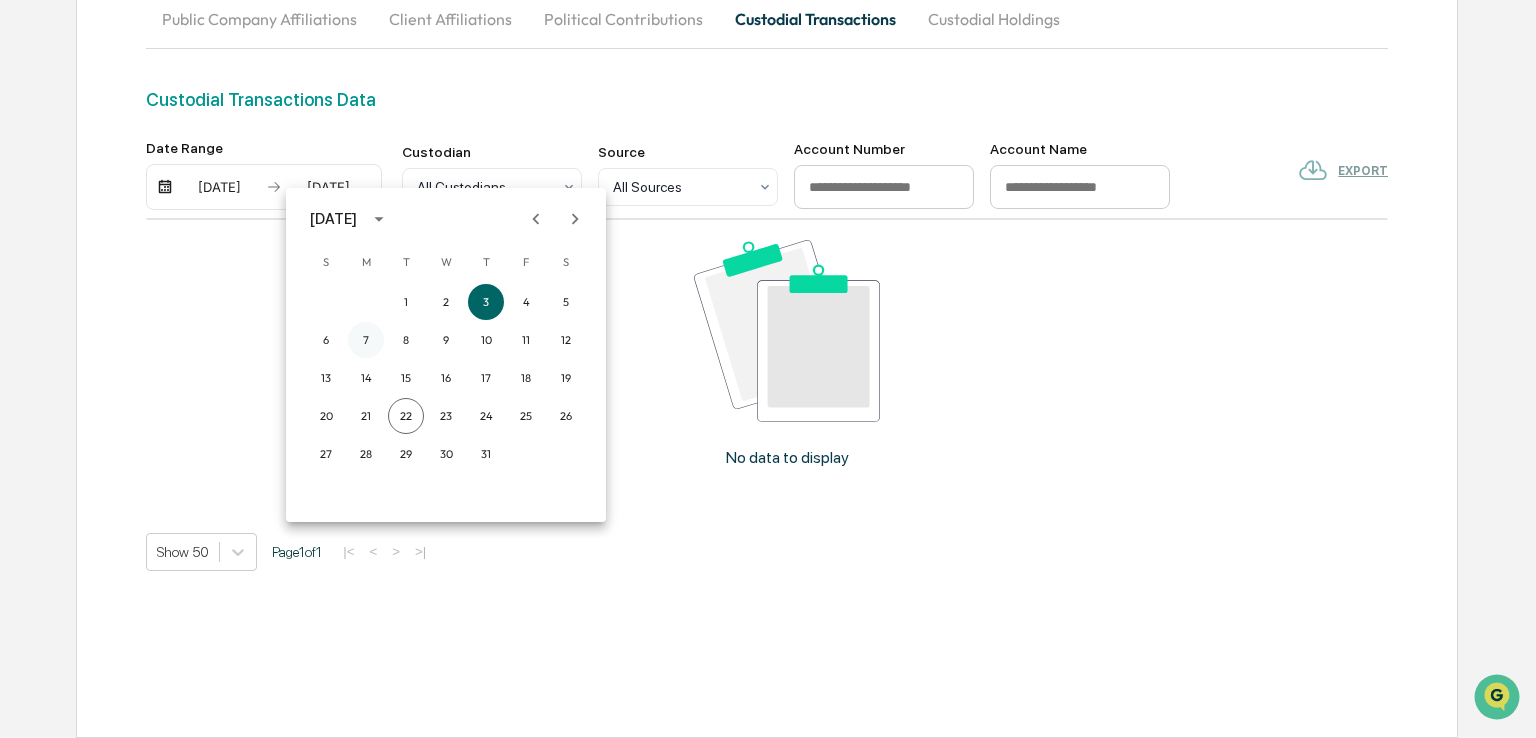 click on "7" at bounding box center [366, 340] 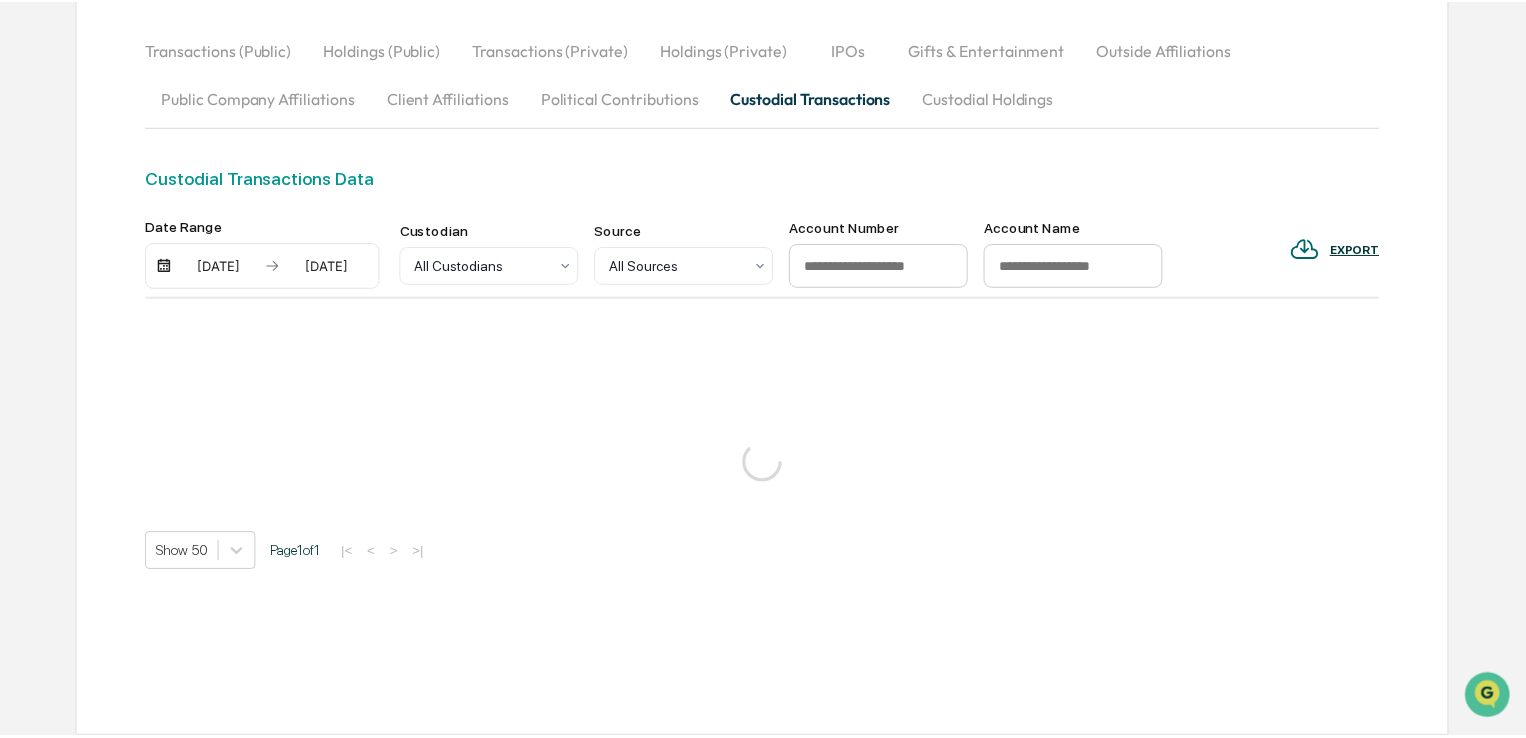 scroll, scrollTop: 210, scrollLeft: 0, axis: vertical 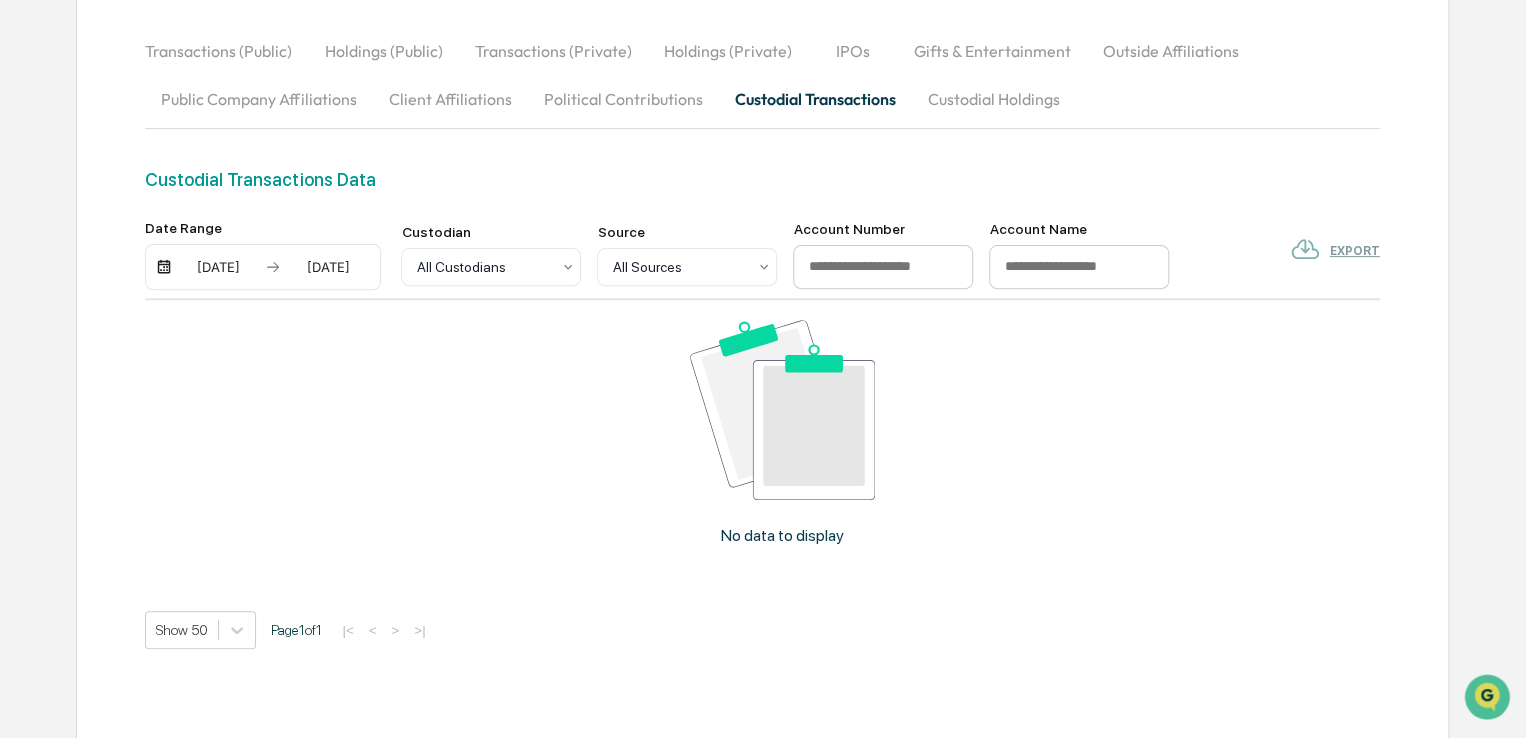 click on "07/01/2025 07/07/2025" at bounding box center [263, 267] 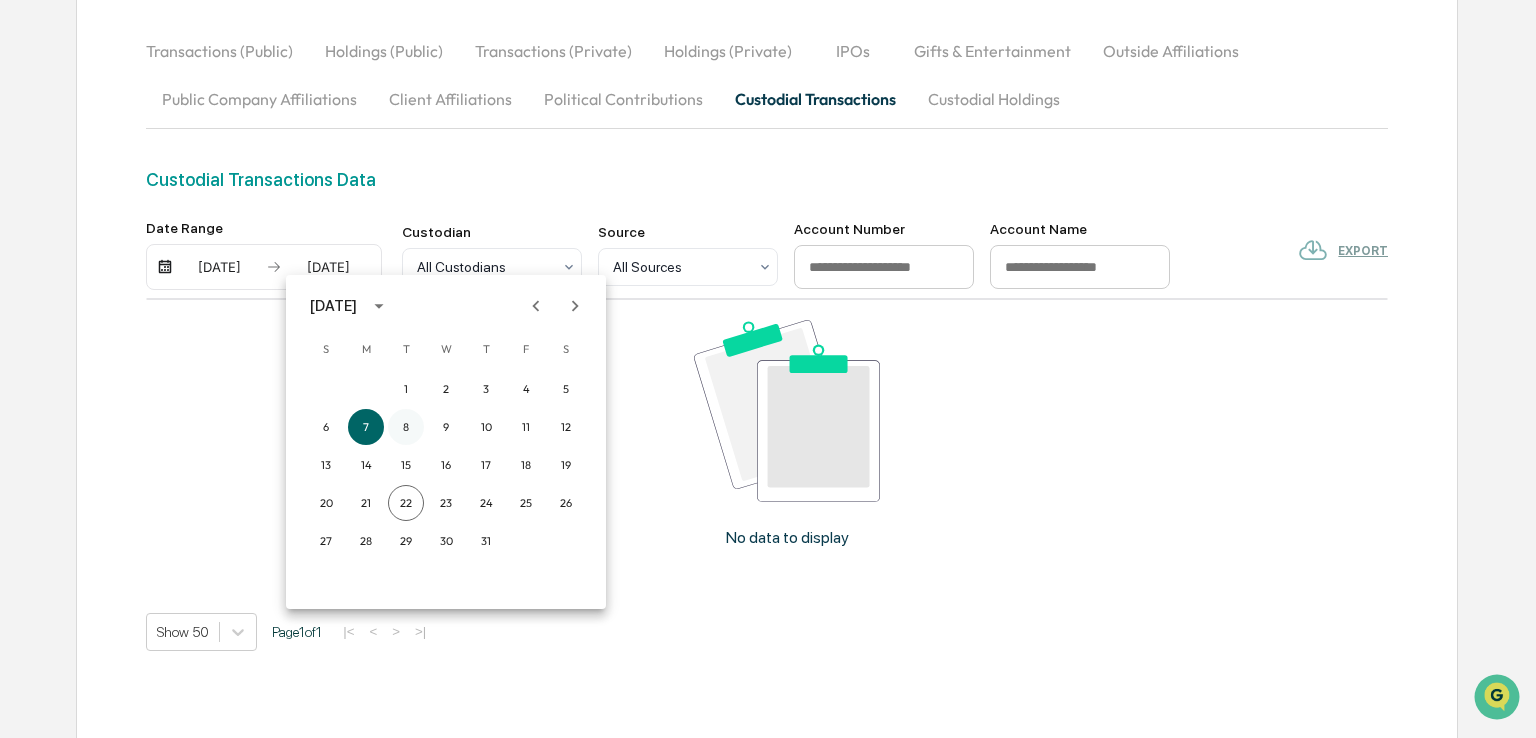 click on "8" at bounding box center (406, 427) 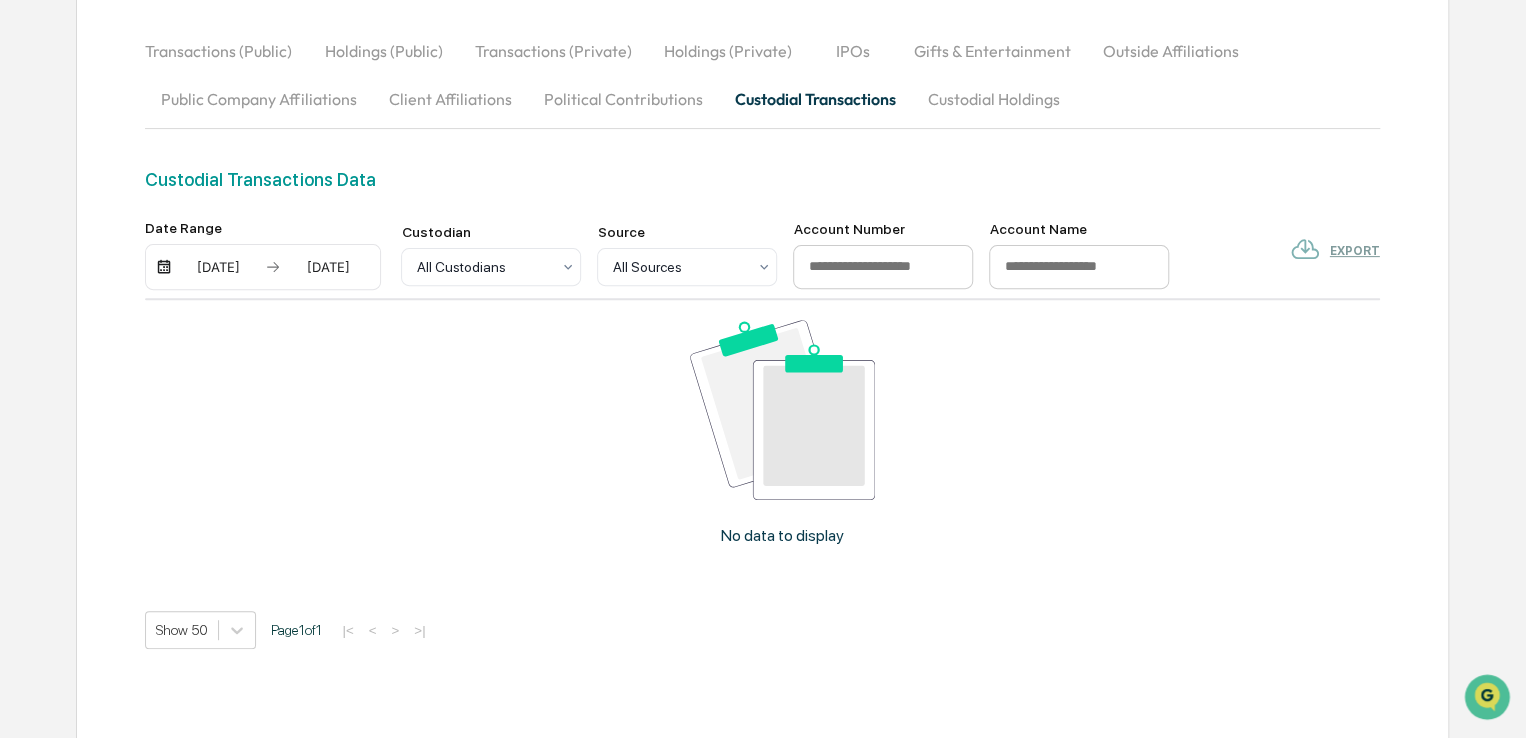 click on "07/08/2025" at bounding box center (327, 267) 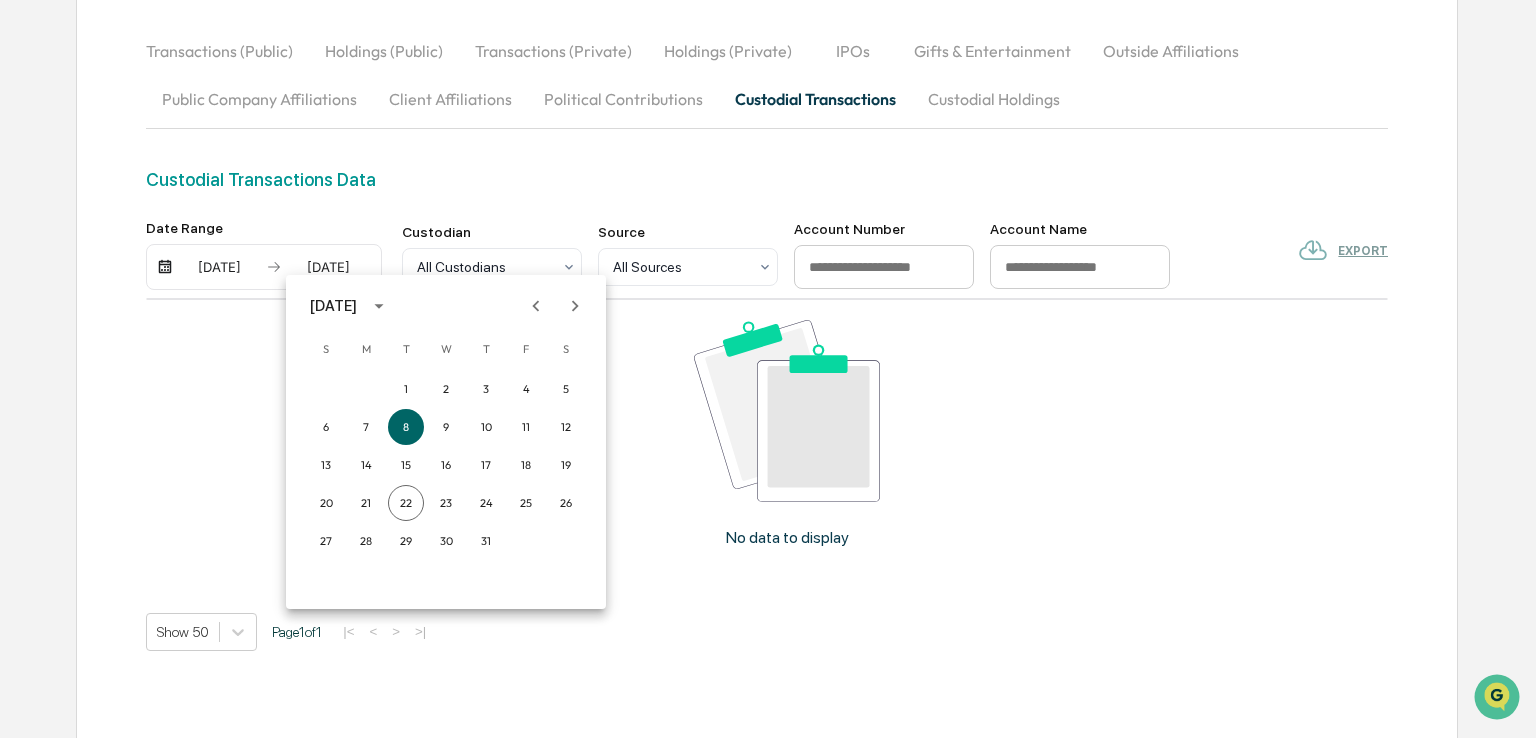 click at bounding box center [768, 369] 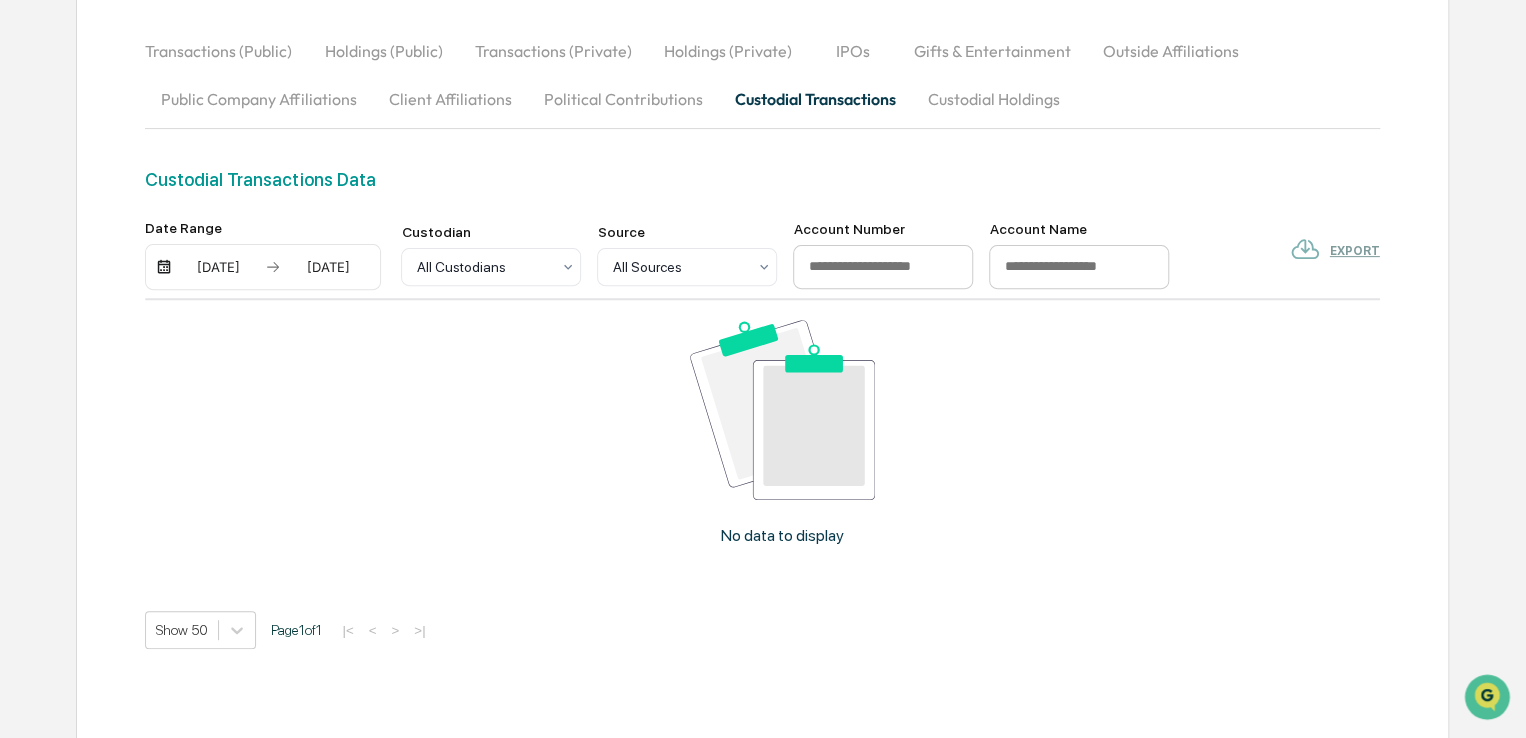 click on "07/08/2025" at bounding box center [327, 267] 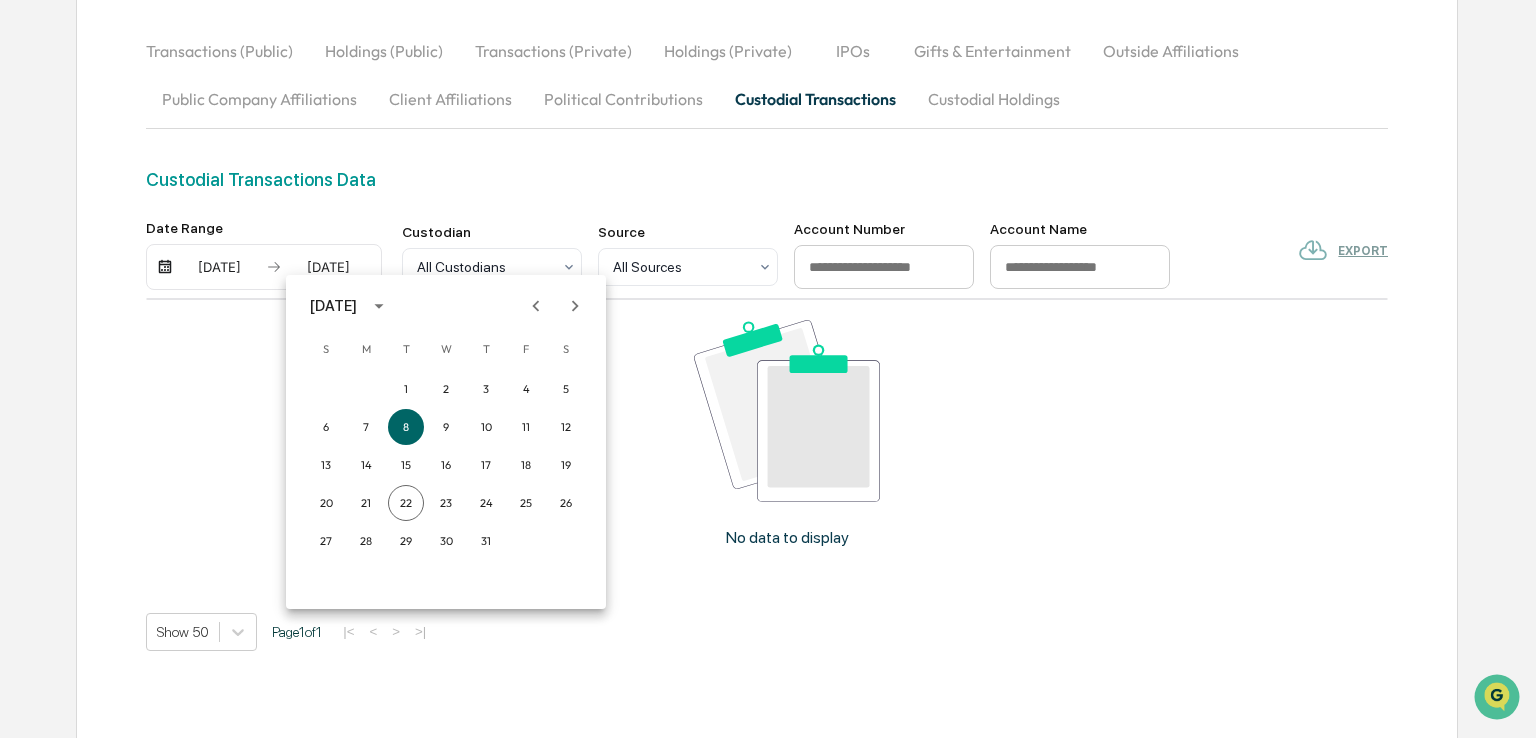click at bounding box center (768, 369) 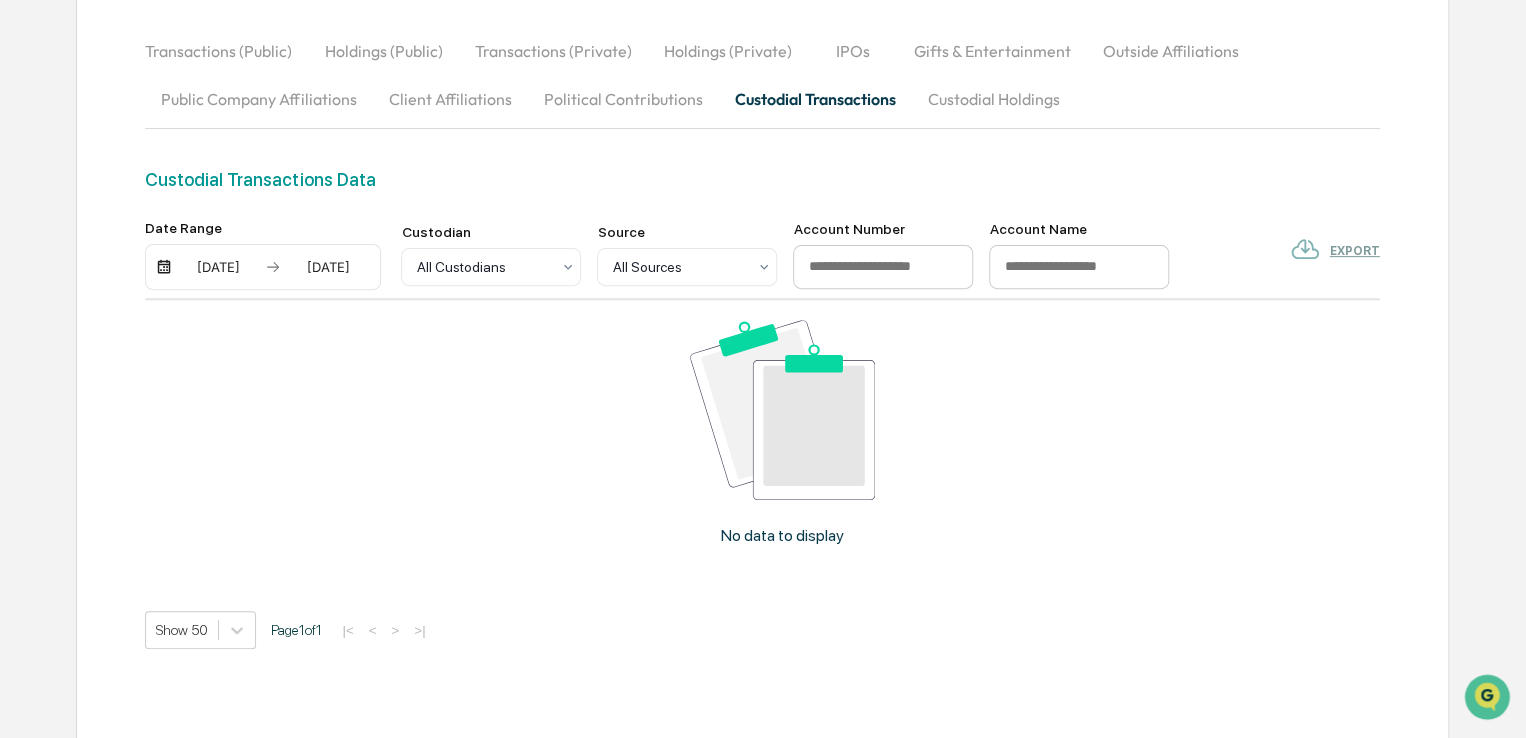 click on "07/01/2025" at bounding box center [218, 267] 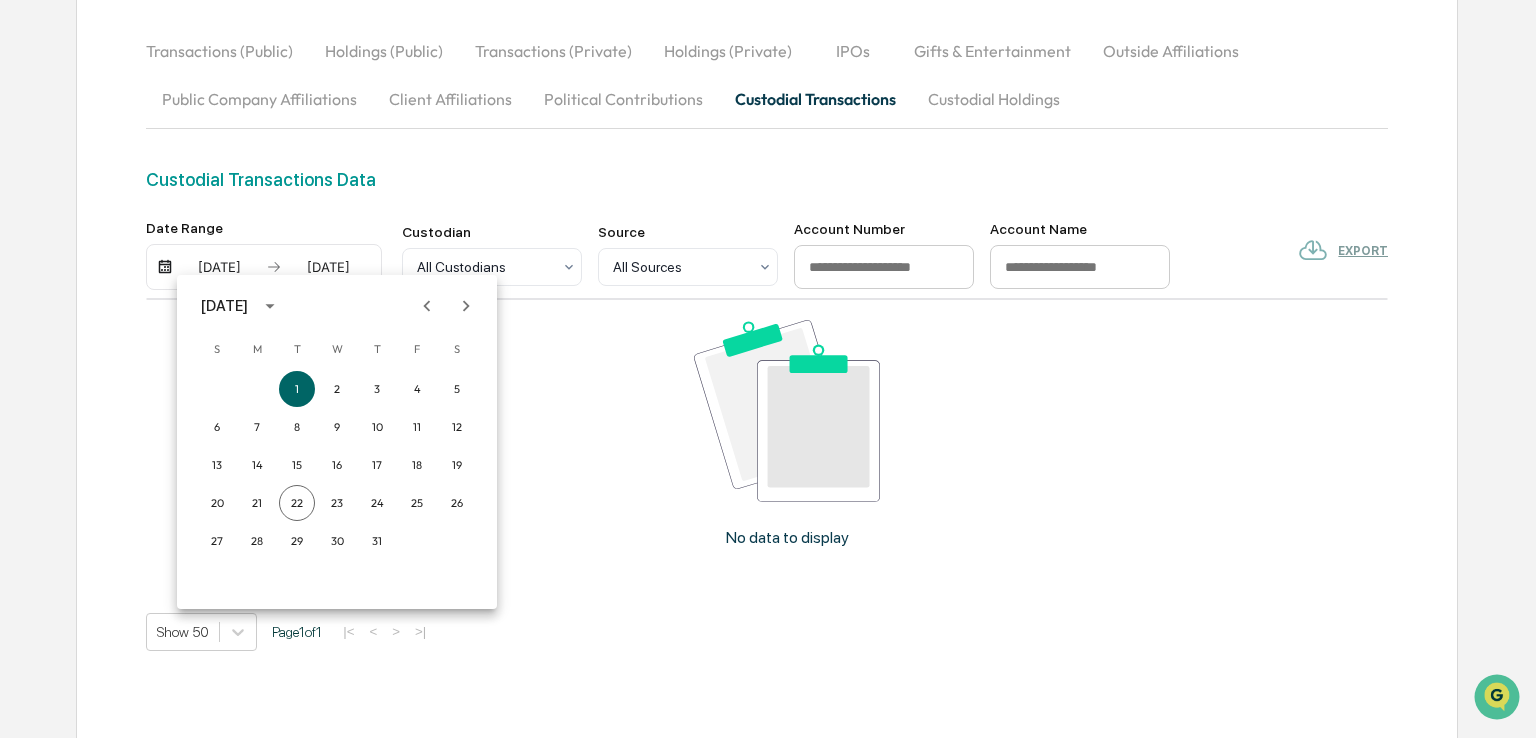 drag, startPoint x: 1223, startPoint y: 356, endPoint x: 1210, endPoint y: 346, distance: 16.40122 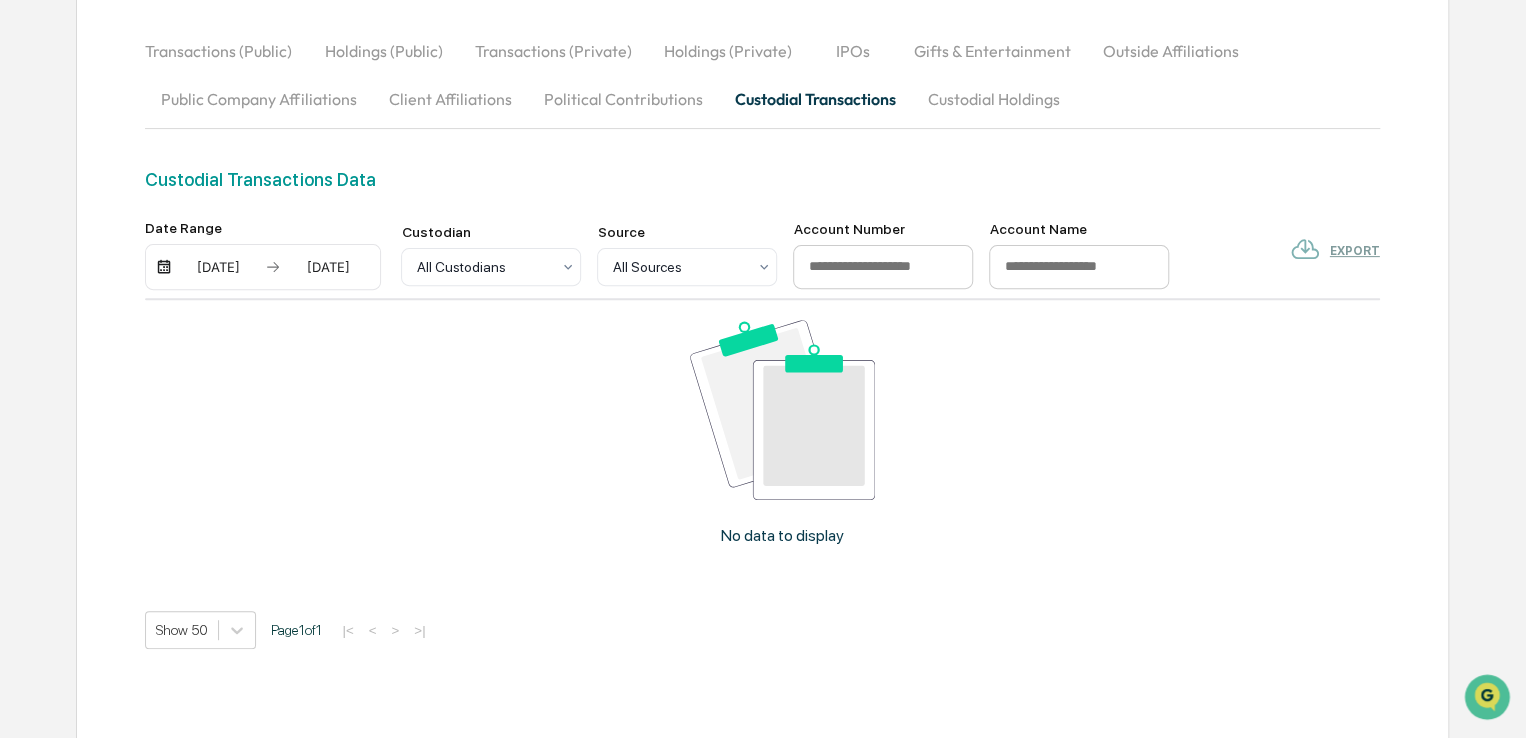 click on "Political Contributions" at bounding box center (622, 99) 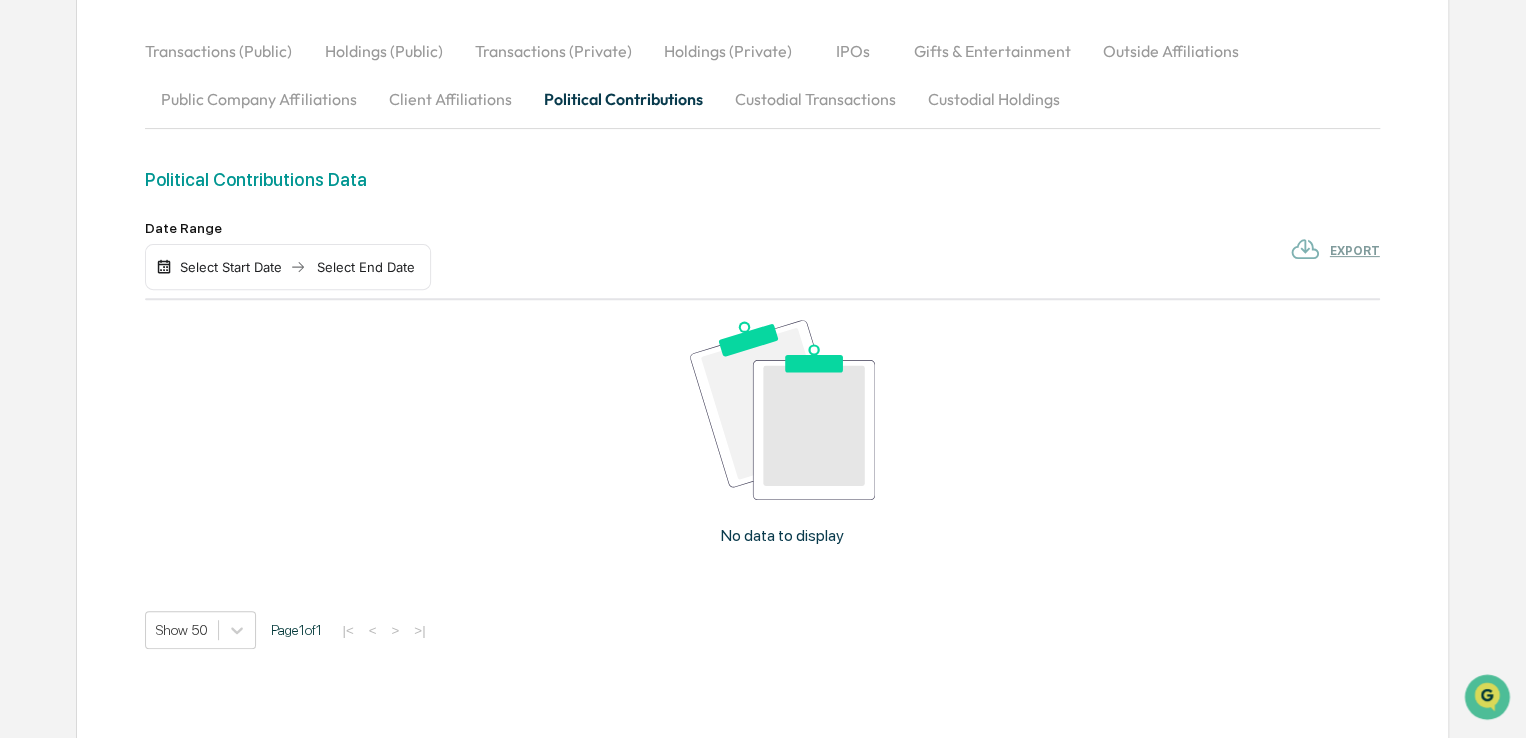 click on "Custodial Transactions" at bounding box center (814, 99) 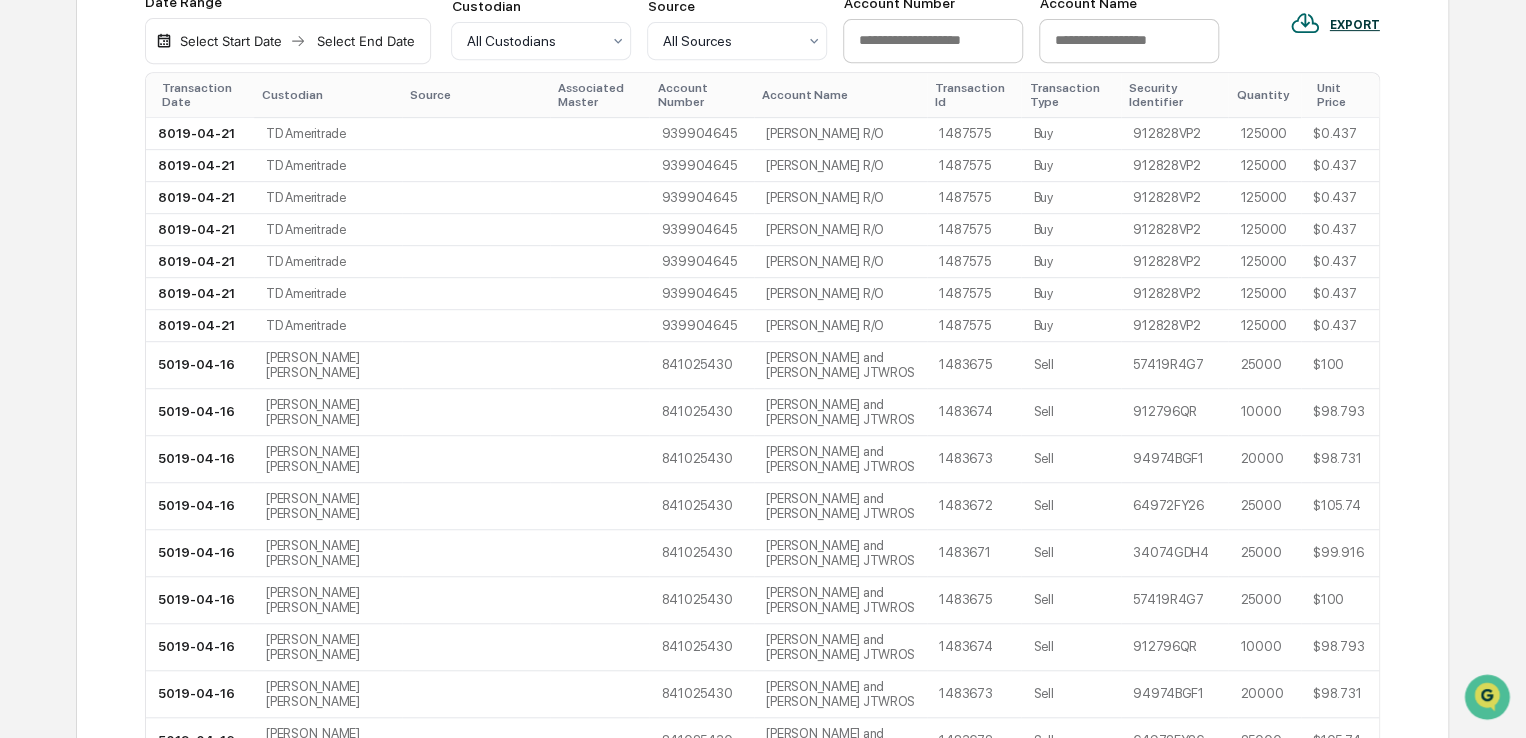 scroll, scrollTop: 110, scrollLeft: 0, axis: vertical 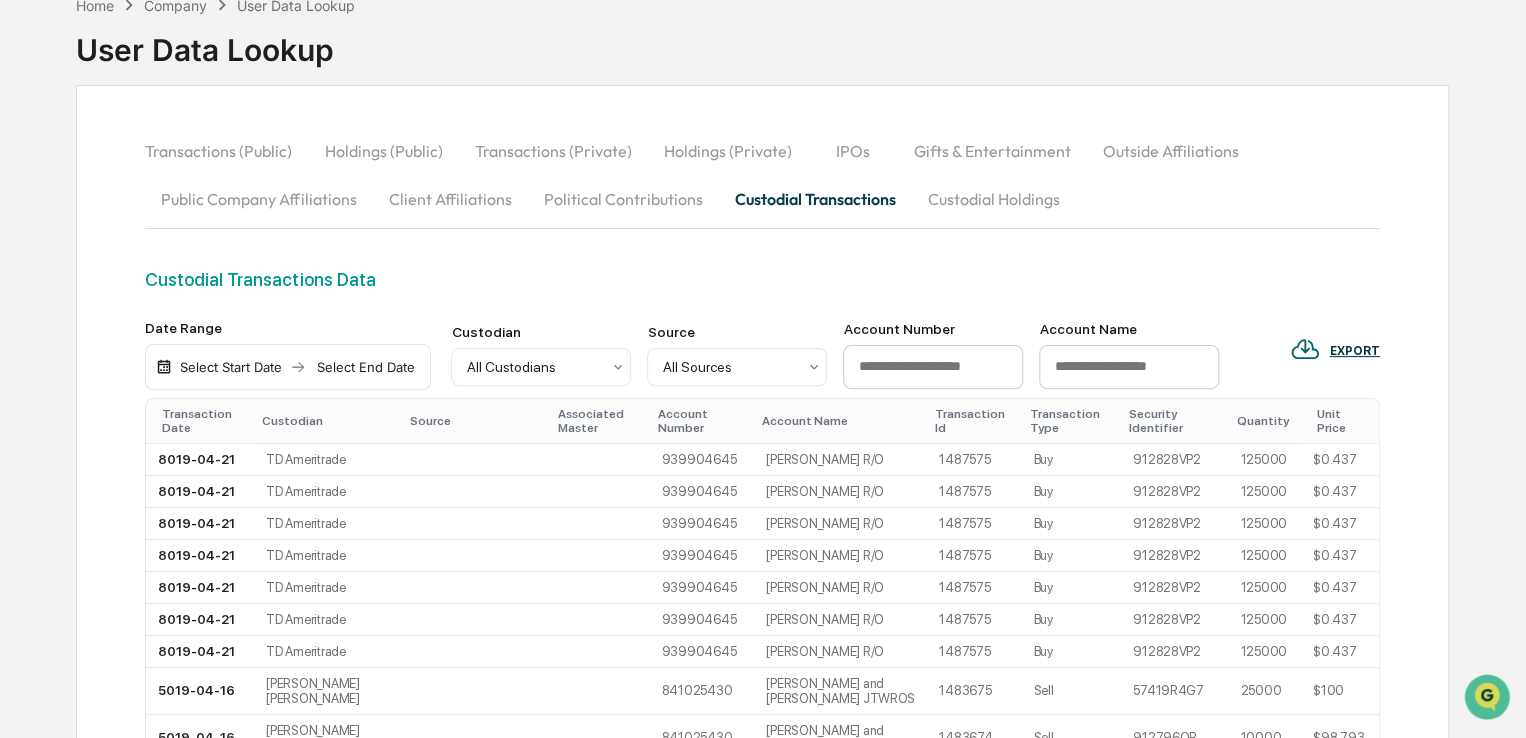 click on "Custodial Holdings" at bounding box center (993, 199) 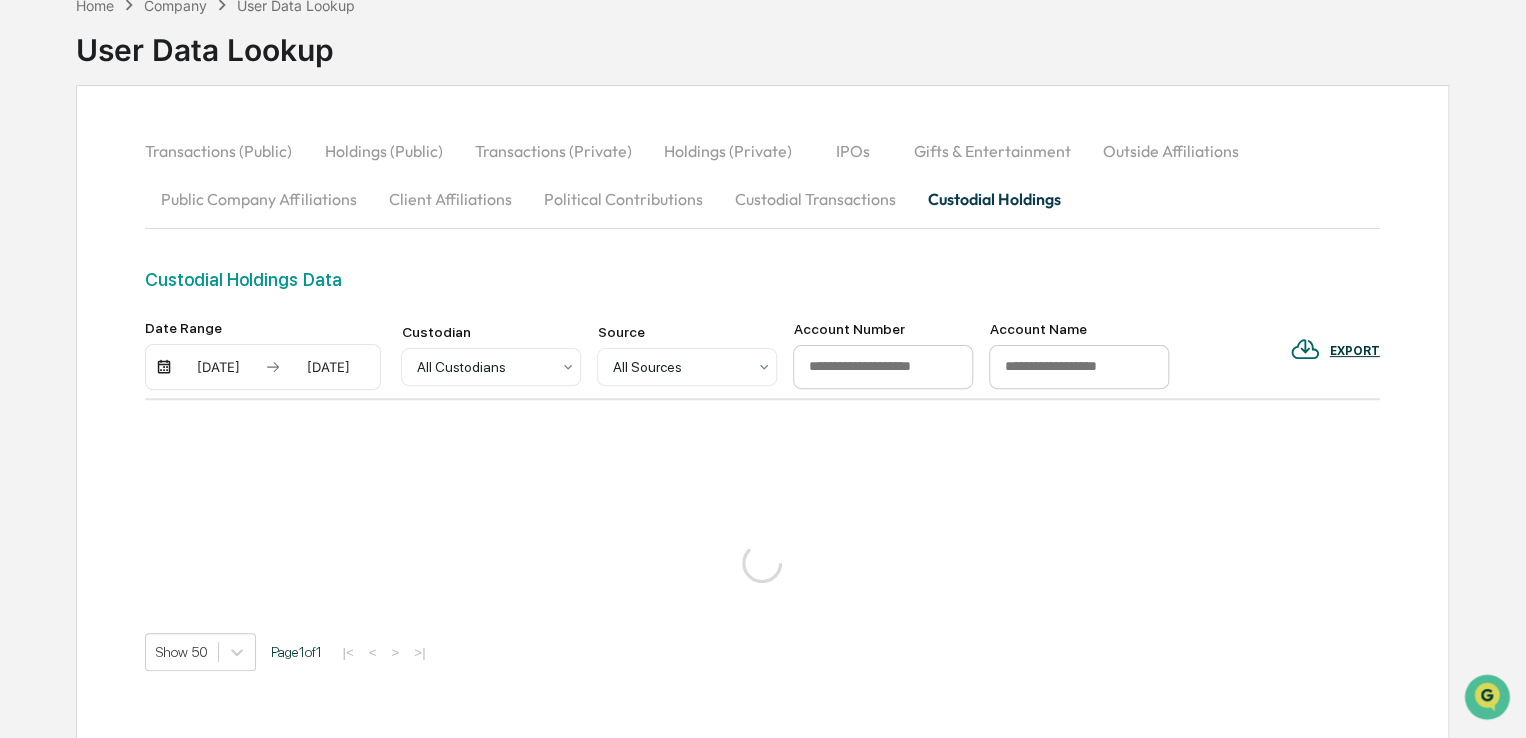 click on "07/21/2025" at bounding box center [218, 367] 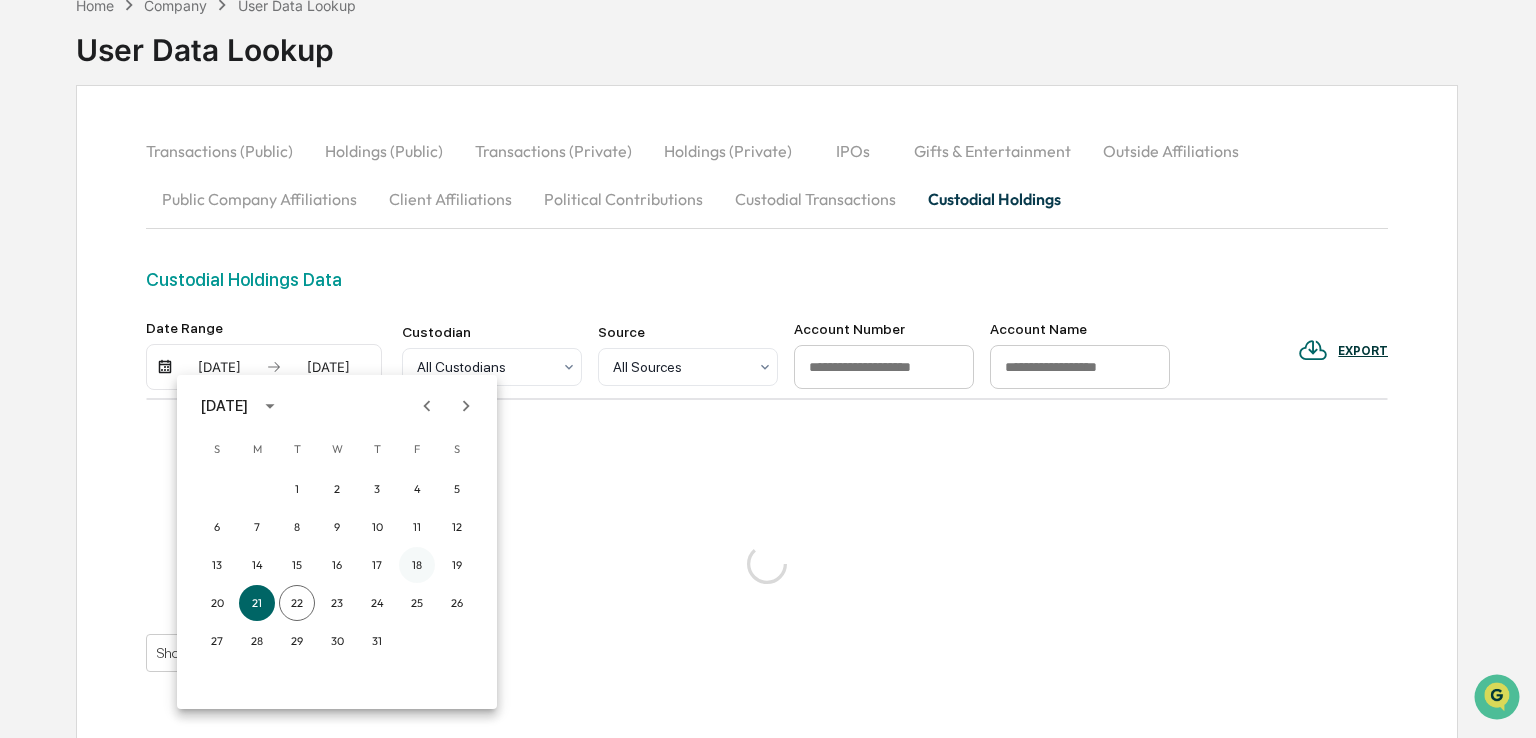 click on "18" at bounding box center (417, 565) 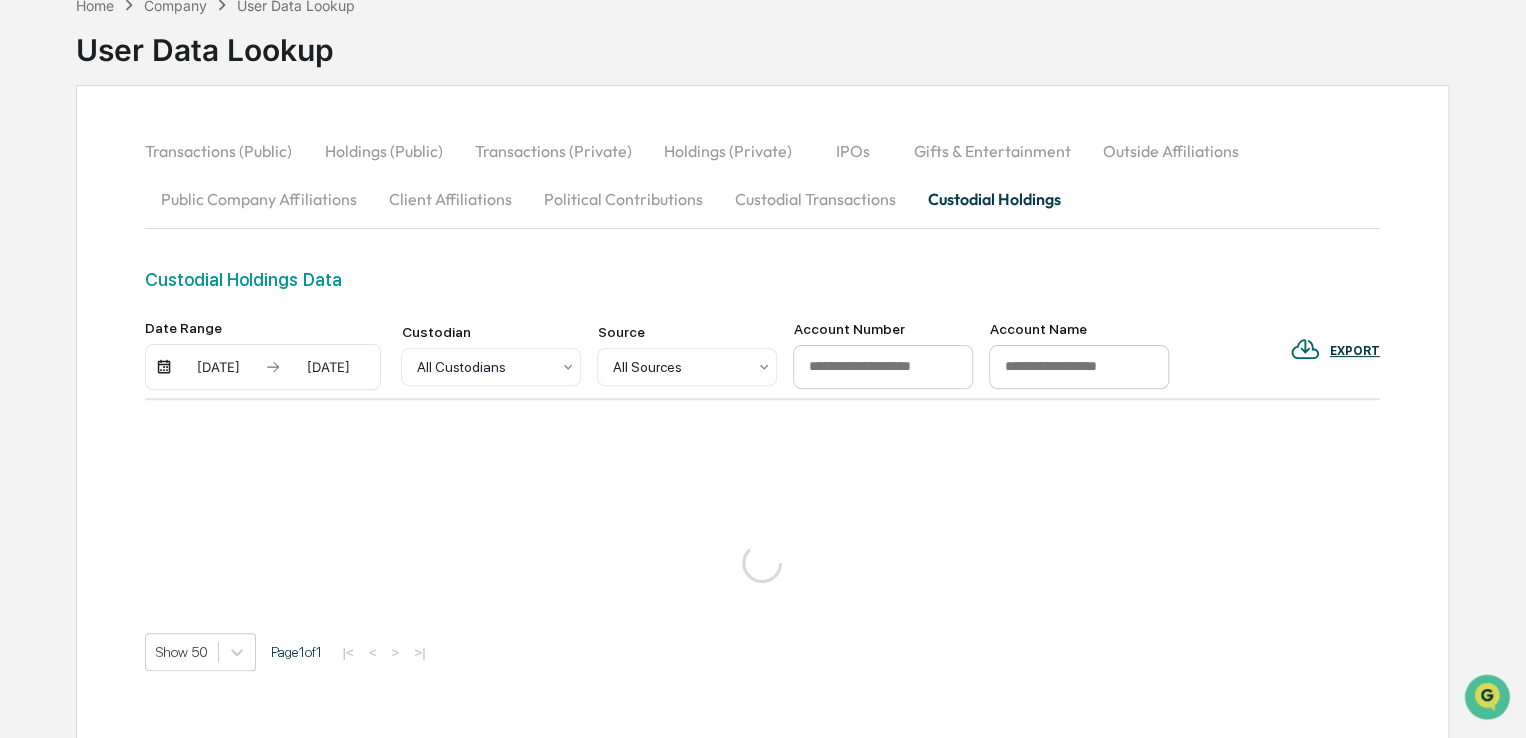 click on "07/18/2025" at bounding box center (218, 367) 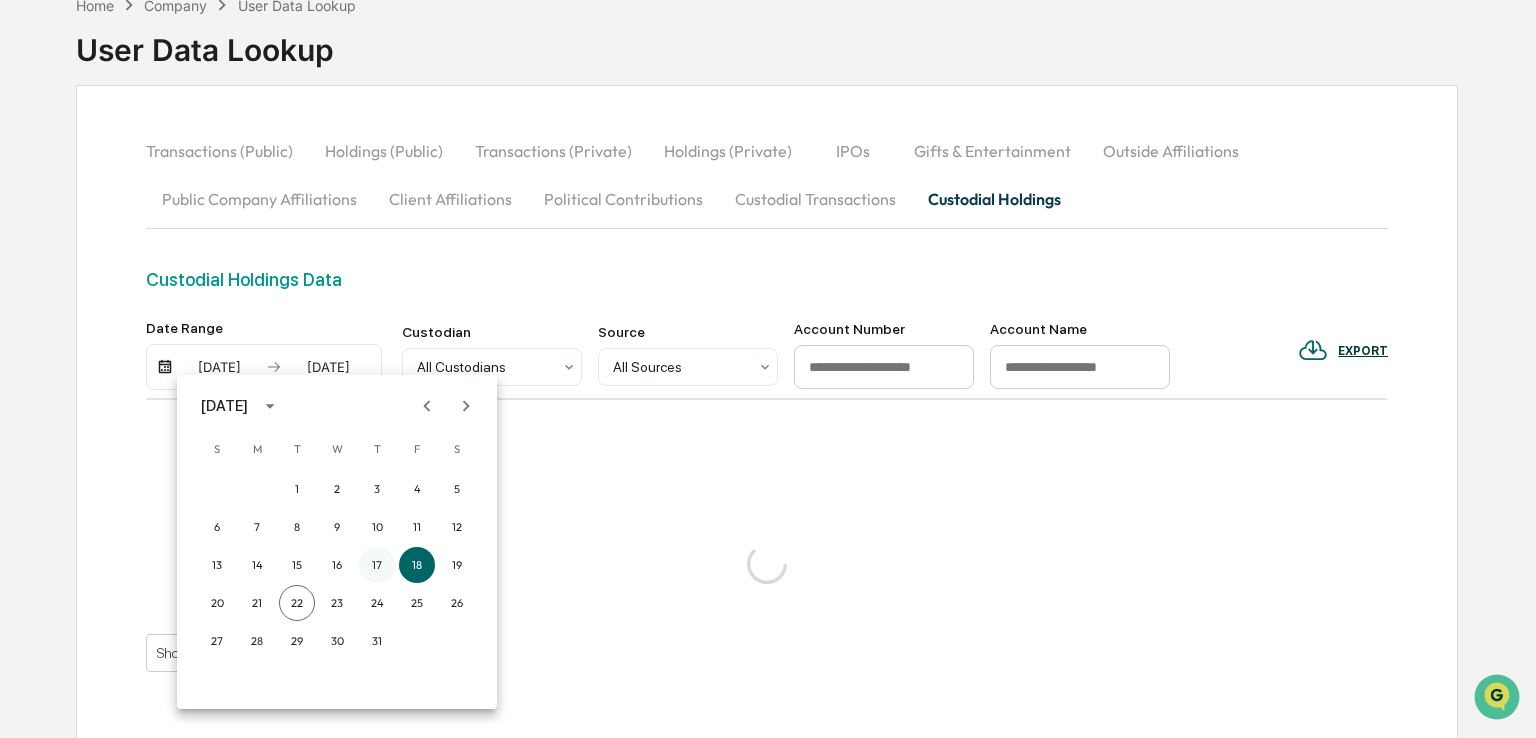 click on "17" at bounding box center [377, 565] 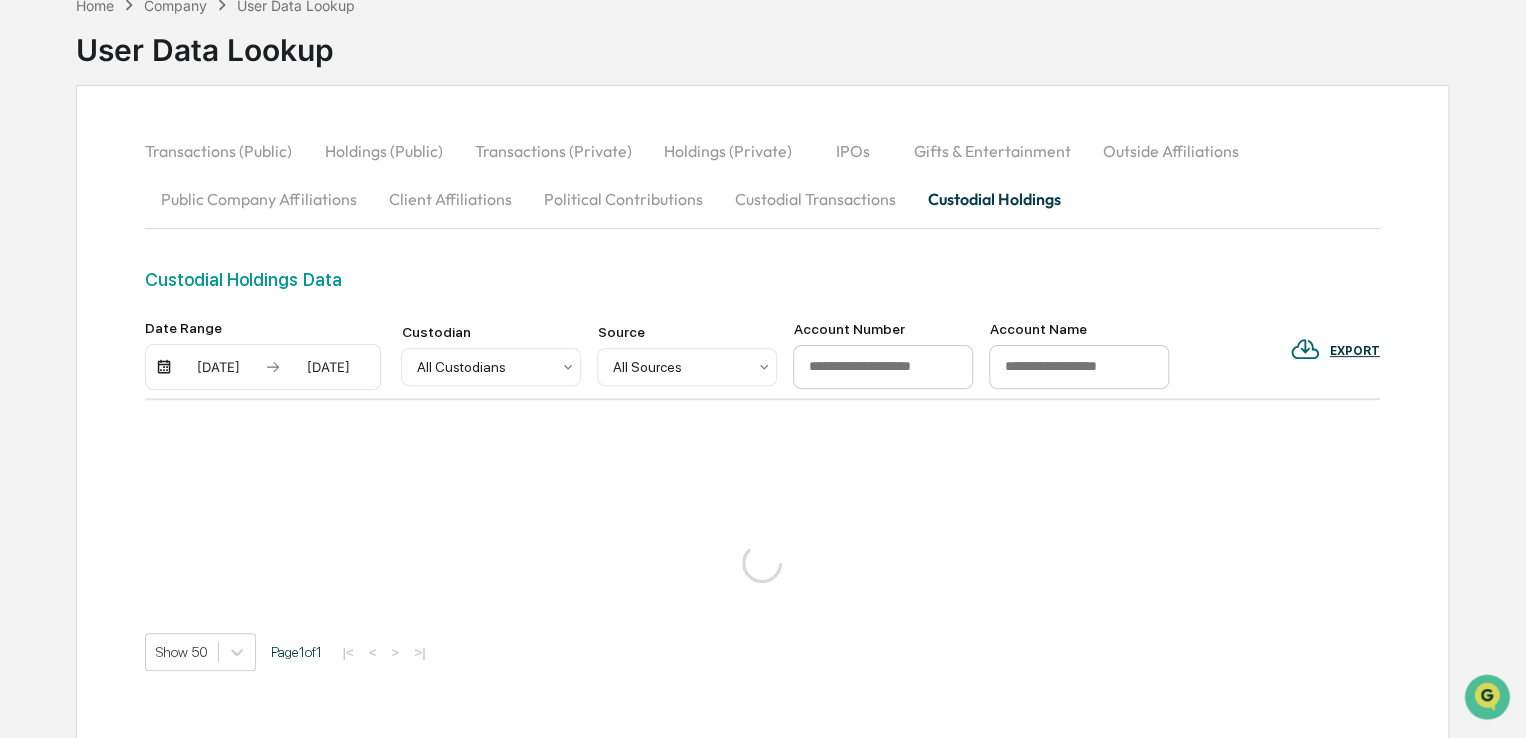 click on "07/21/2025" at bounding box center [327, 367] 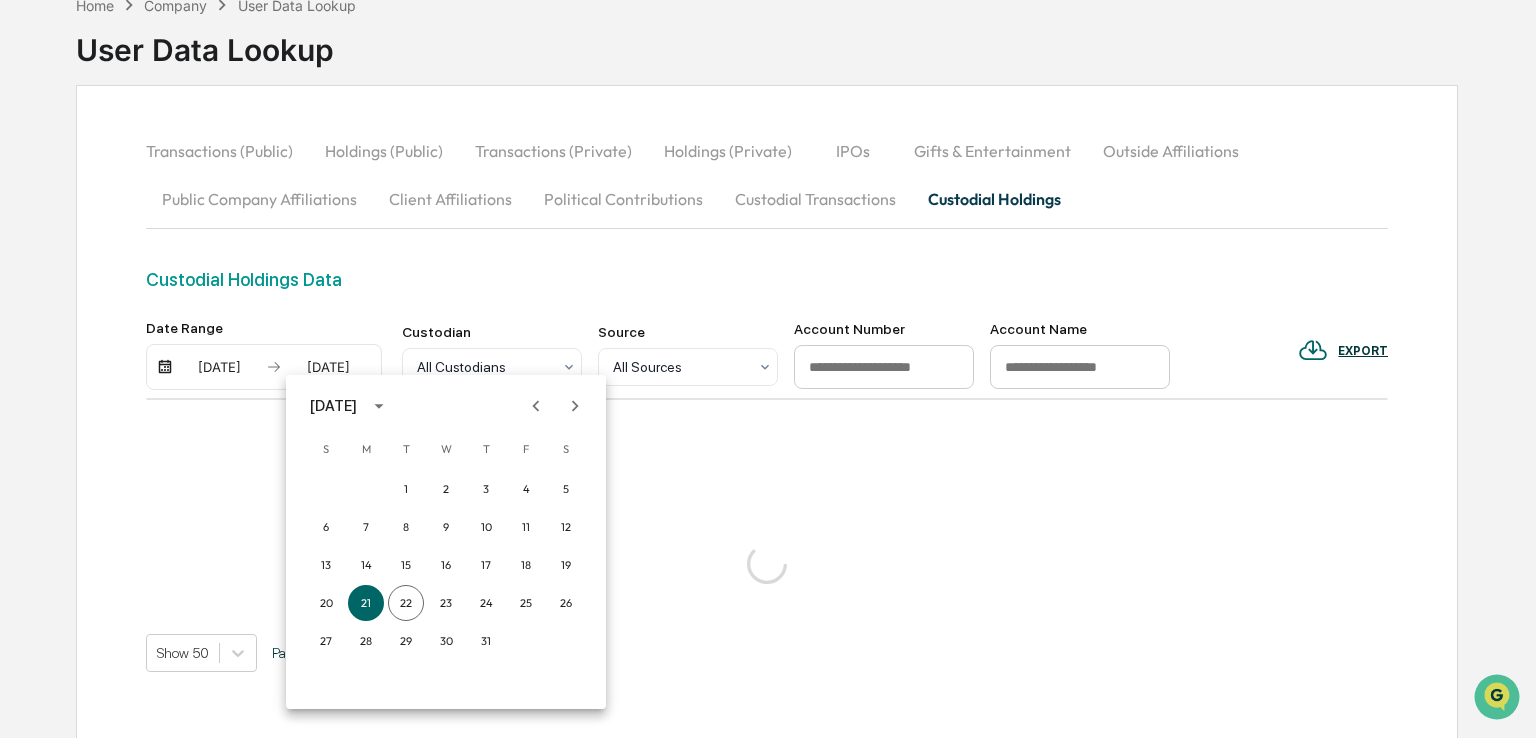 drag, startPoint x: 736, startPoint y: 505, endPoint x: 792, endPoint y: 490, distance: 57.974133 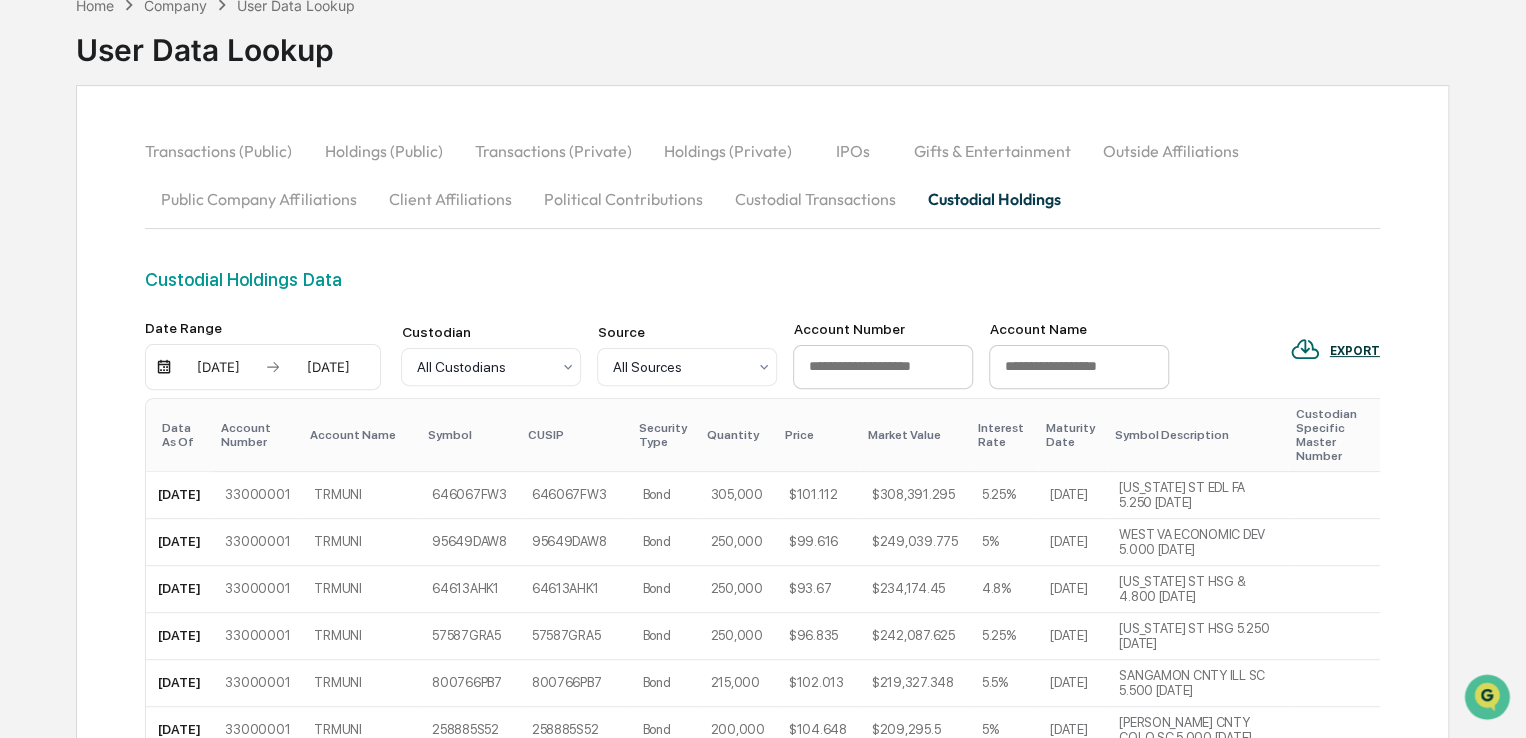click on "07/21/2025" at bounding box center [327, 367] 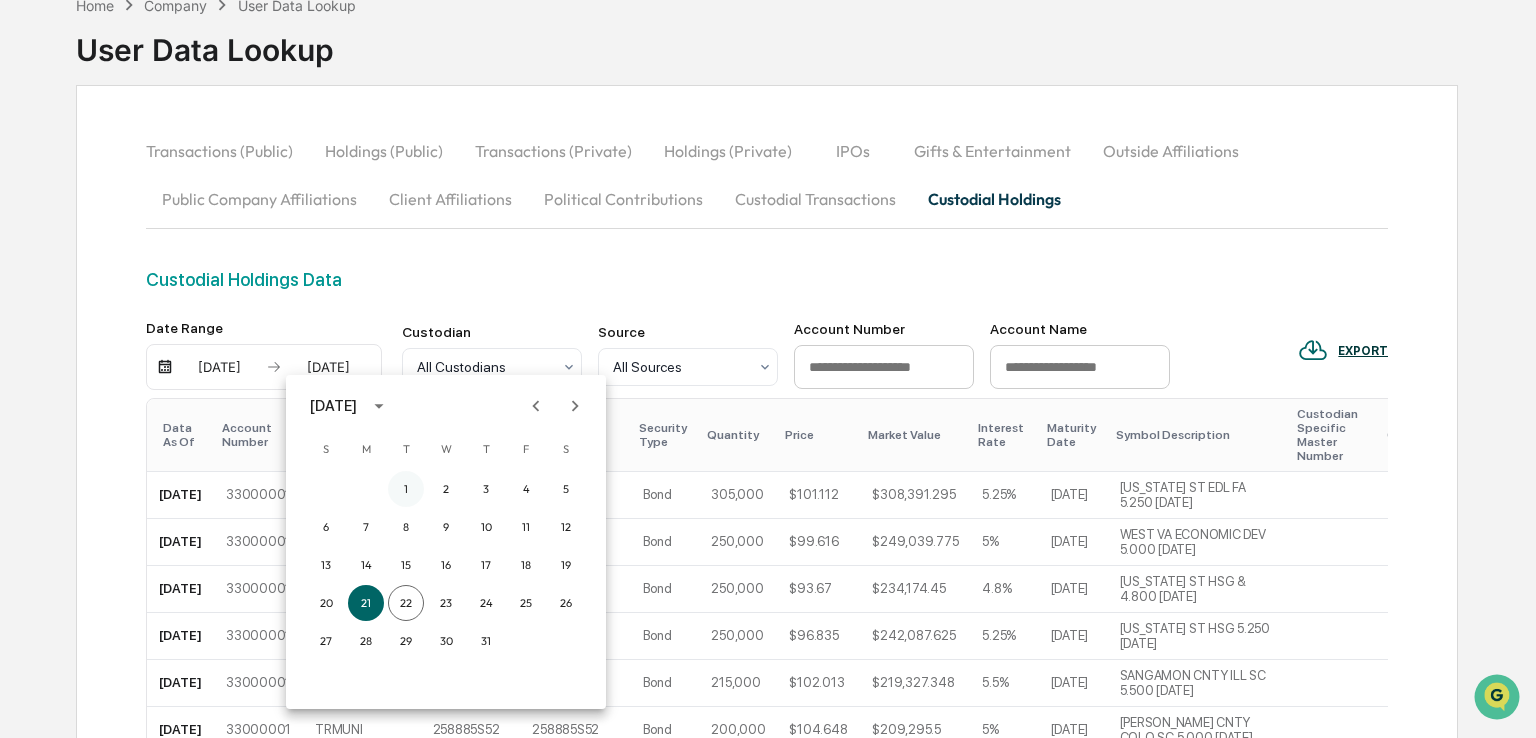 click on "1" at bounding box center (406, 489) 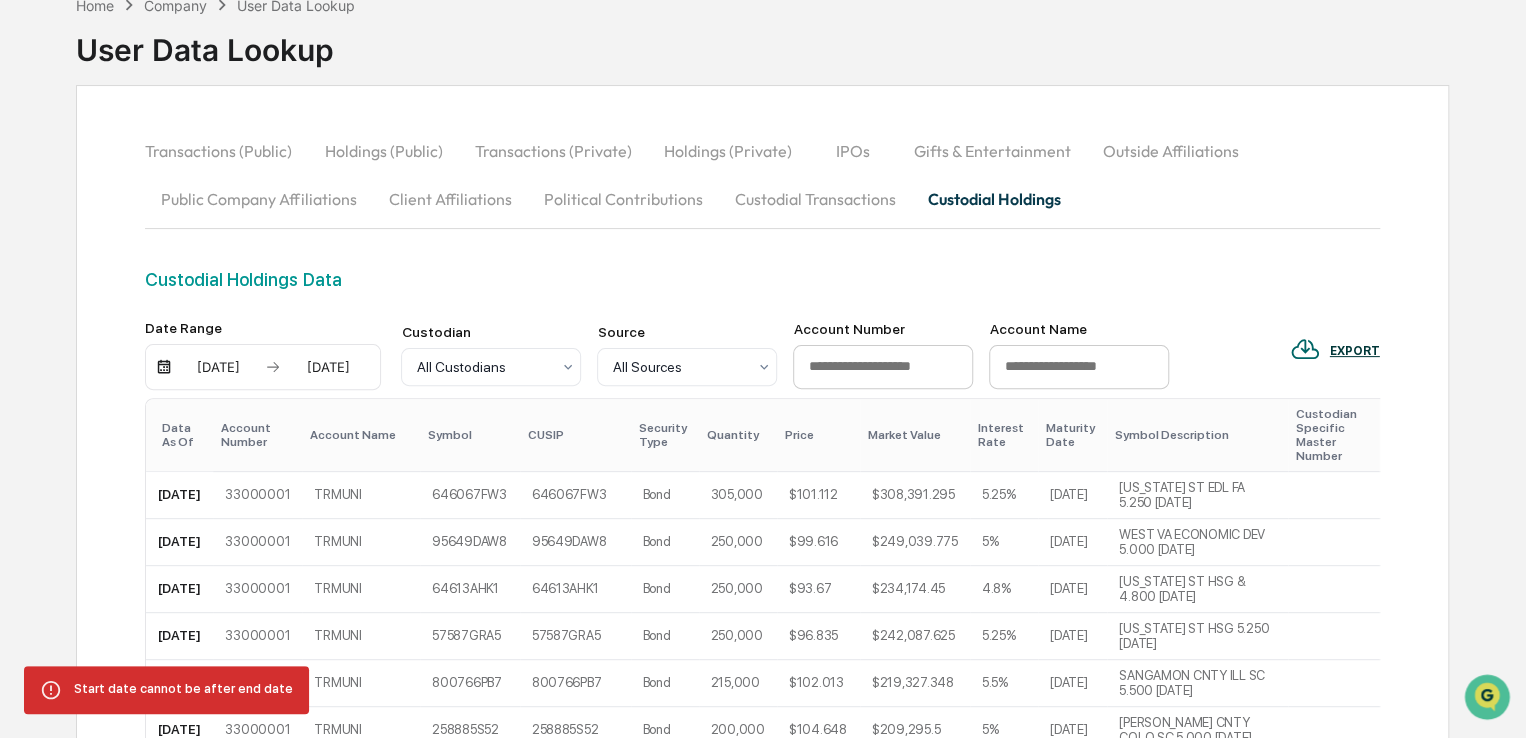 click on "07/21/2025" at bounding box center (327, 367) 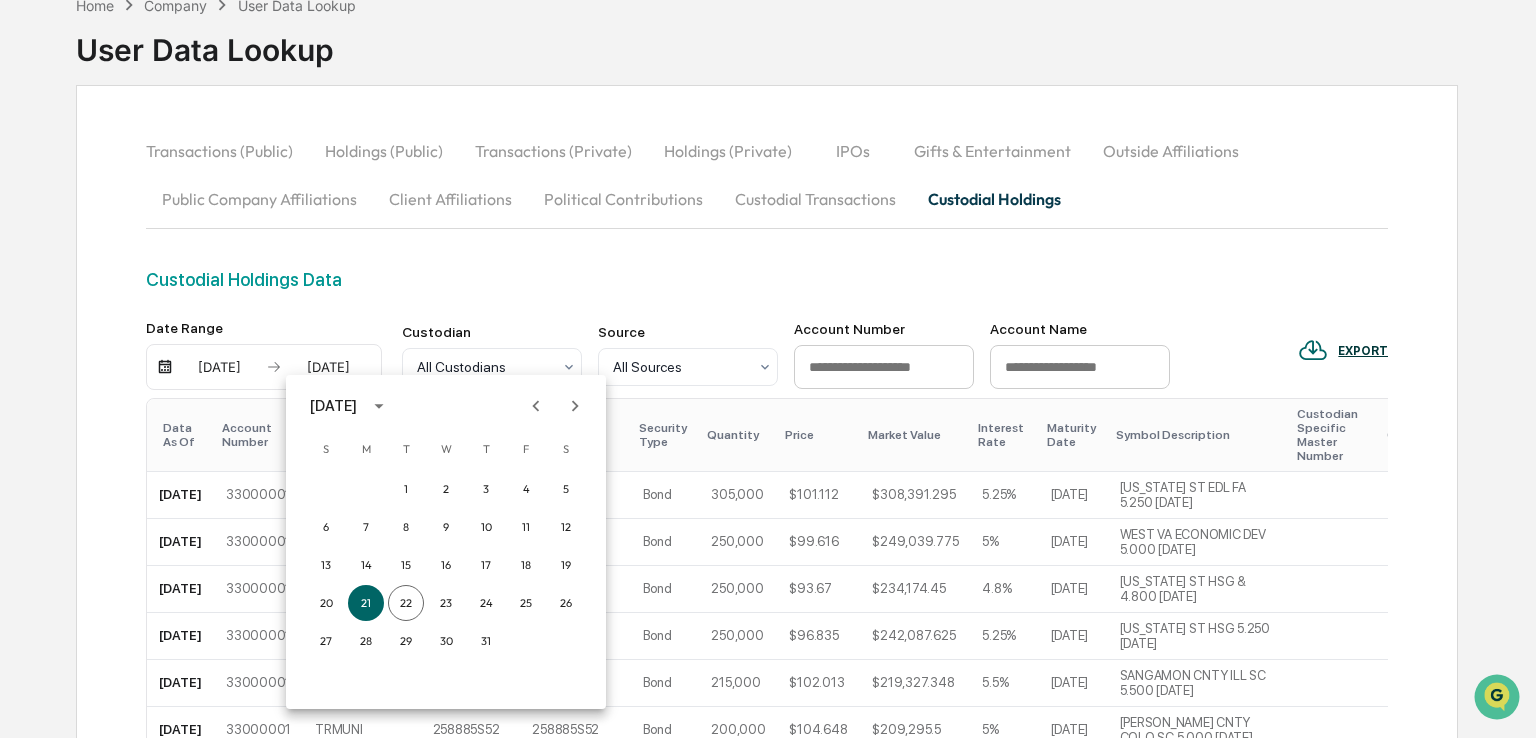 click at bounding box center [768, 369] 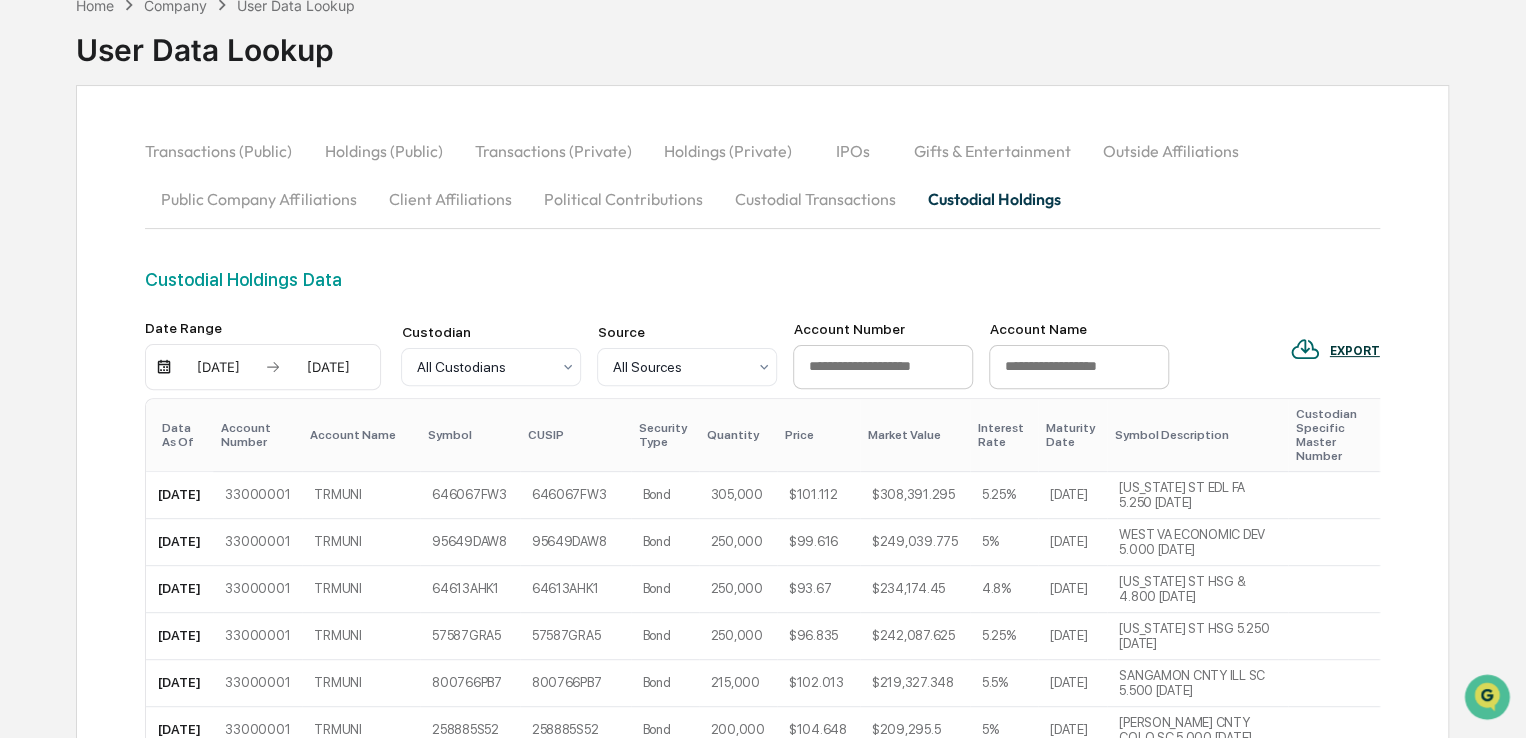click on "07/17/2025" at bounding box center (218, 367) 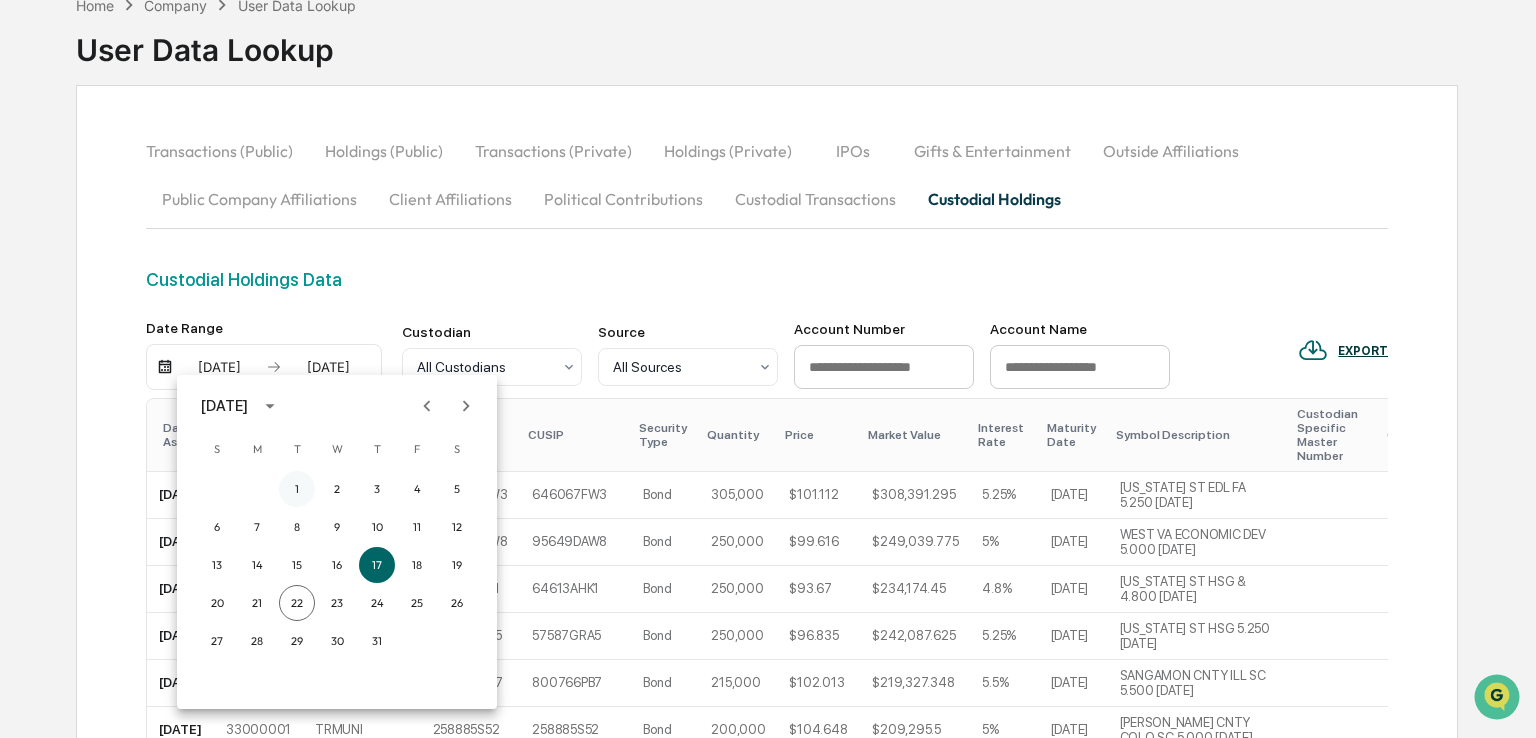 click on "1" at bounding box center (297, 489) 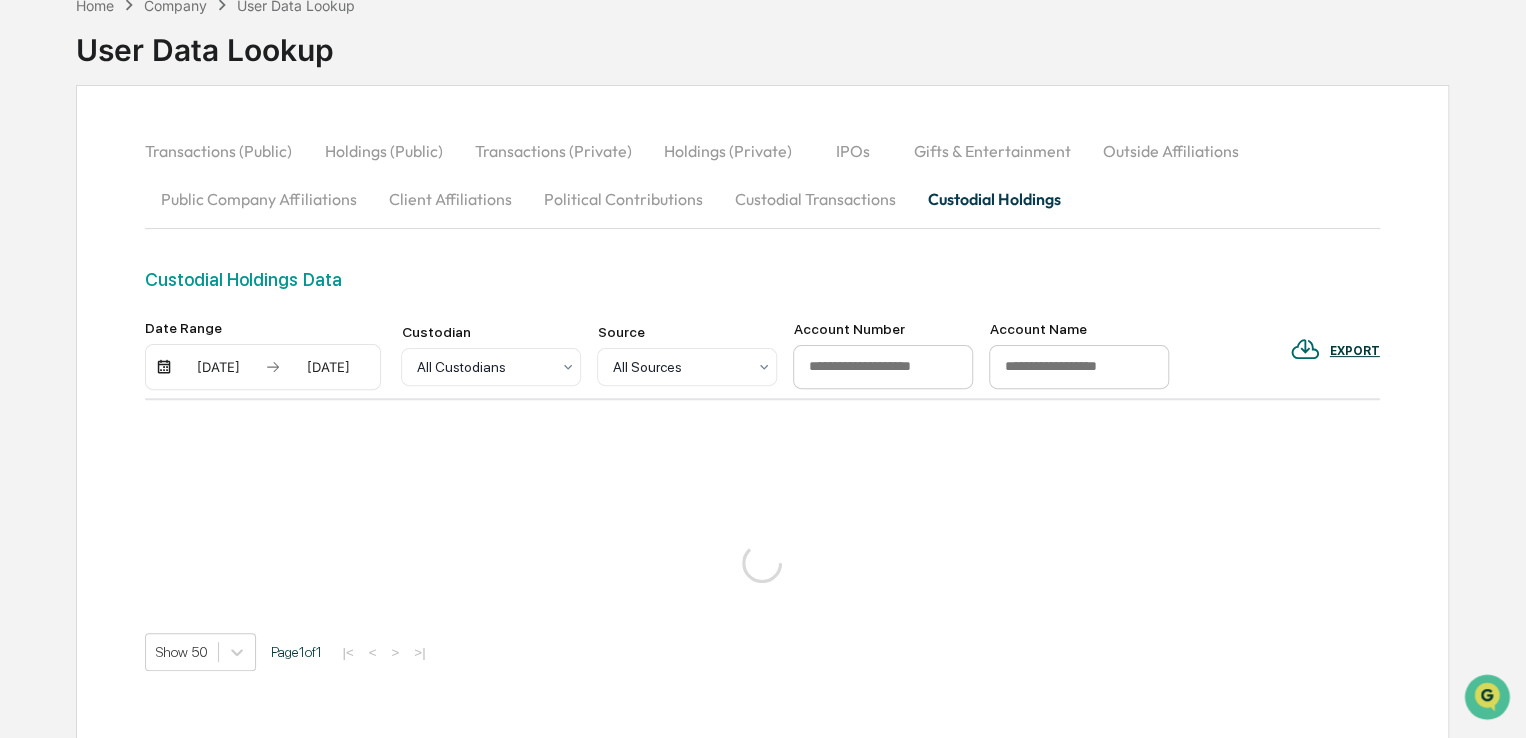 click on "07/21/2025" at bounding box center (327, 367) 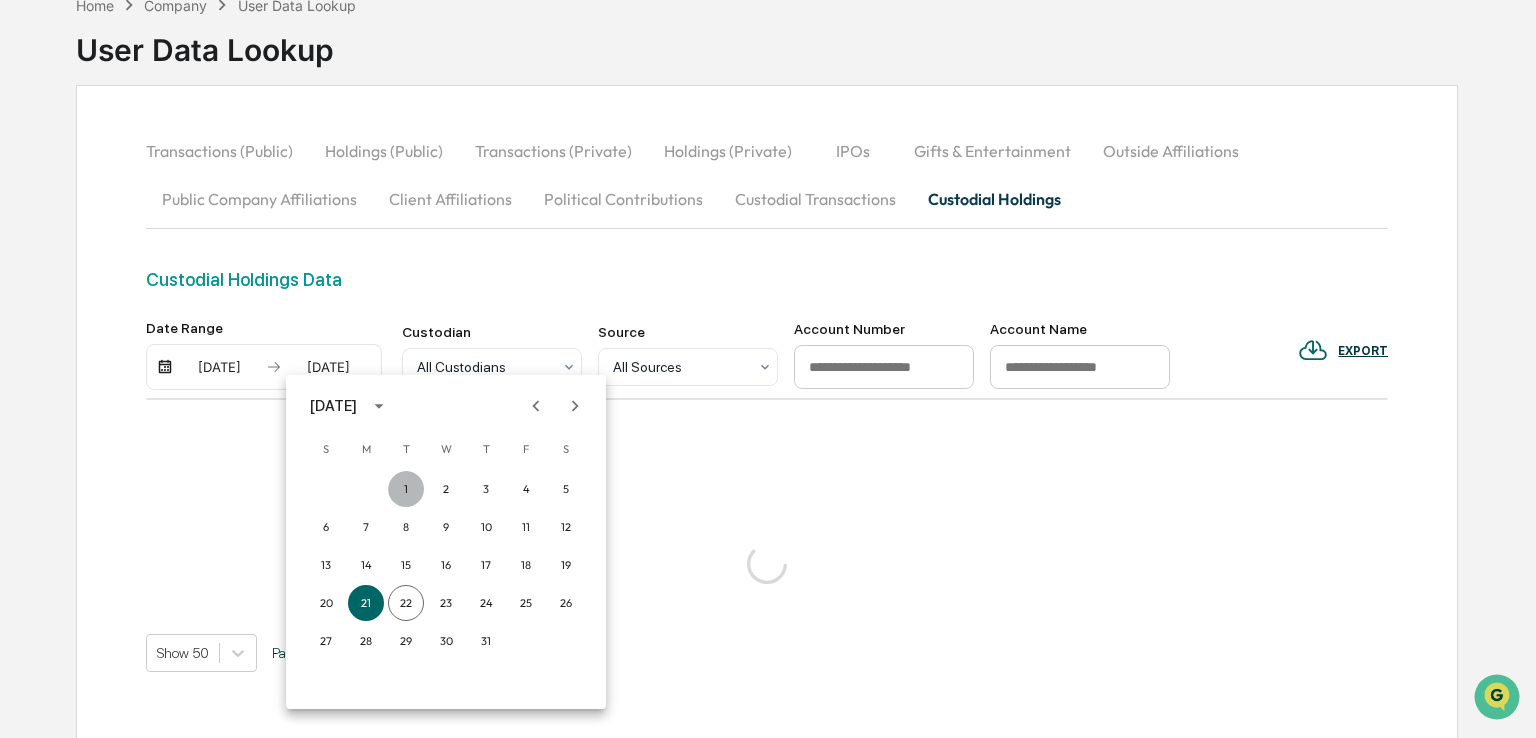 click on "1" at bounding box center [406, 489] 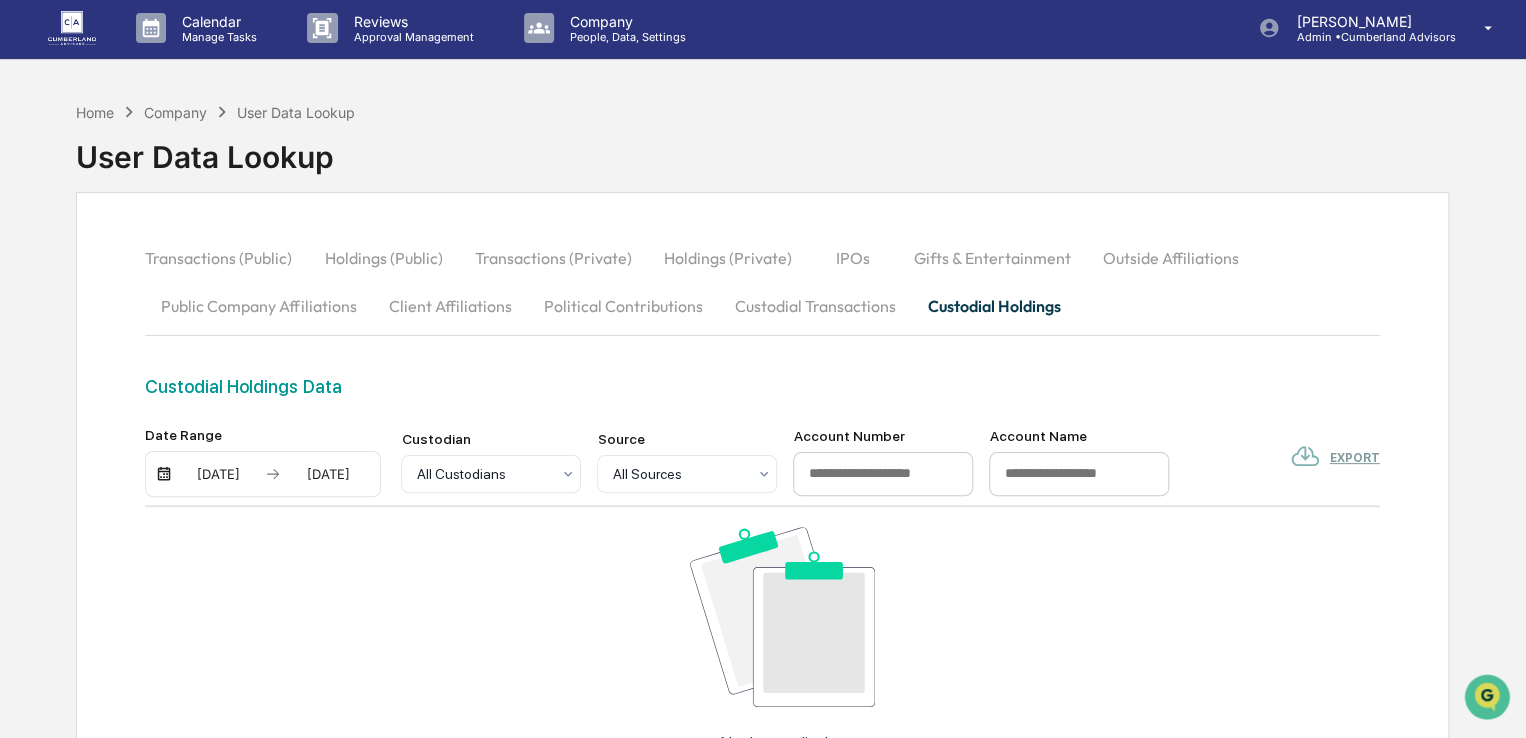 scroll, scrollTop: 0, scrollLeft: 0, axis: both 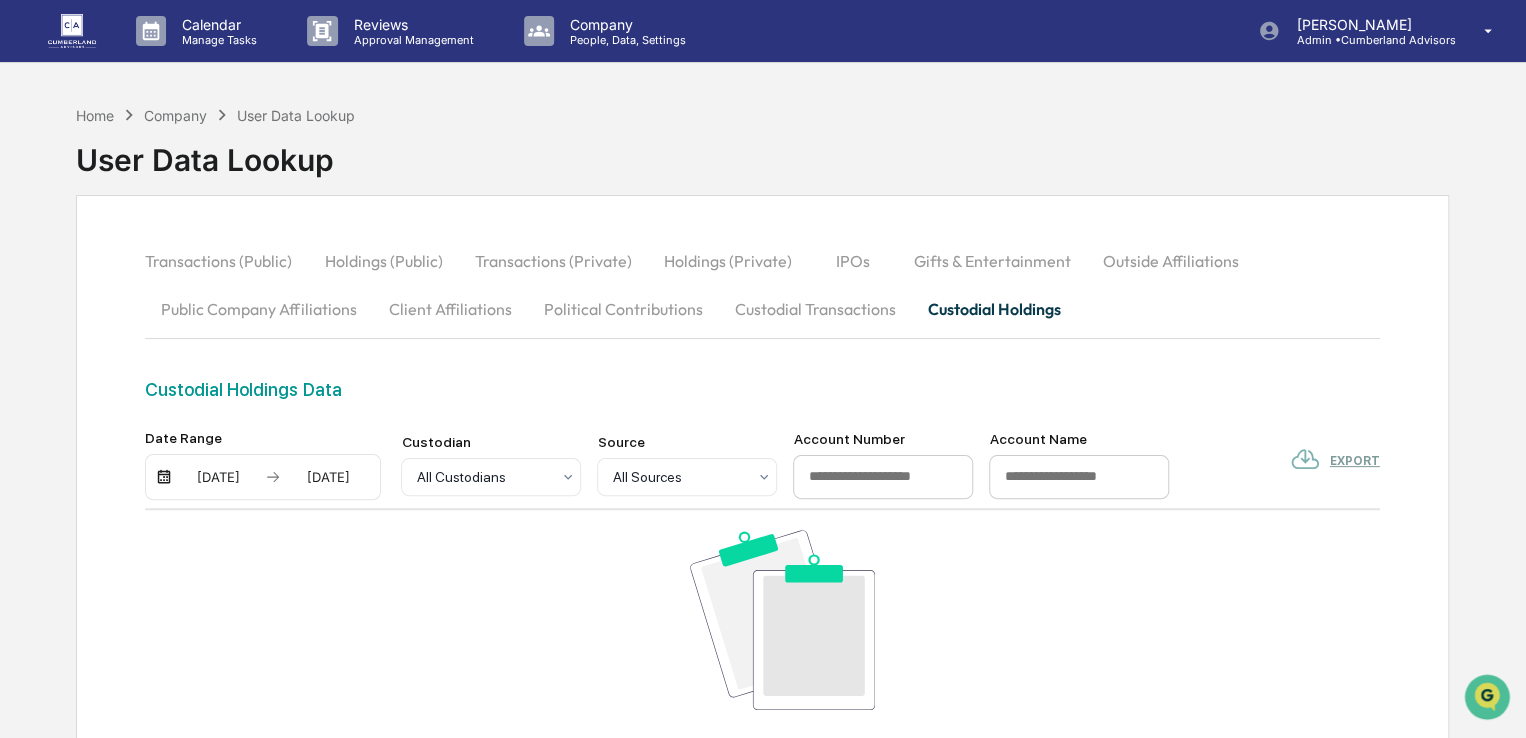 click on "Company" at bounding box center [175, 115] 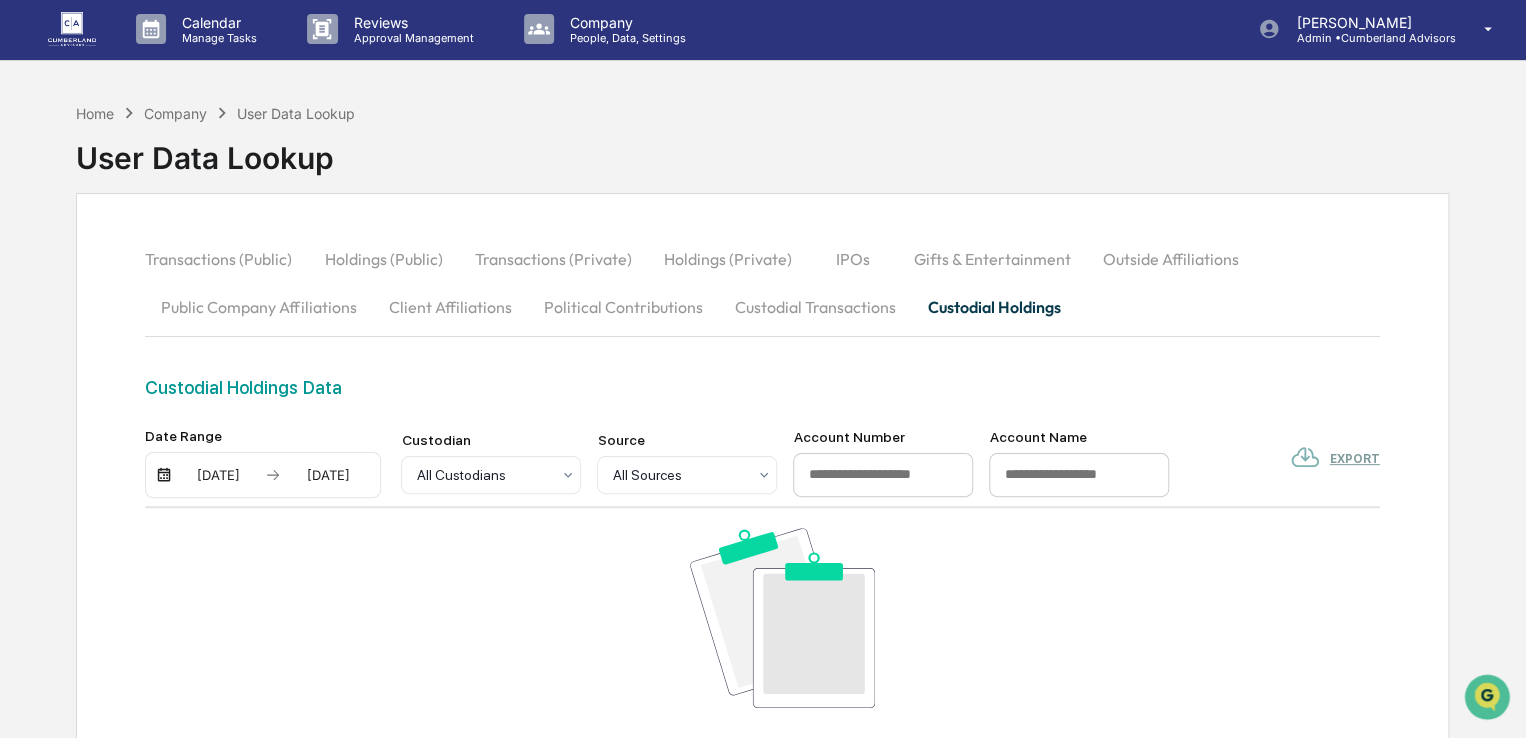 scroll, scrollTop: 0, scrollLeft: 0, axis: both 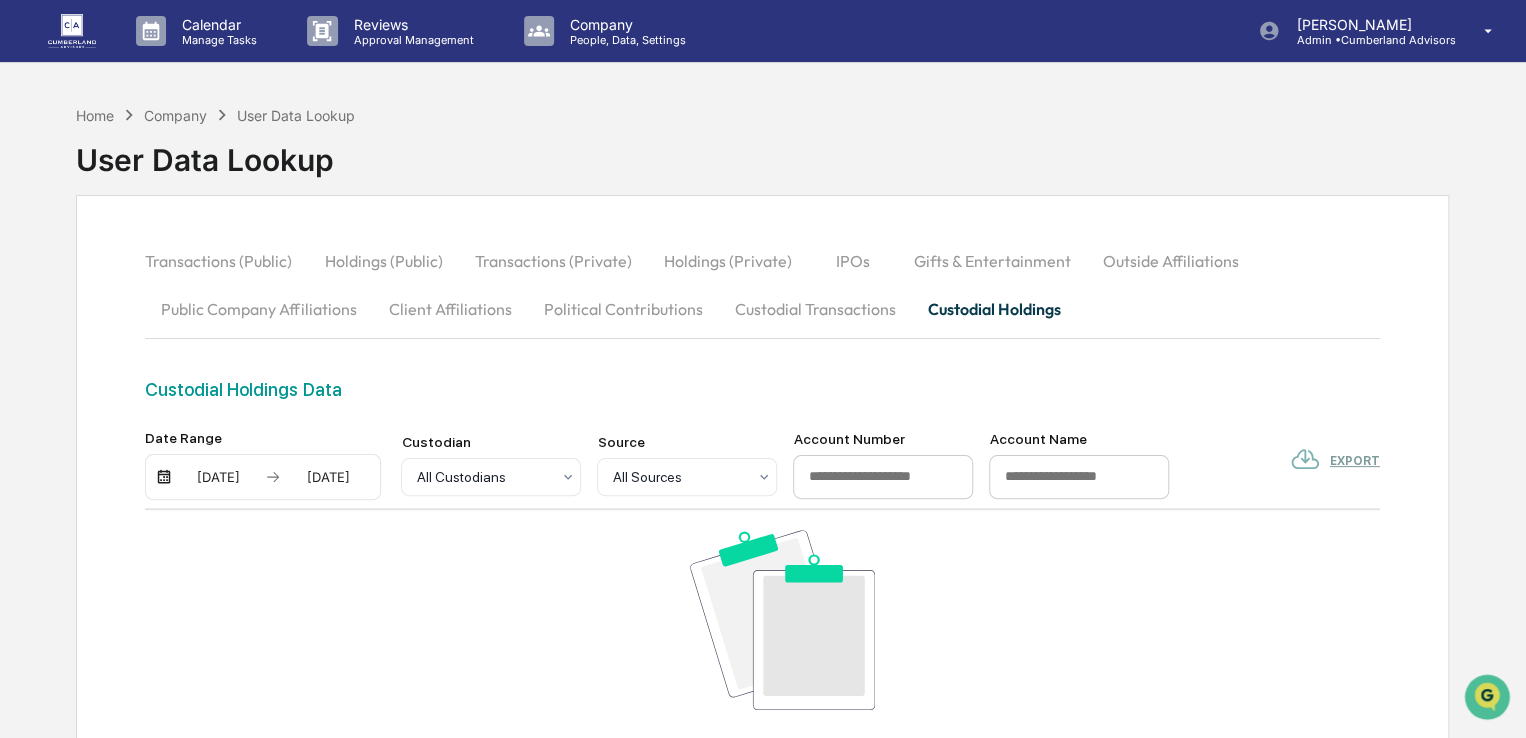 click on "User Data Lookup" at bounding box center (296, 115) 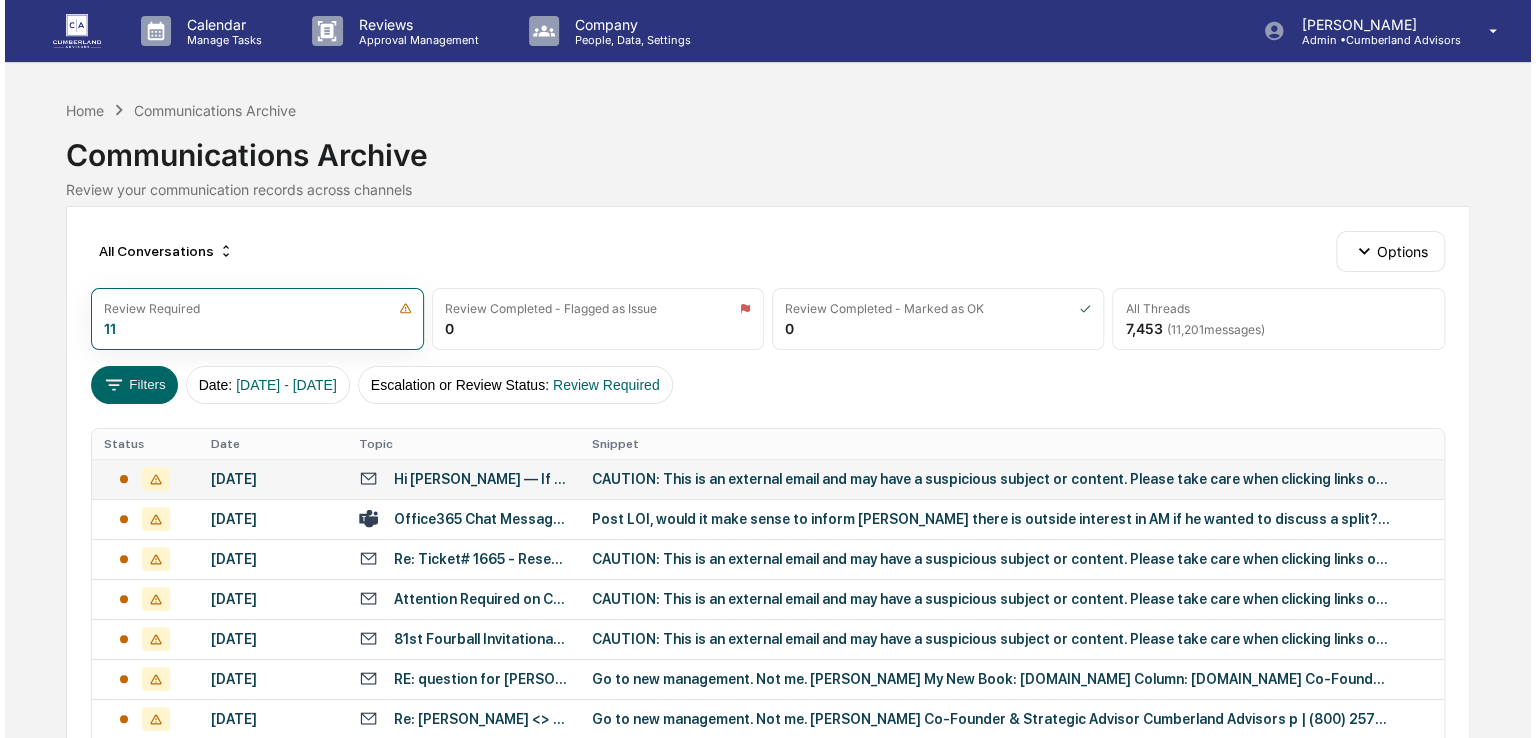 scroll, scrollTop: 0, scrollLeft: 0, axis: both 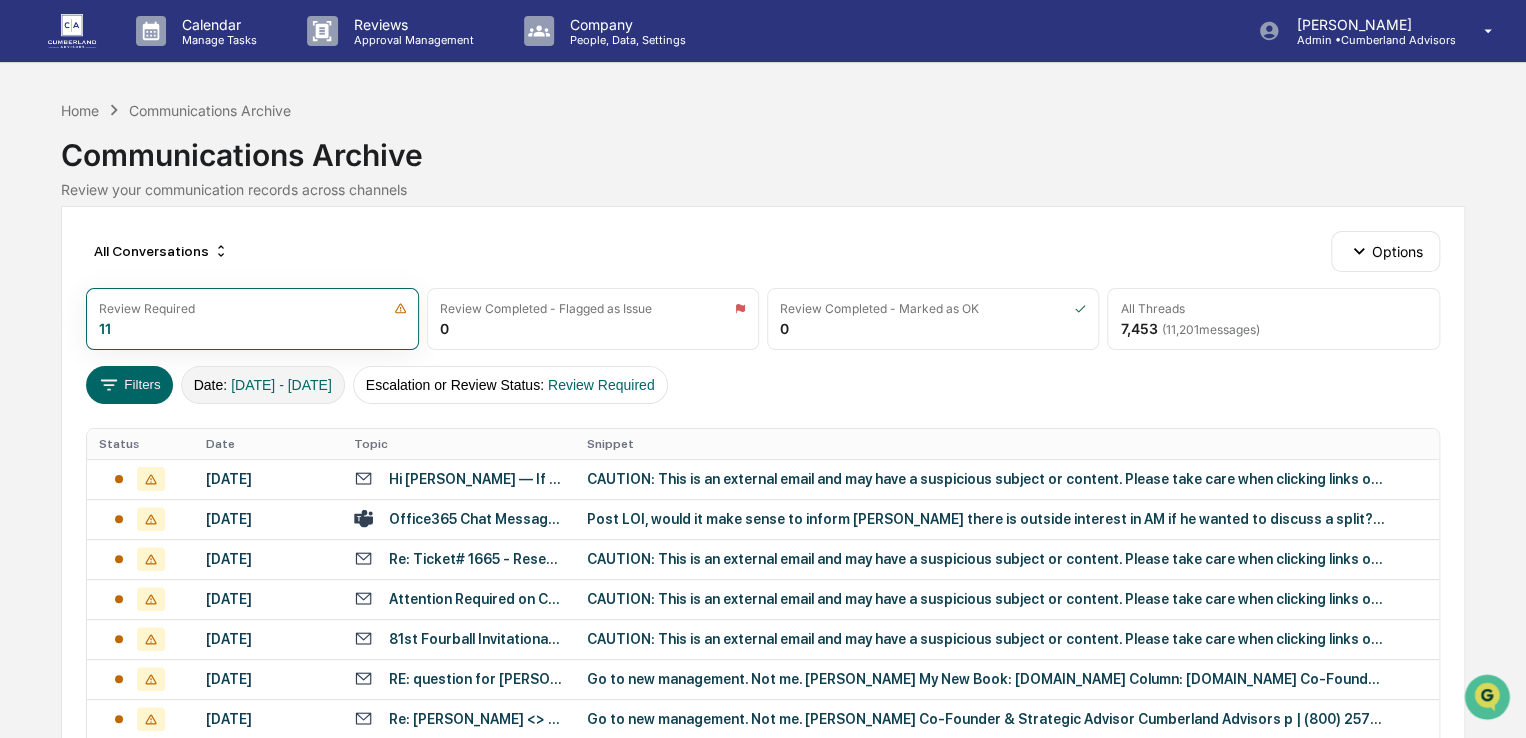 click on "01/01/2024 - 12/31/2025" at bounding box center (281, 385) 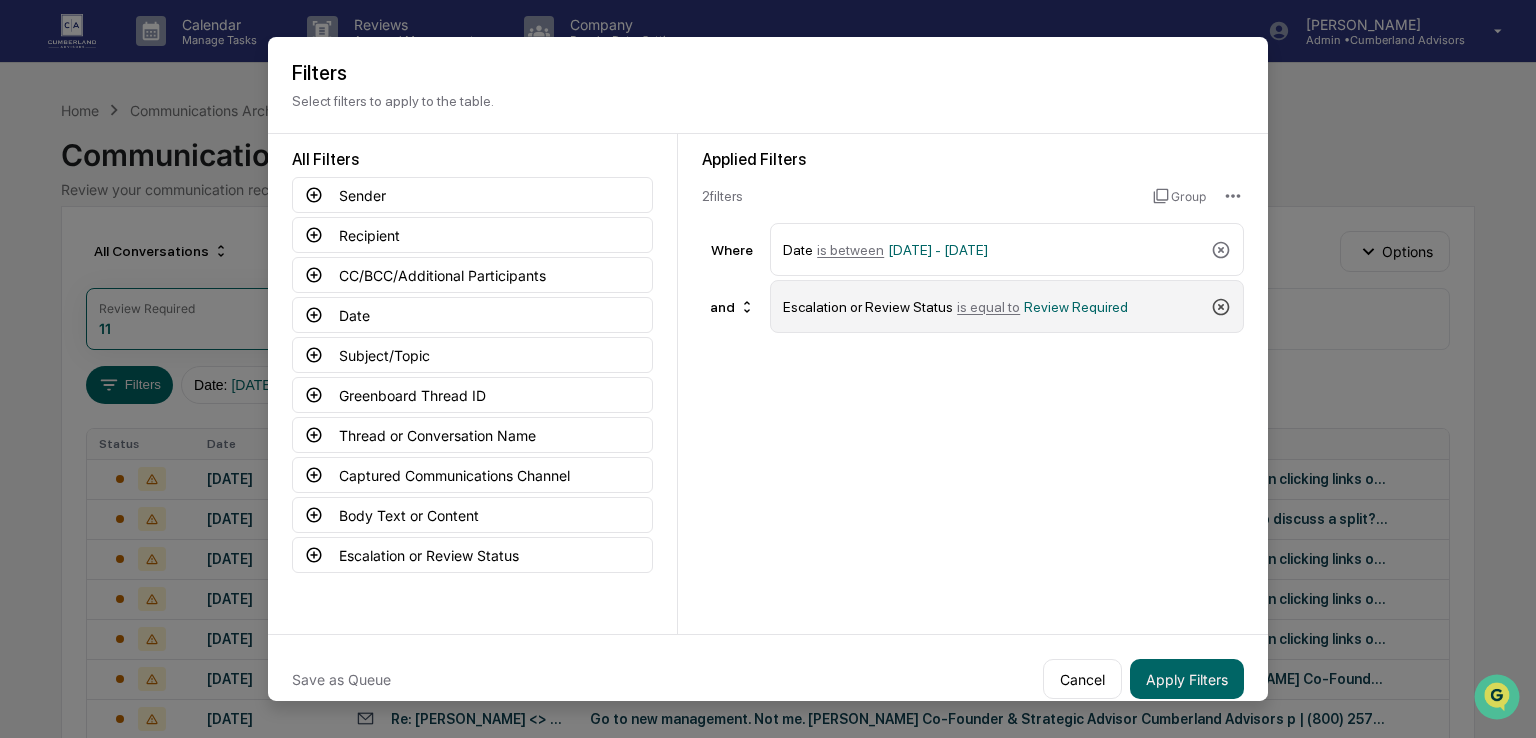 click 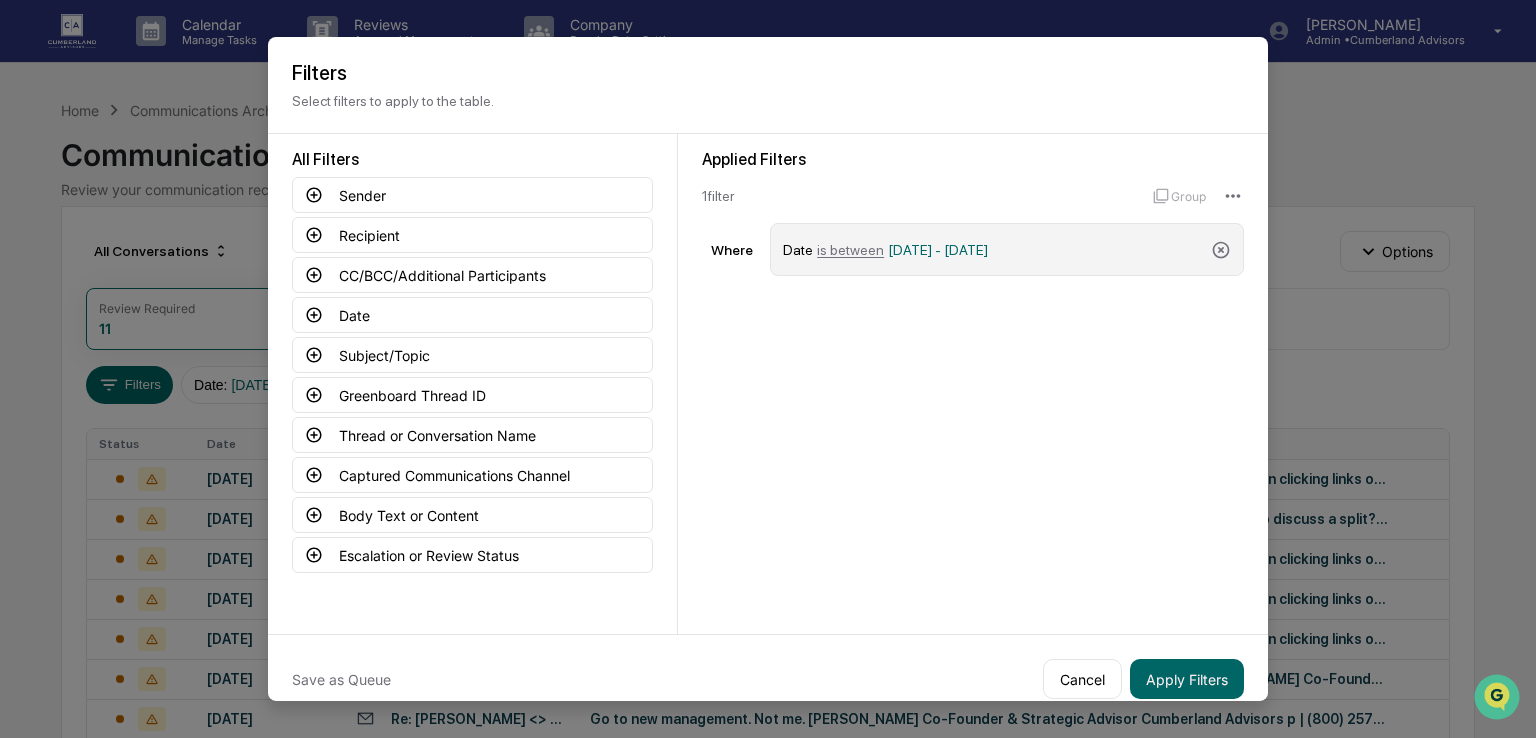 click on "01/01/2024 - 12/31/2025" at bounding box center (938, 249) 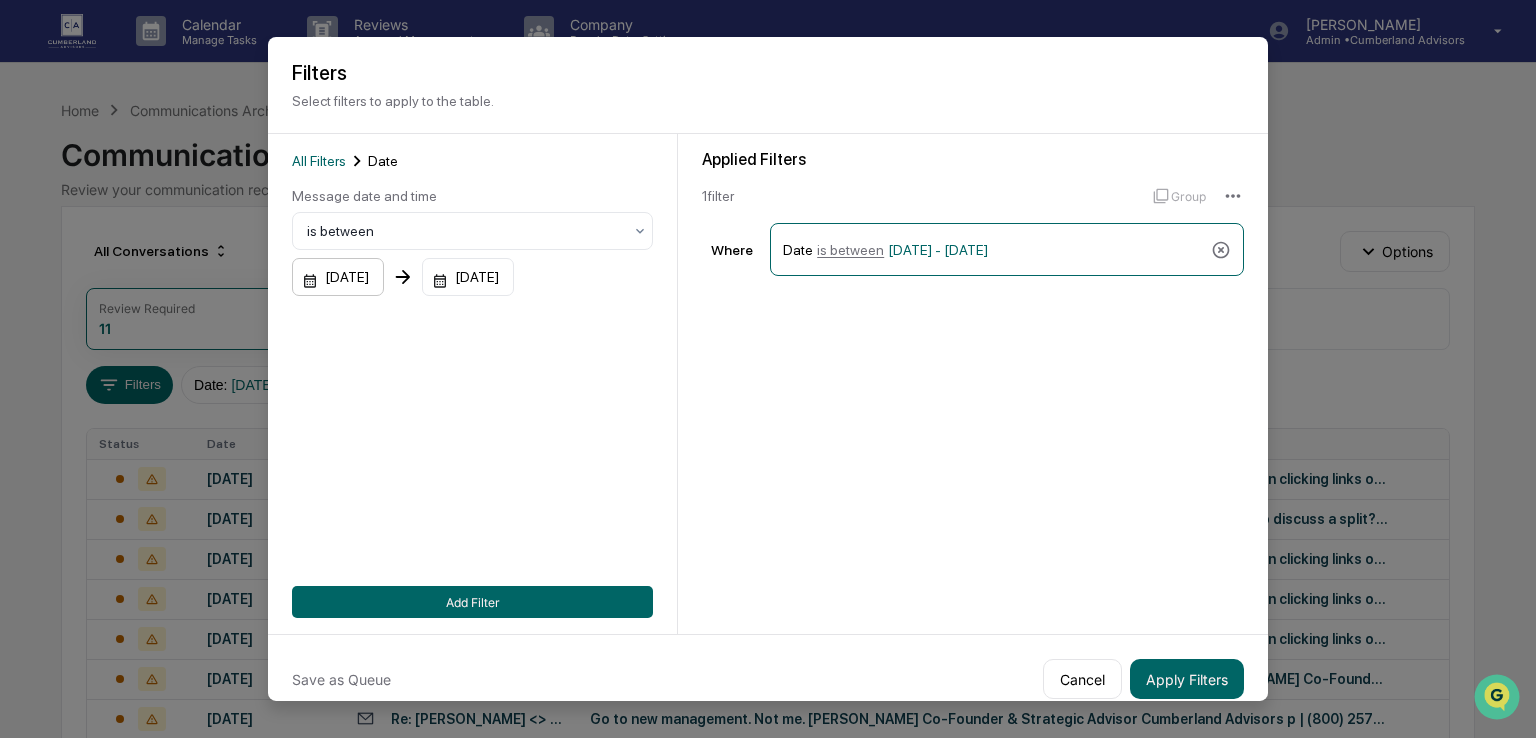 click on "01/01/2024" at bounding box center (338, 277) 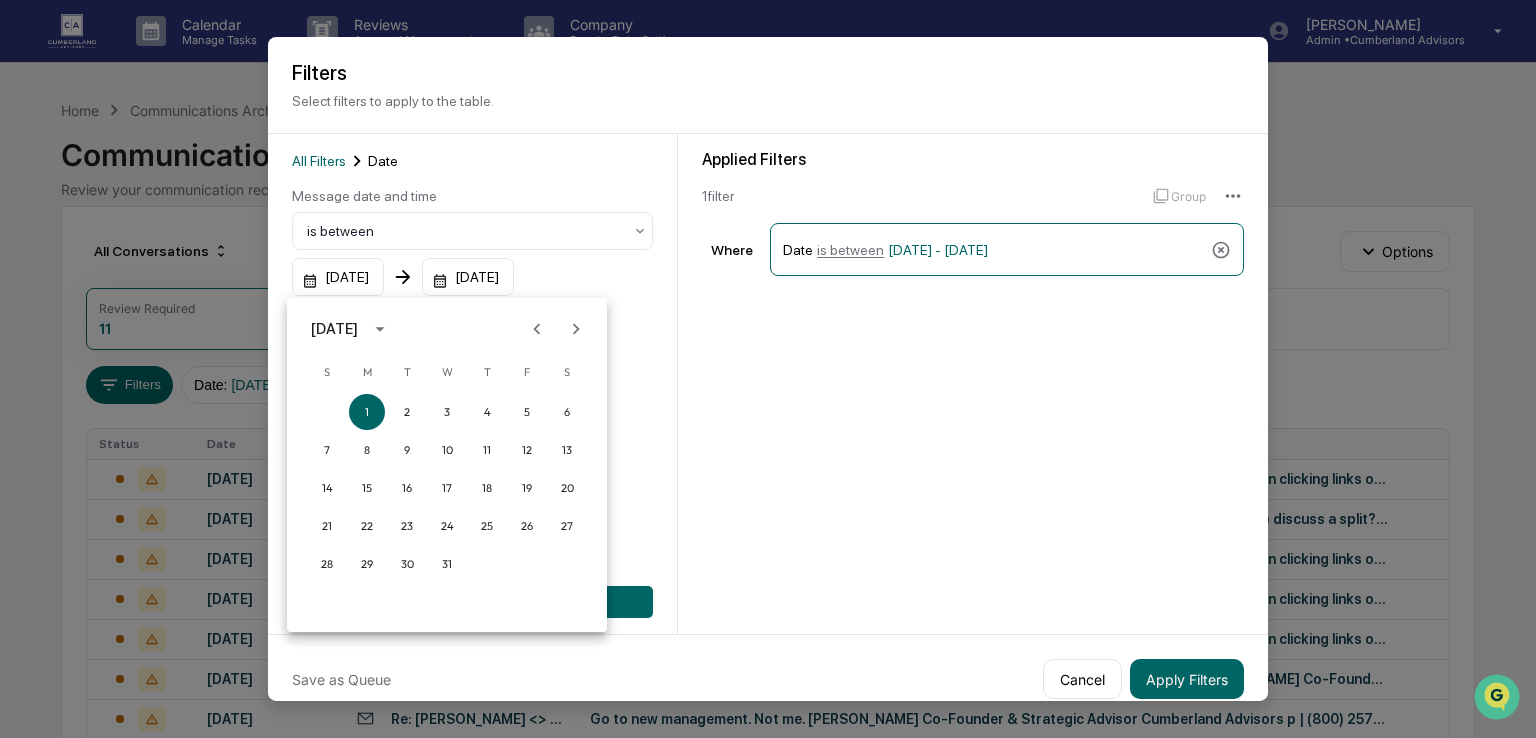 click 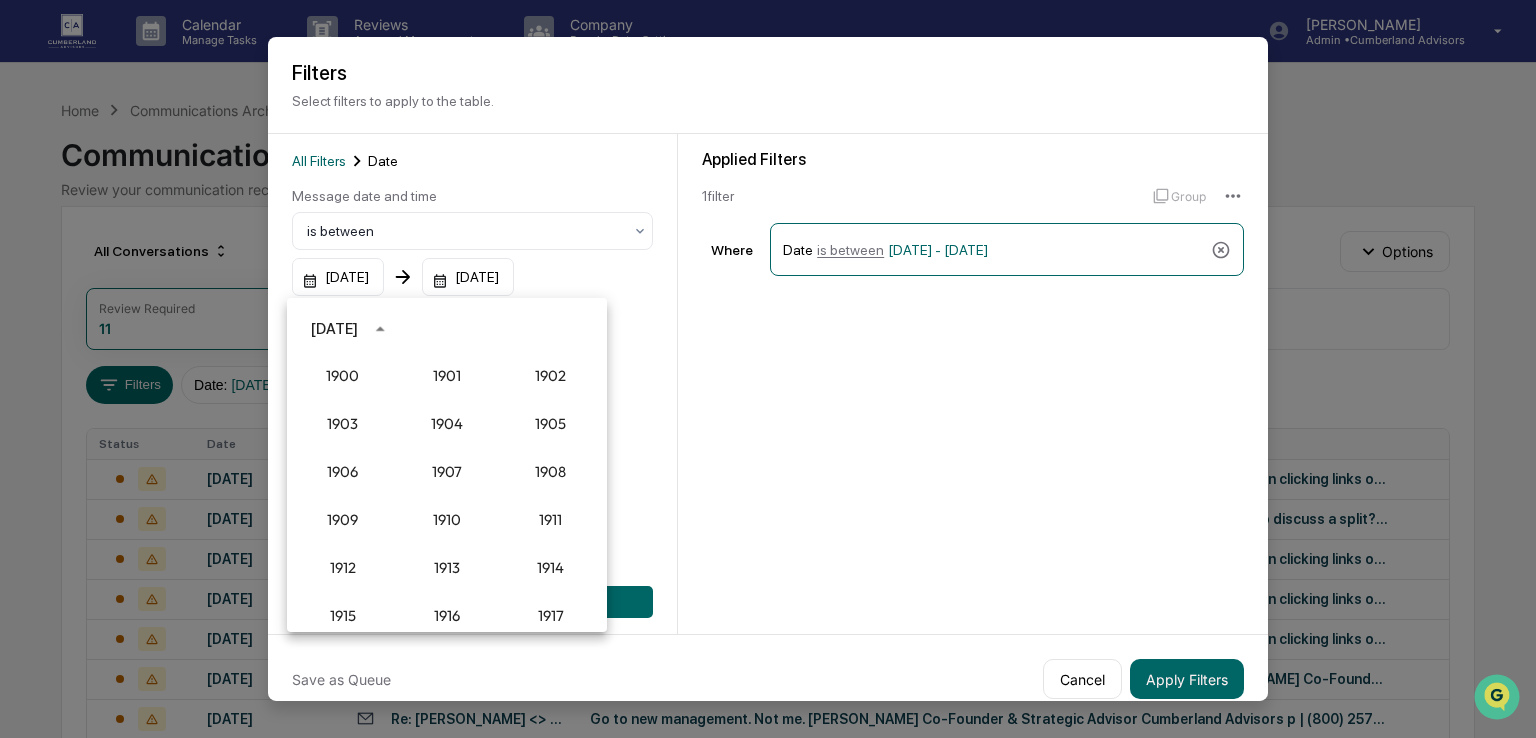 scroll, scrollTop: 1852, scrollLeft: 0, axis: vertical 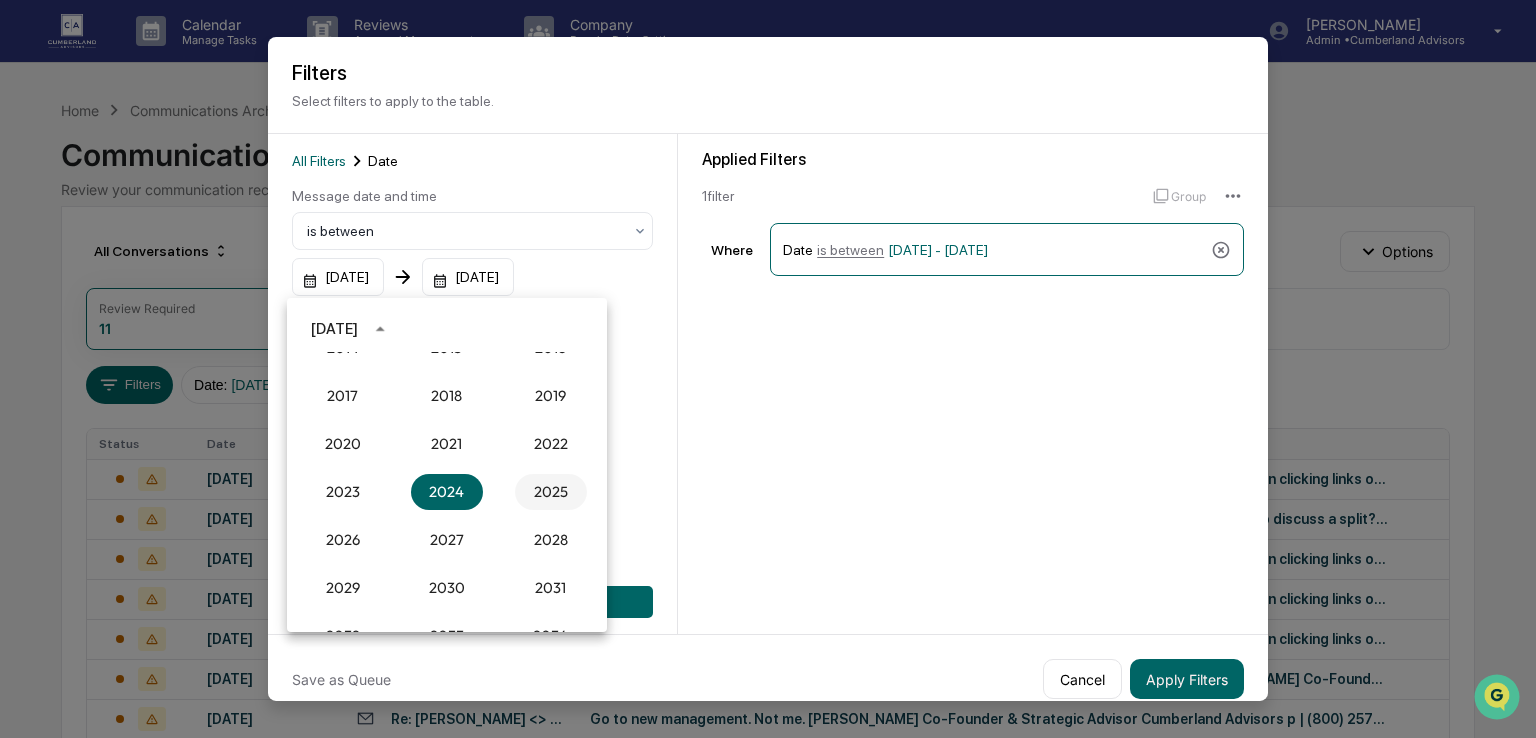 click on "2025" at bounding box center (551, 492) 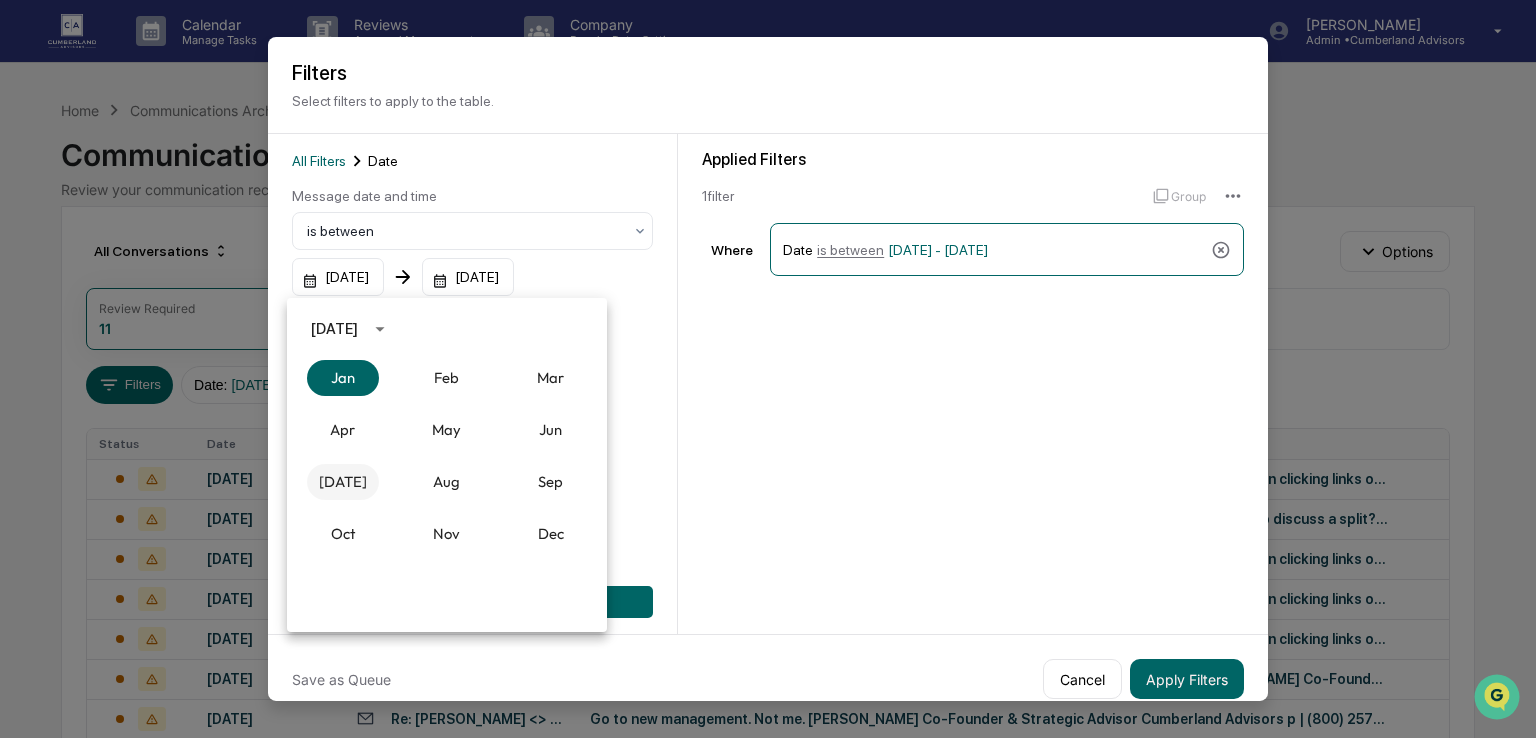 click on "Jul" at bounding box center [343, 482] 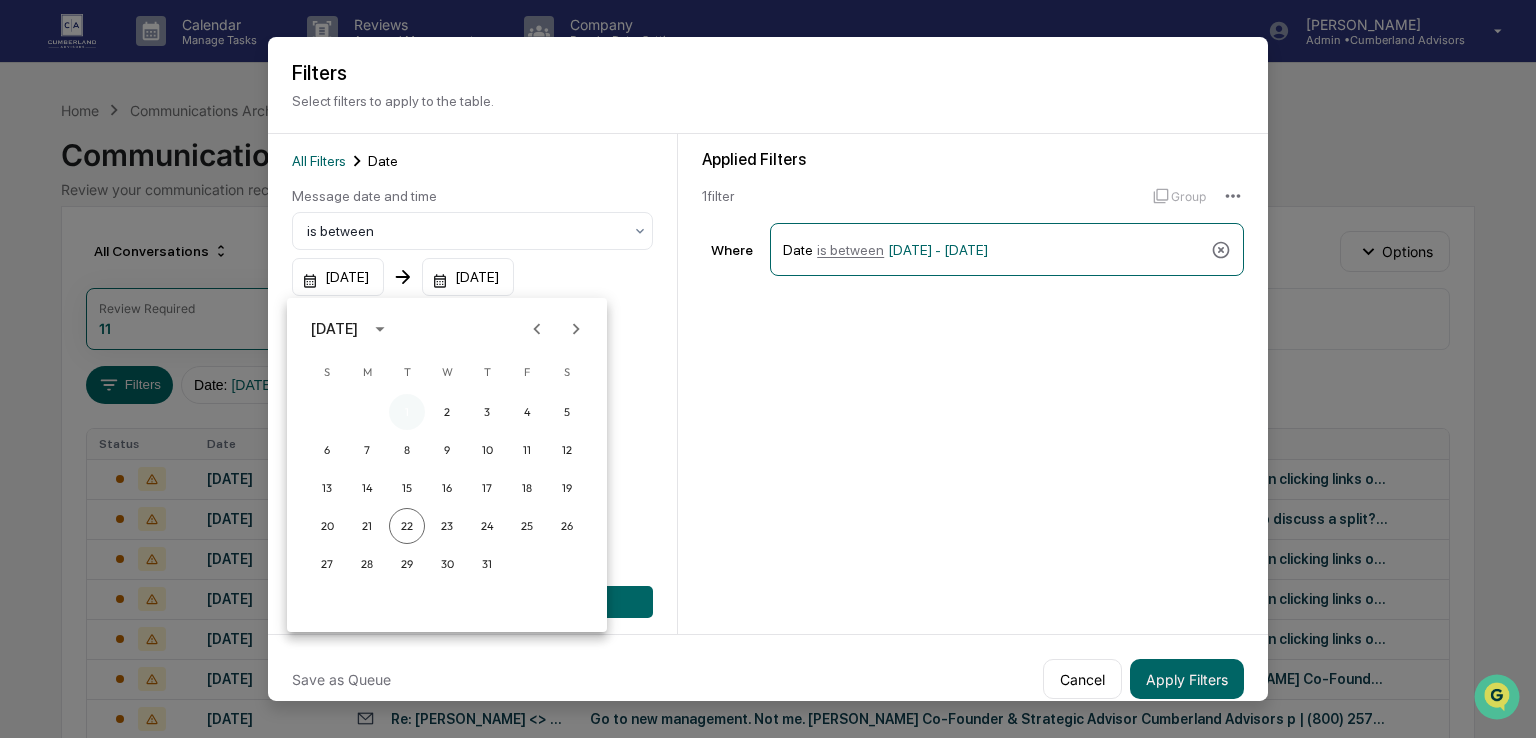 click on "1" at bounding box center (407, 412) 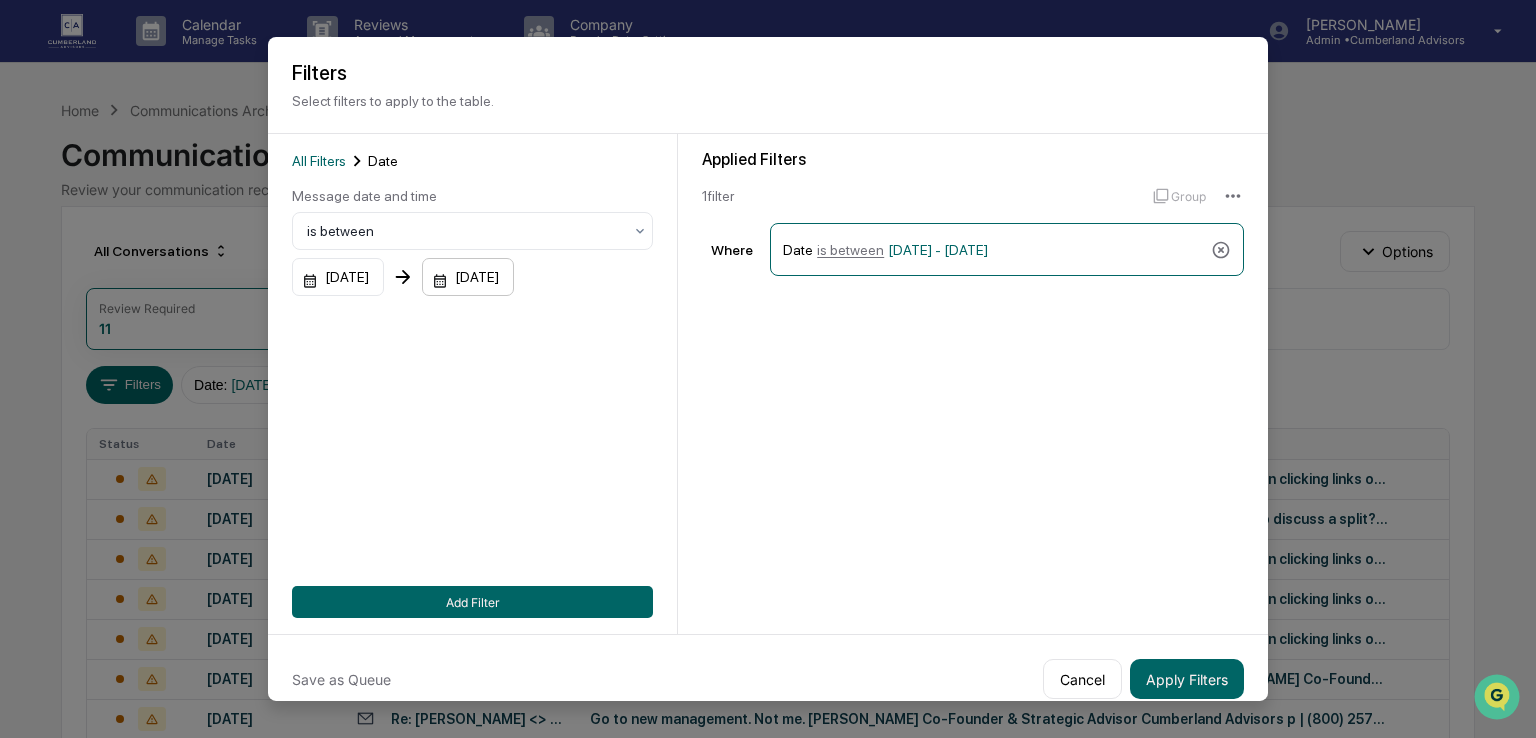 click on "12/31/2025" at bounding box center (338, 277) 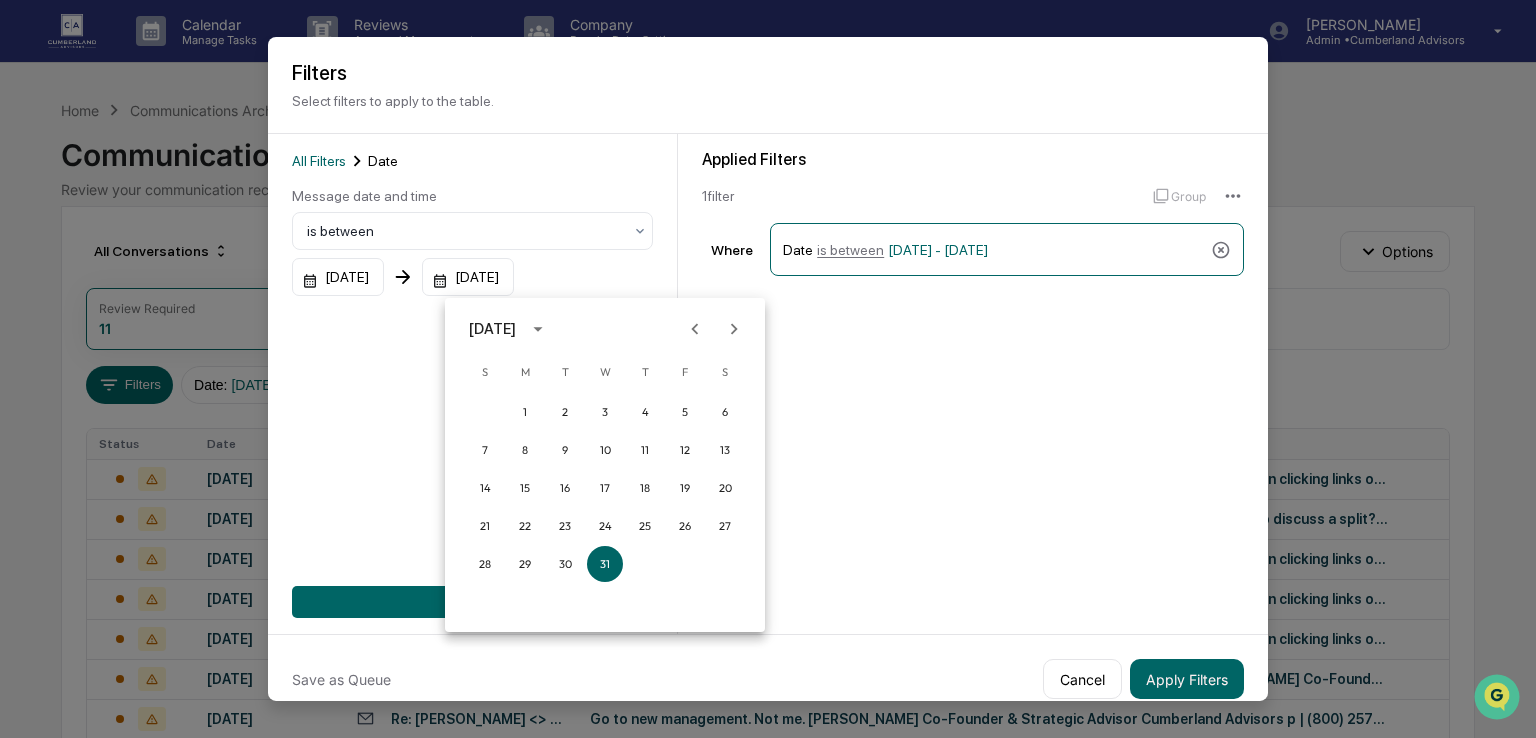 click 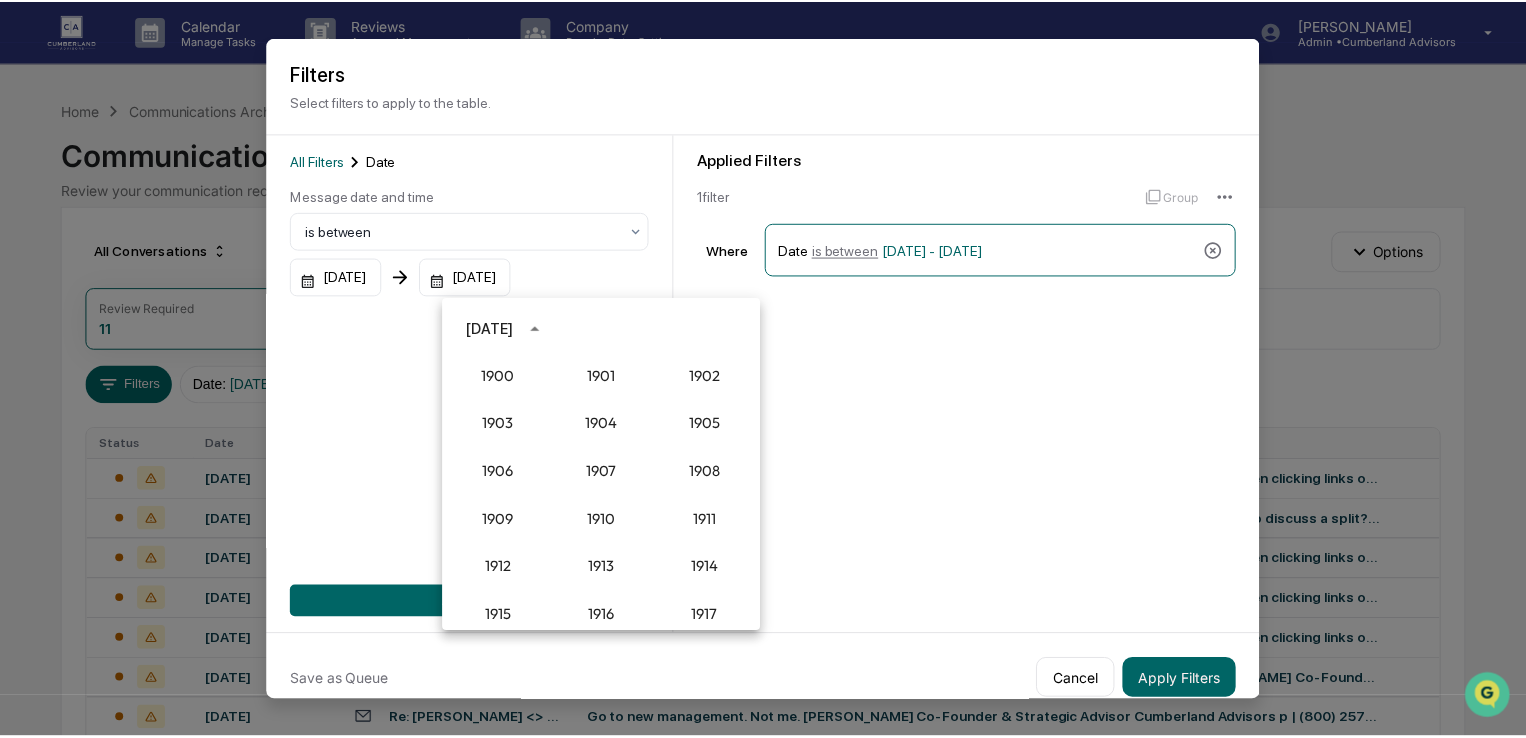 scroll, scrollTop: 1852, scrollLeft: 0, axis: vertical 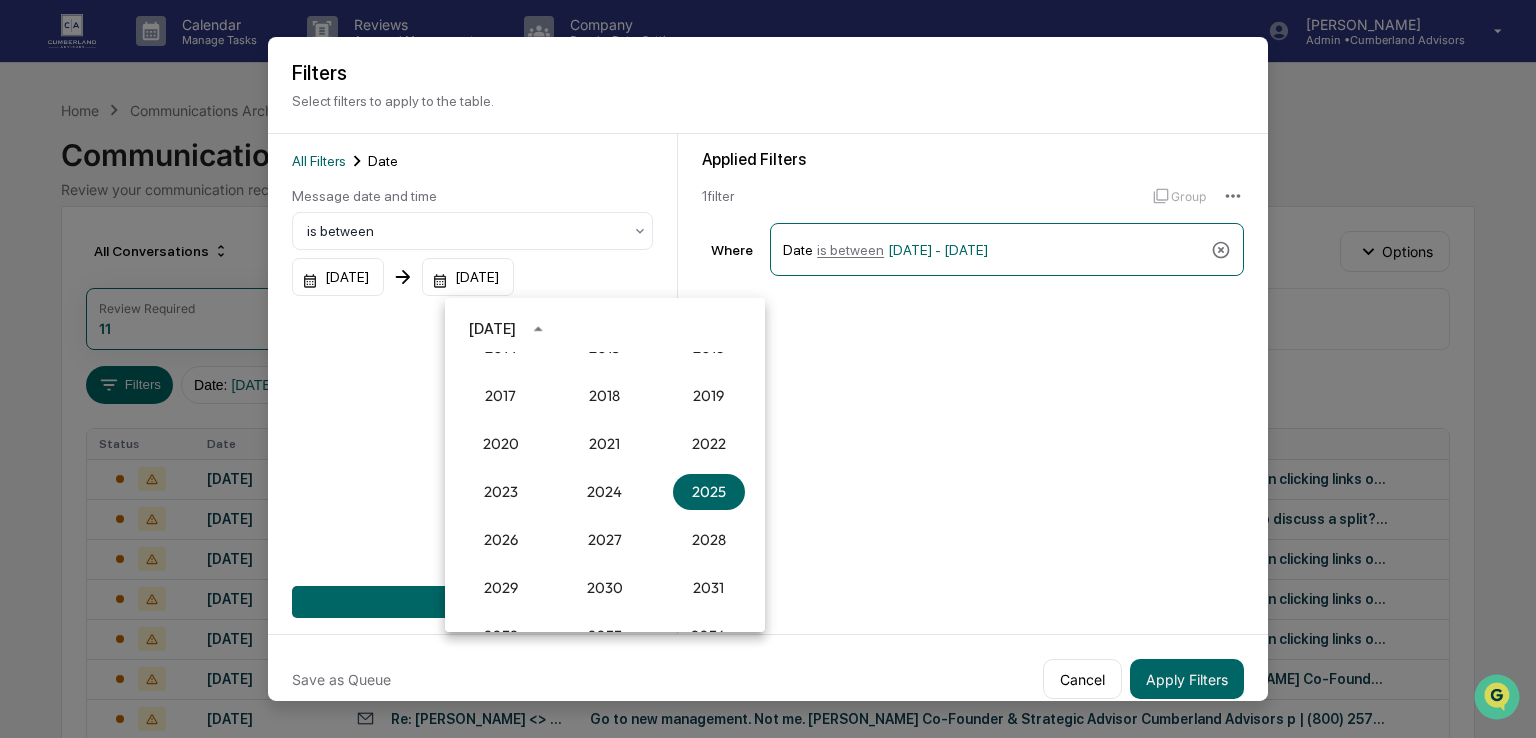 click on "December 2025" at bounding box center [492, 329] 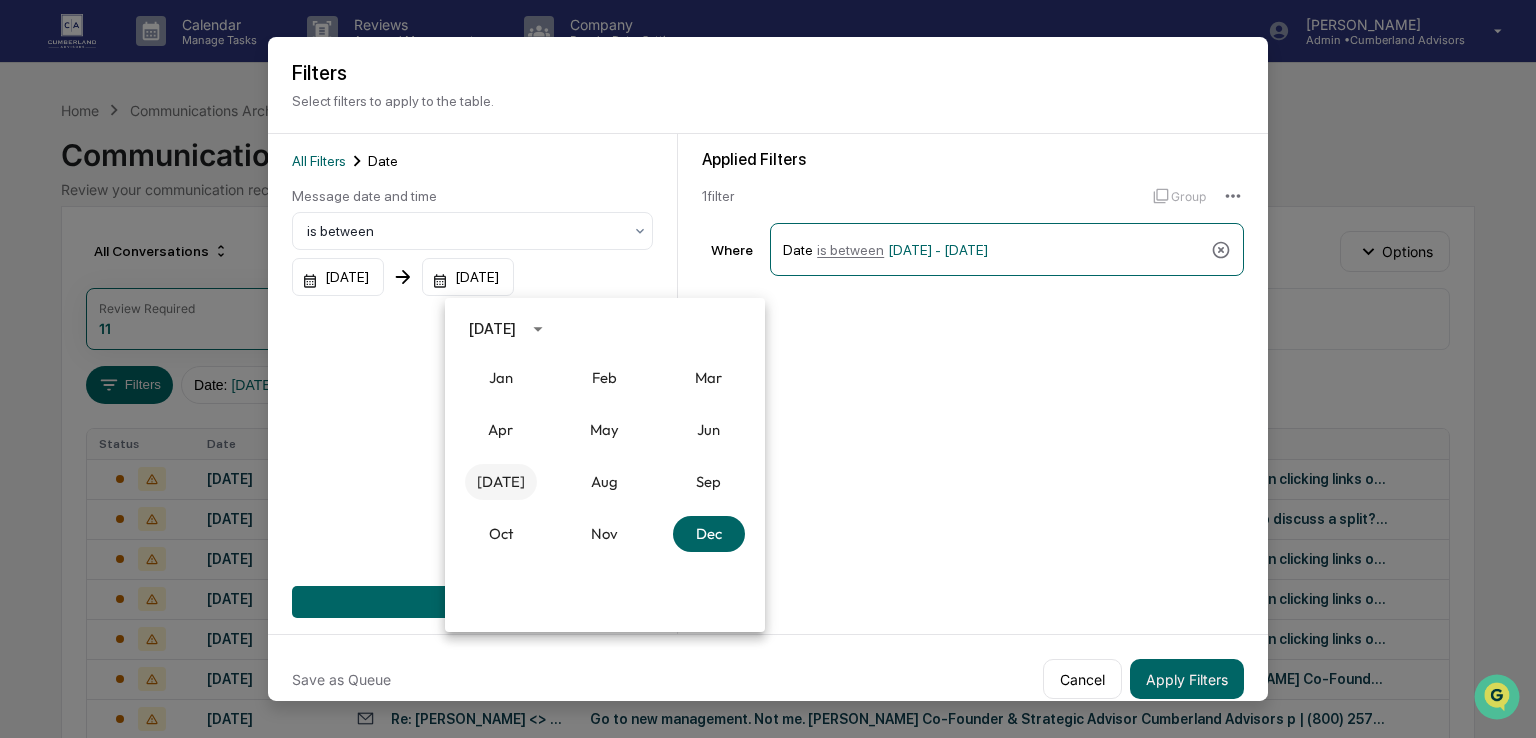 click on "Jul" at bounding box center (501, 482) 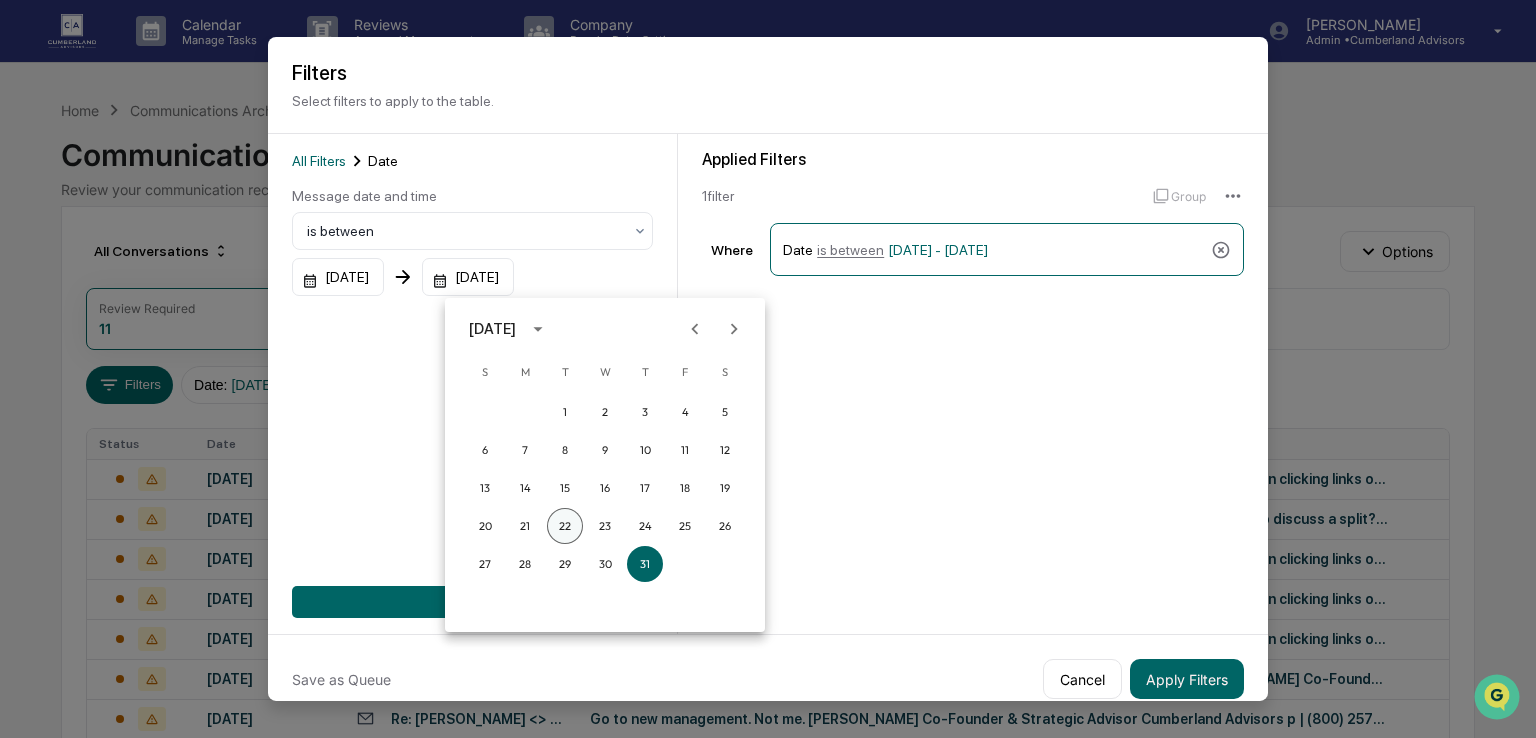 click on "22" at bounding box center (565, 526) 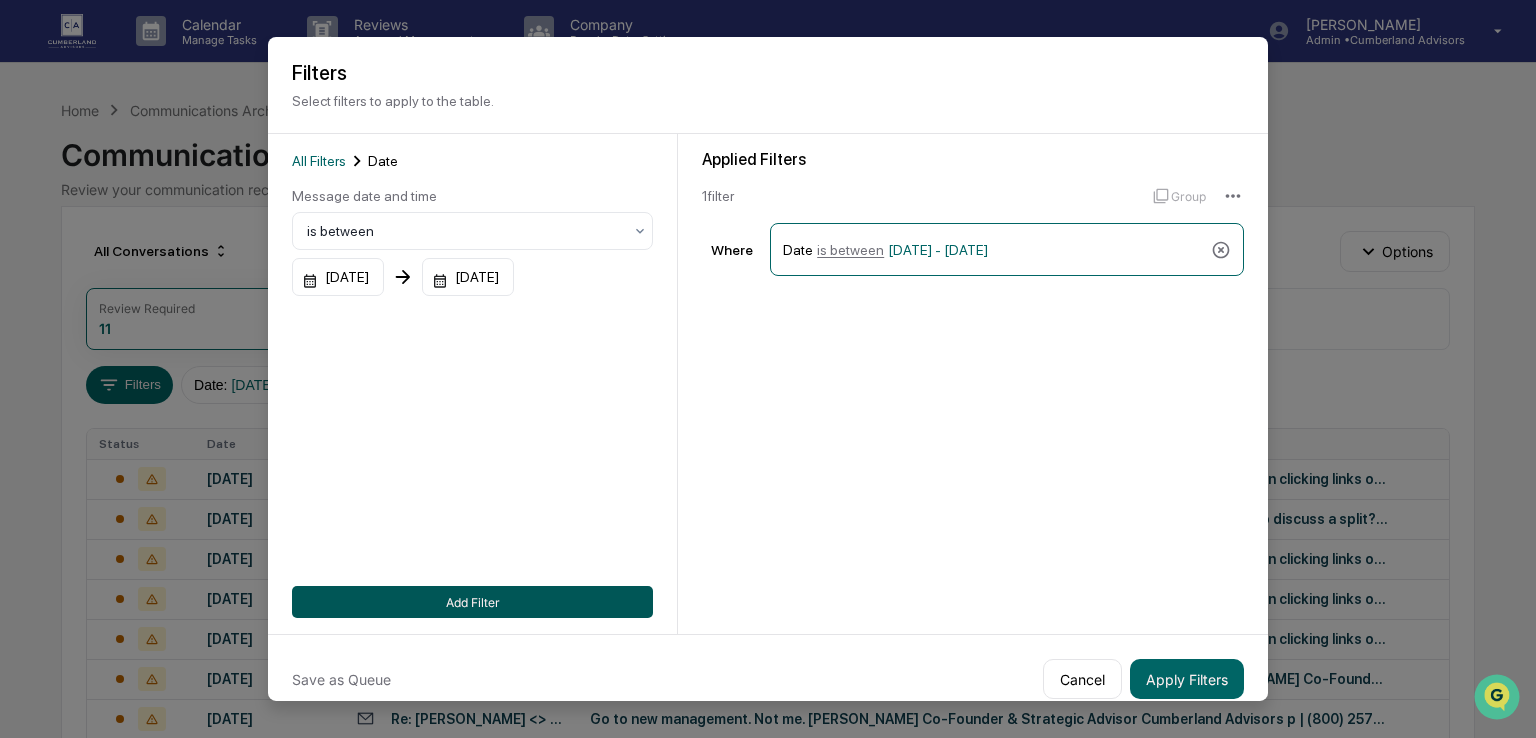 click on "Add Filter" at bounding box center (472, 602) 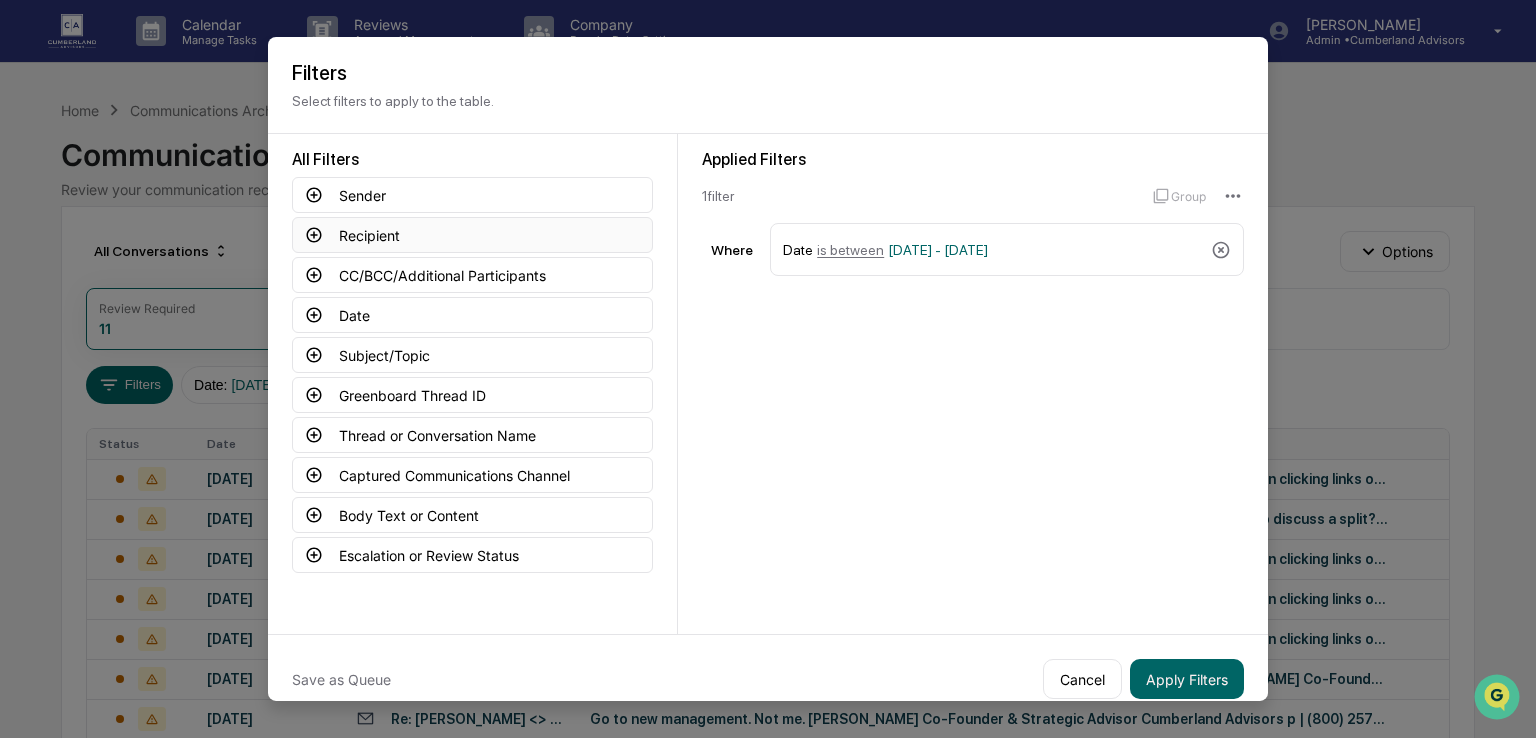 click 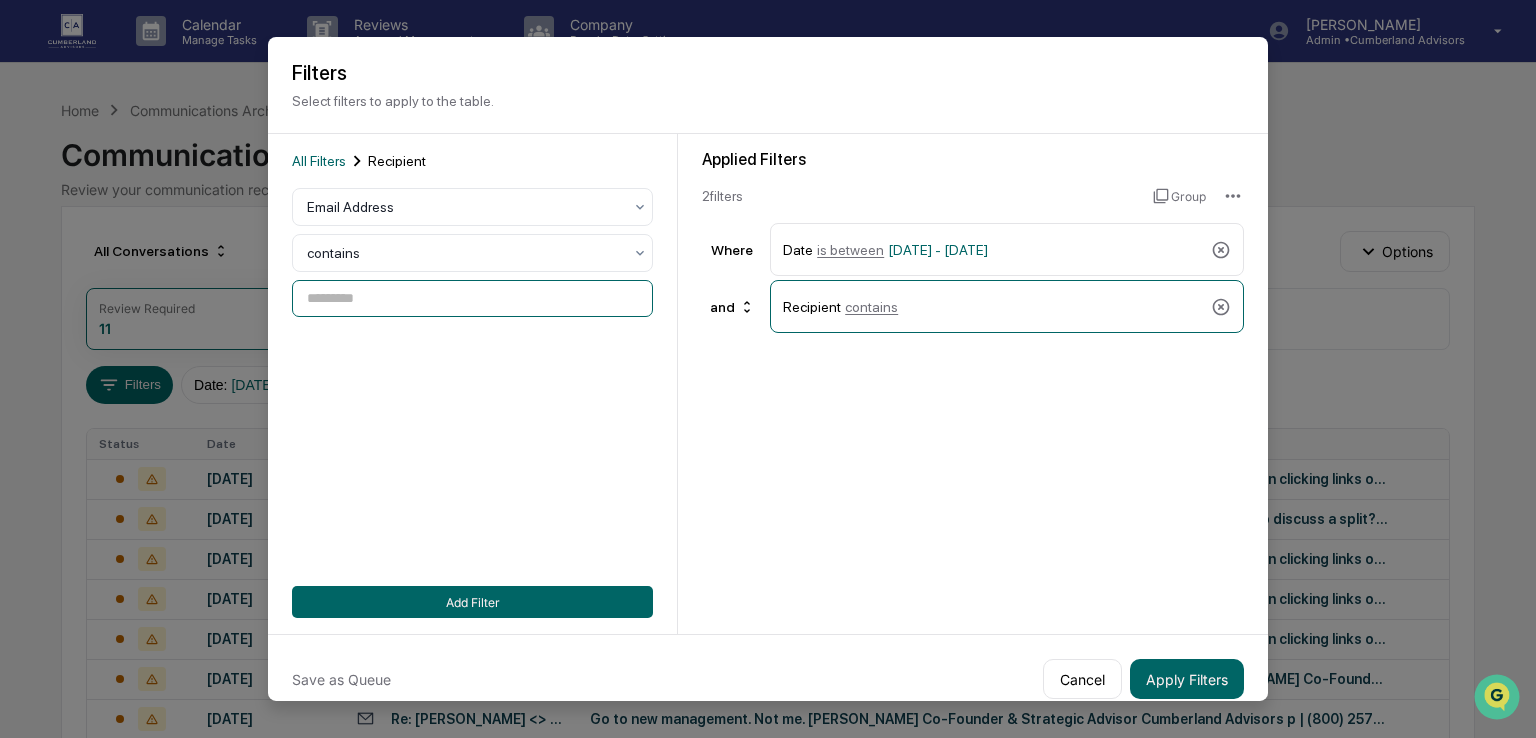 click at bounding box center (472, 298) 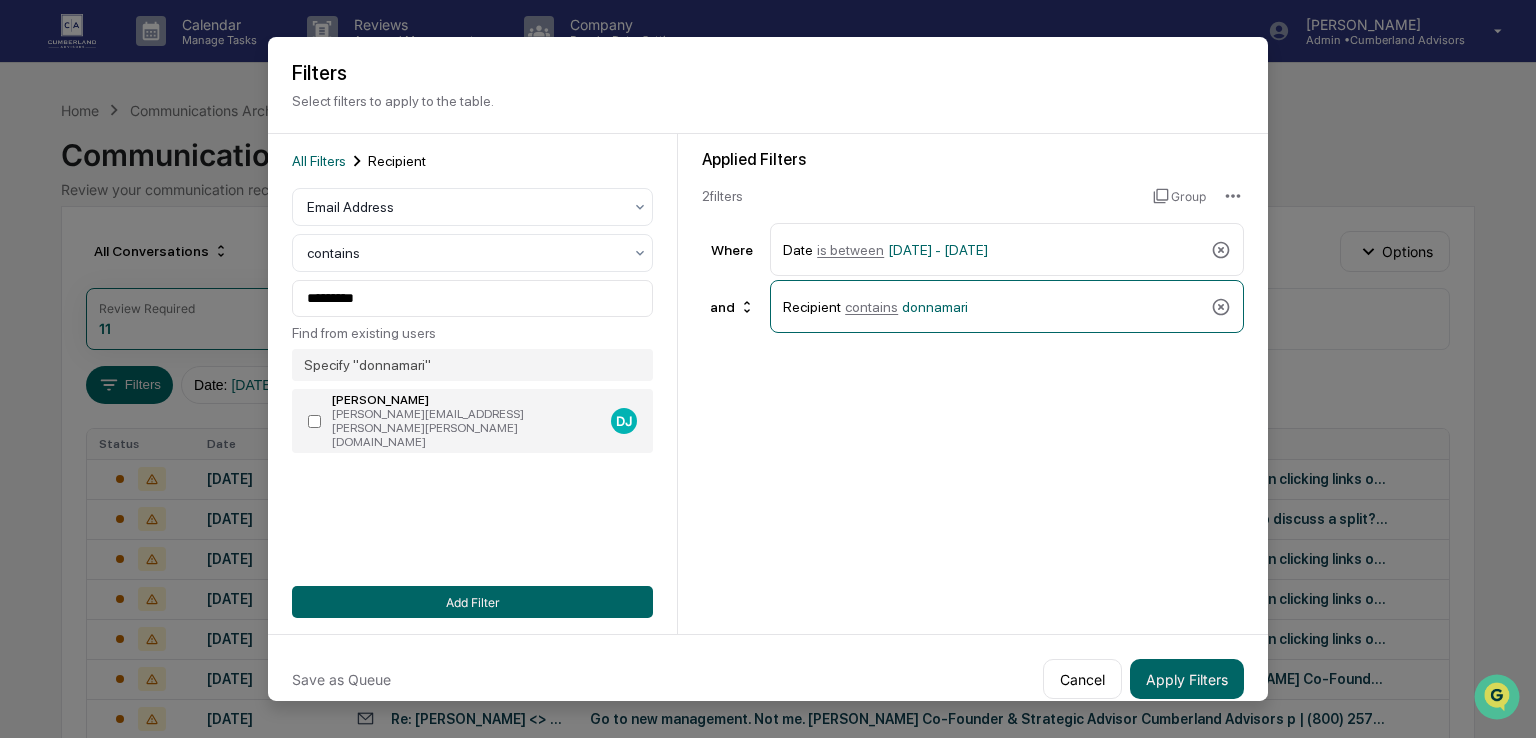 click on "[PERSON_NAME]" at bounding box center [467, 400] 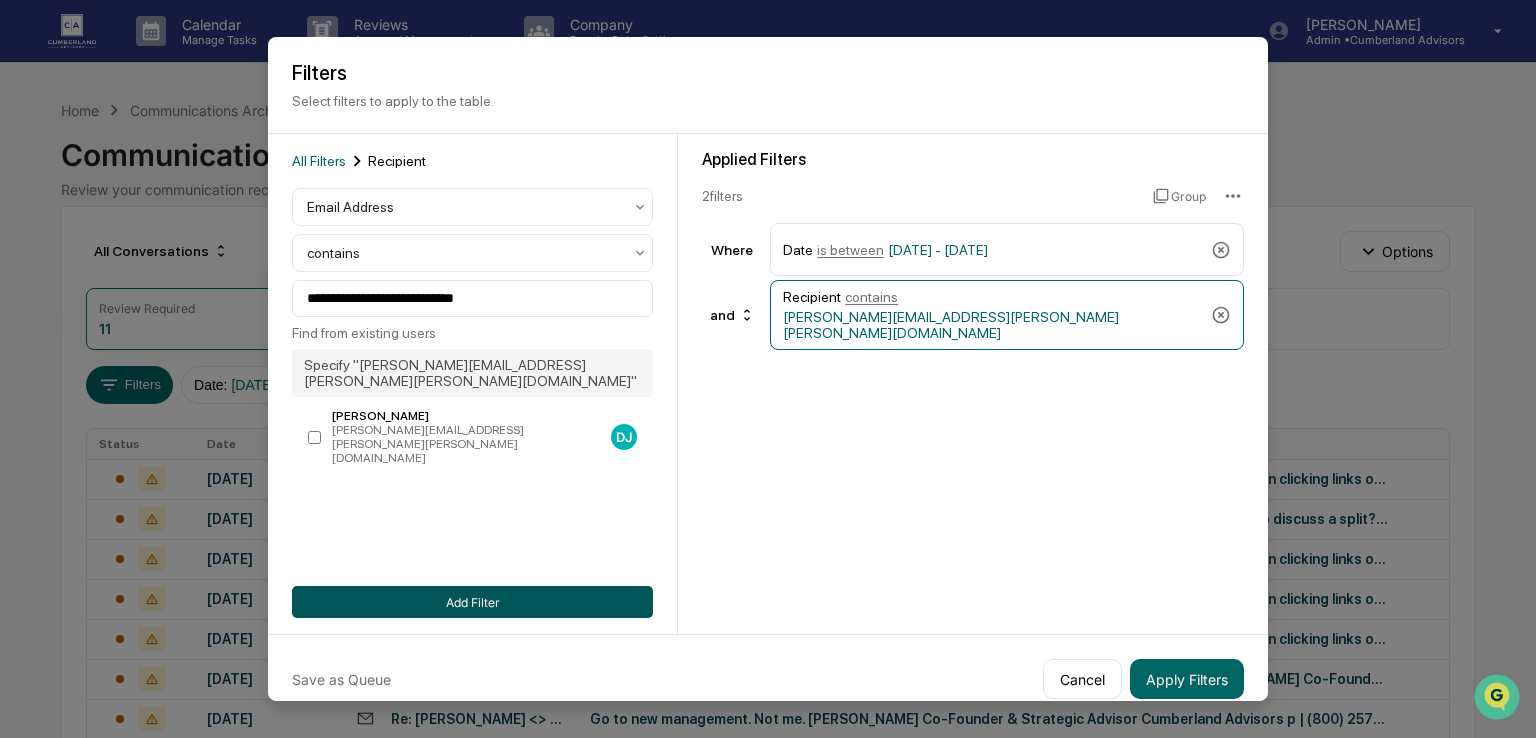 click on "Add Filter" at bounding box center [472, 602] 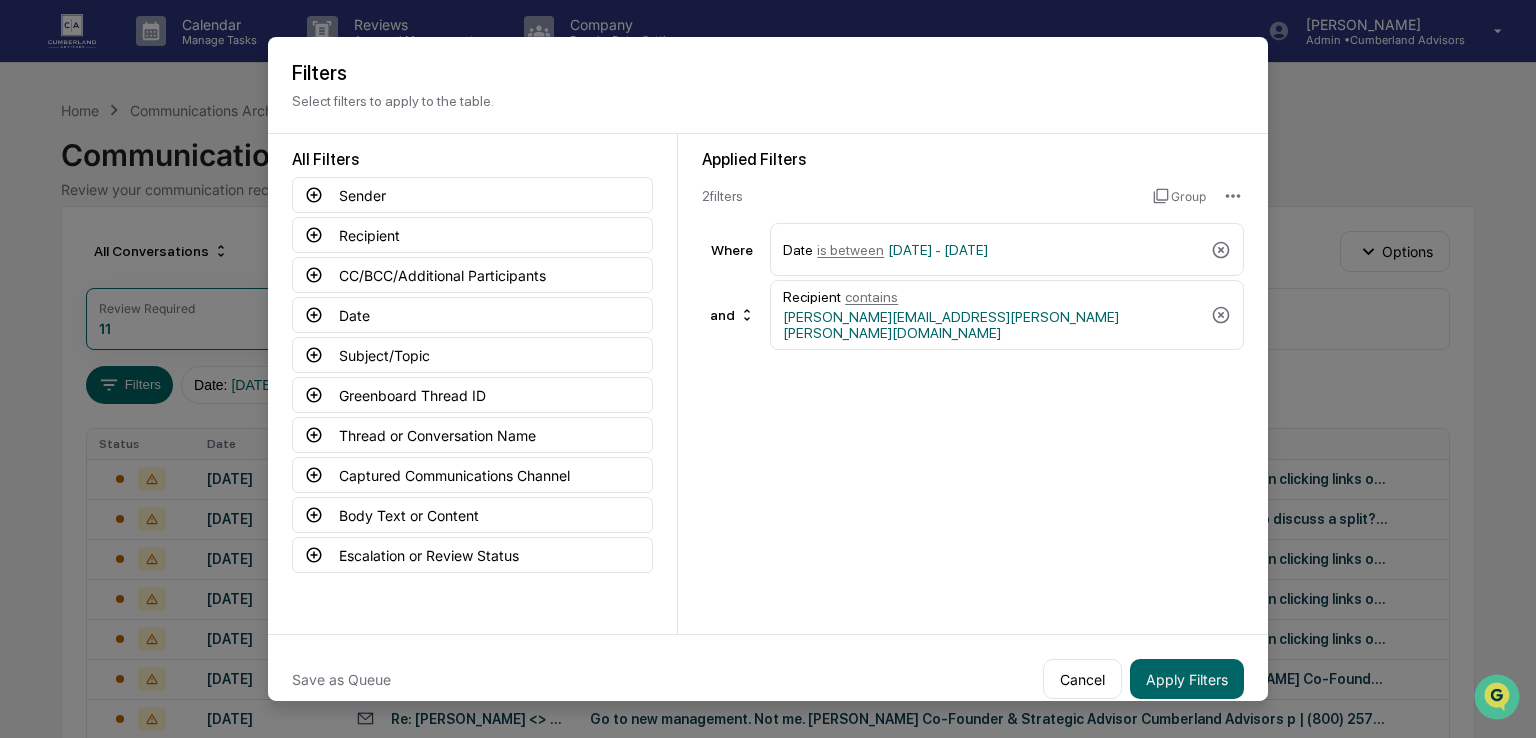 click on "Apply Filters" at bounding box center [1187, 679] 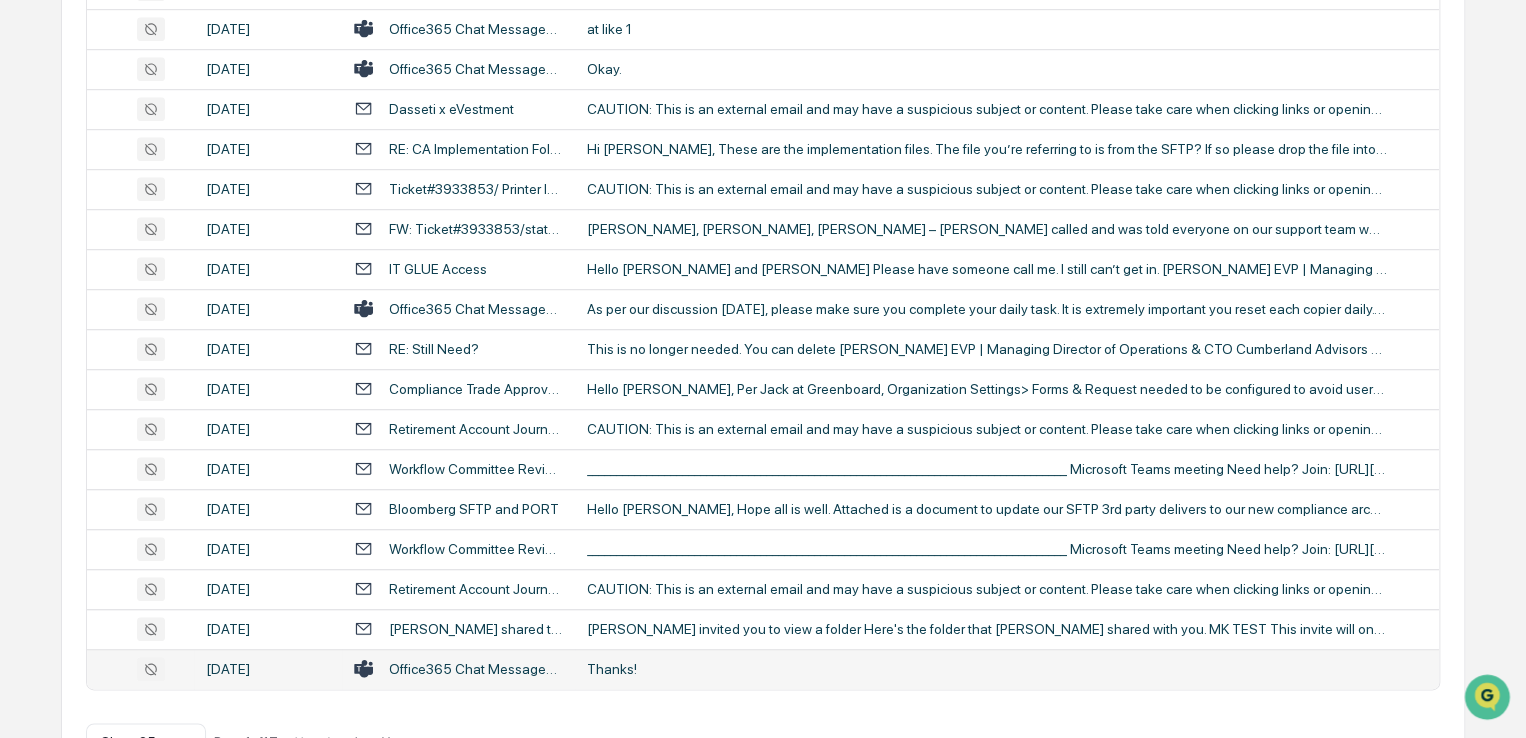 scroll, scrollTop: 833, scrollLeft: 0, axis: vertical 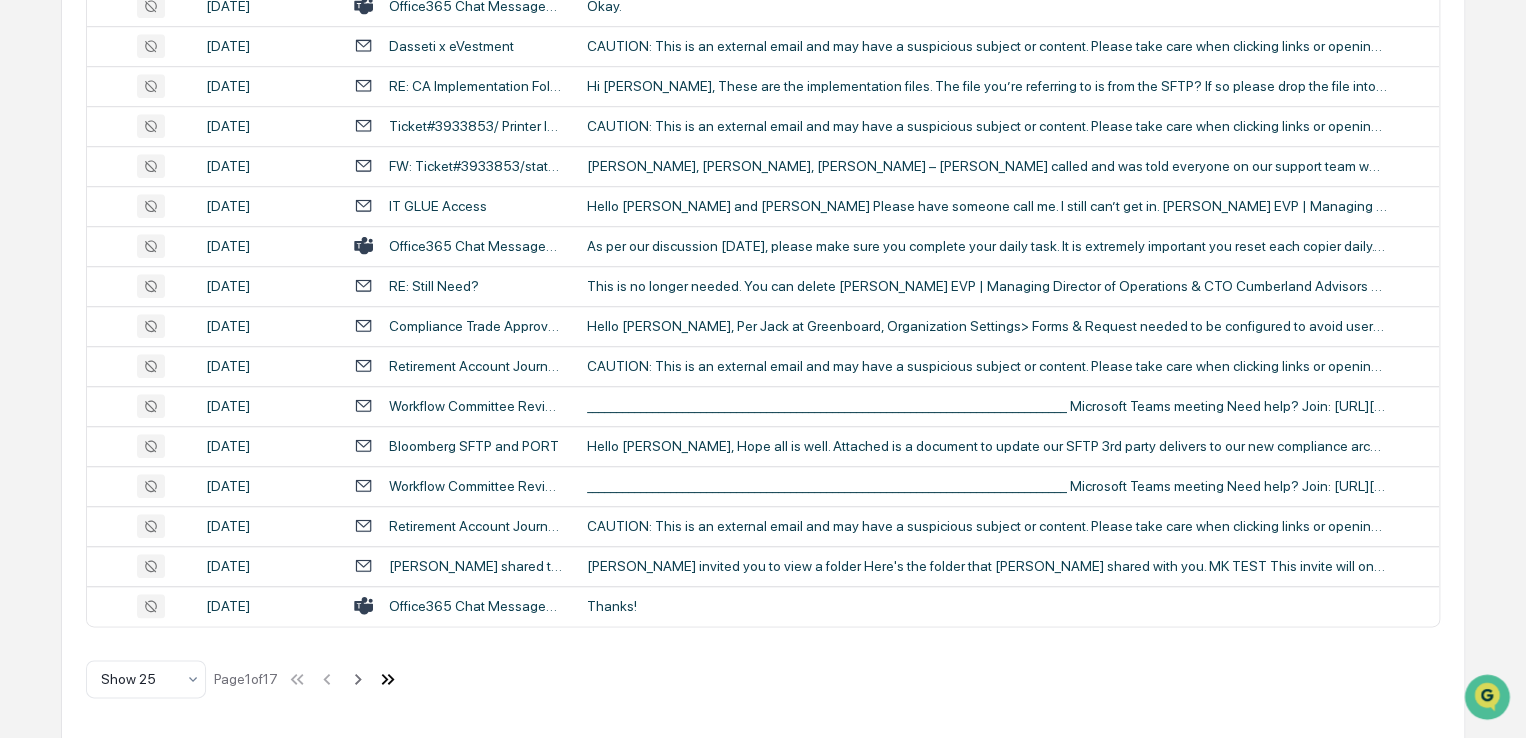 click 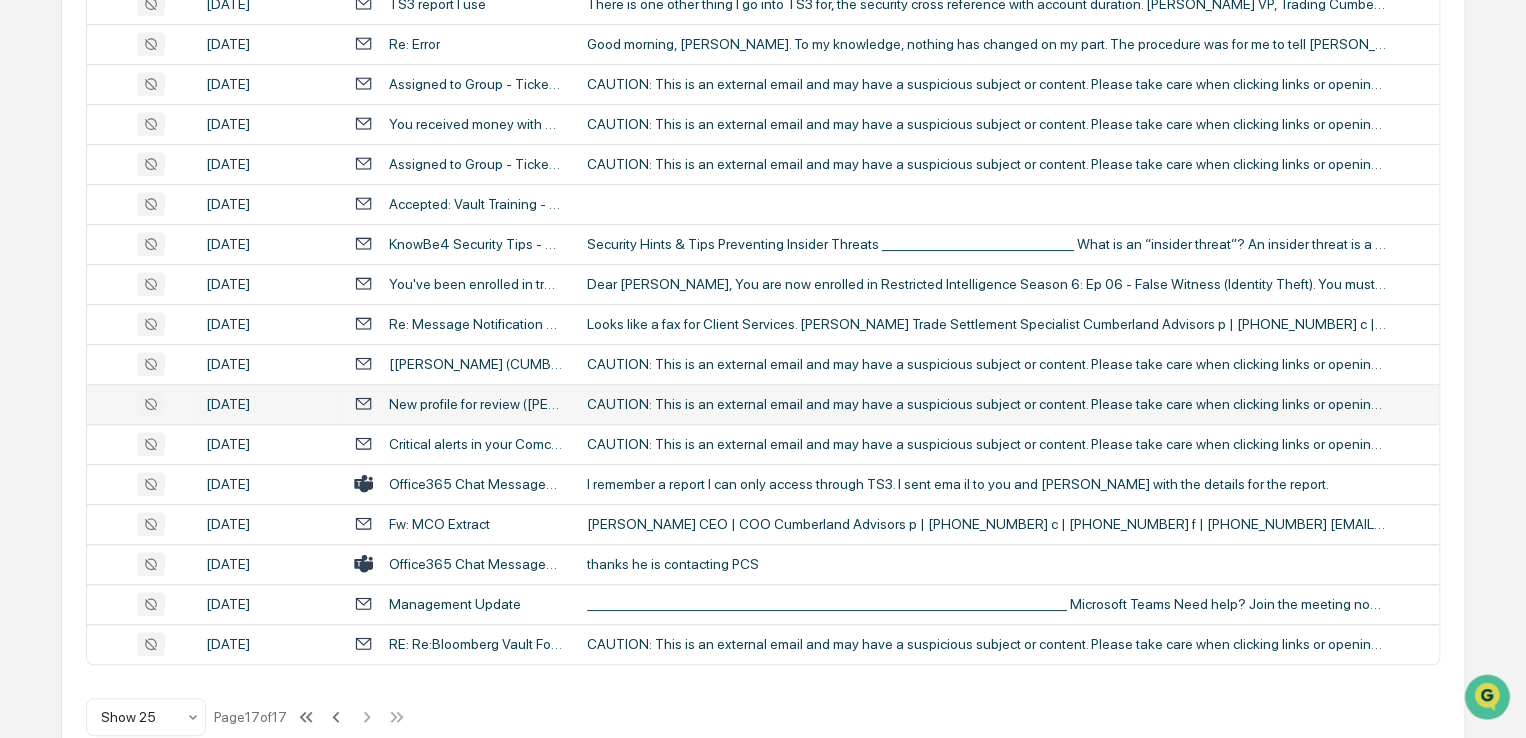 scroll, scrollTop: 593, scrollLeft: 0, axis: vertical 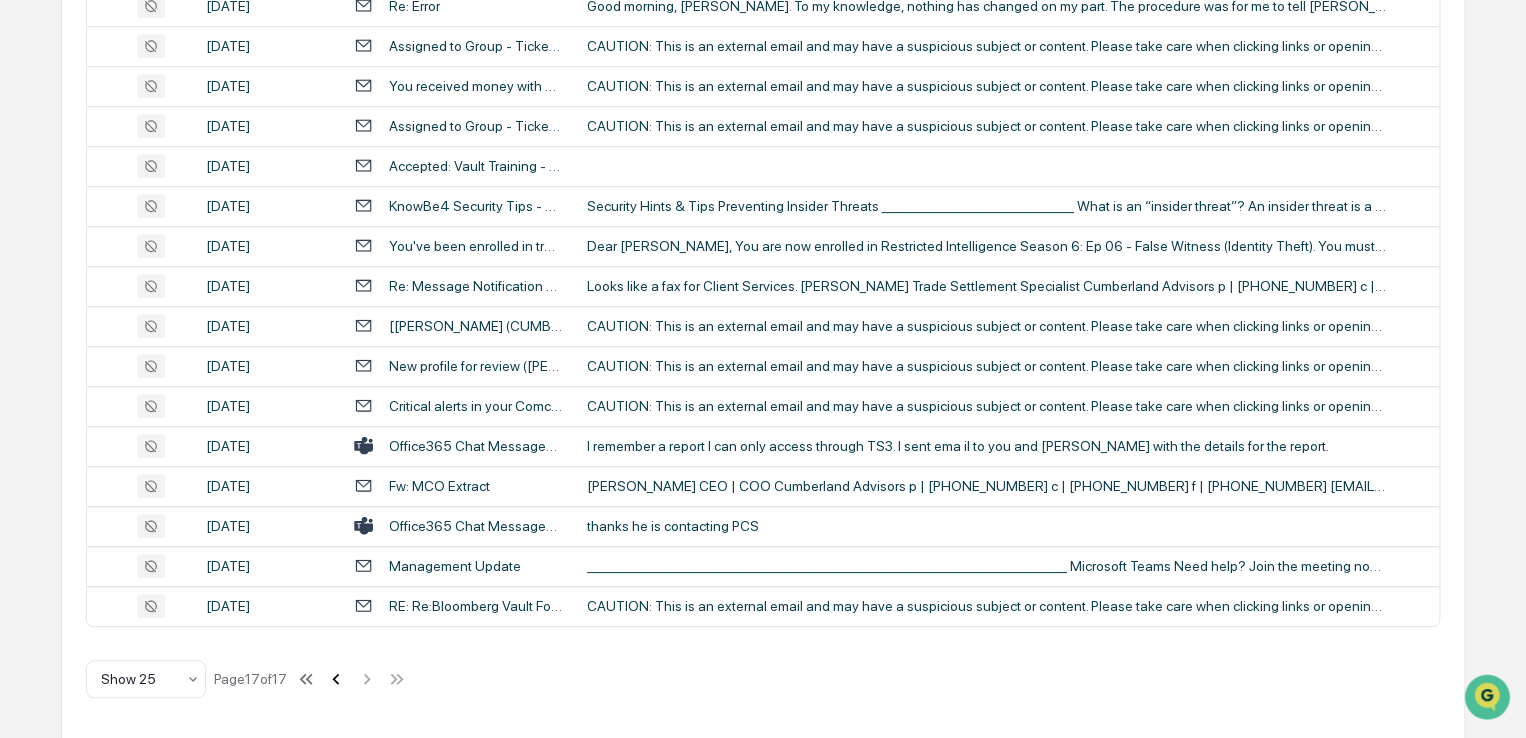 click 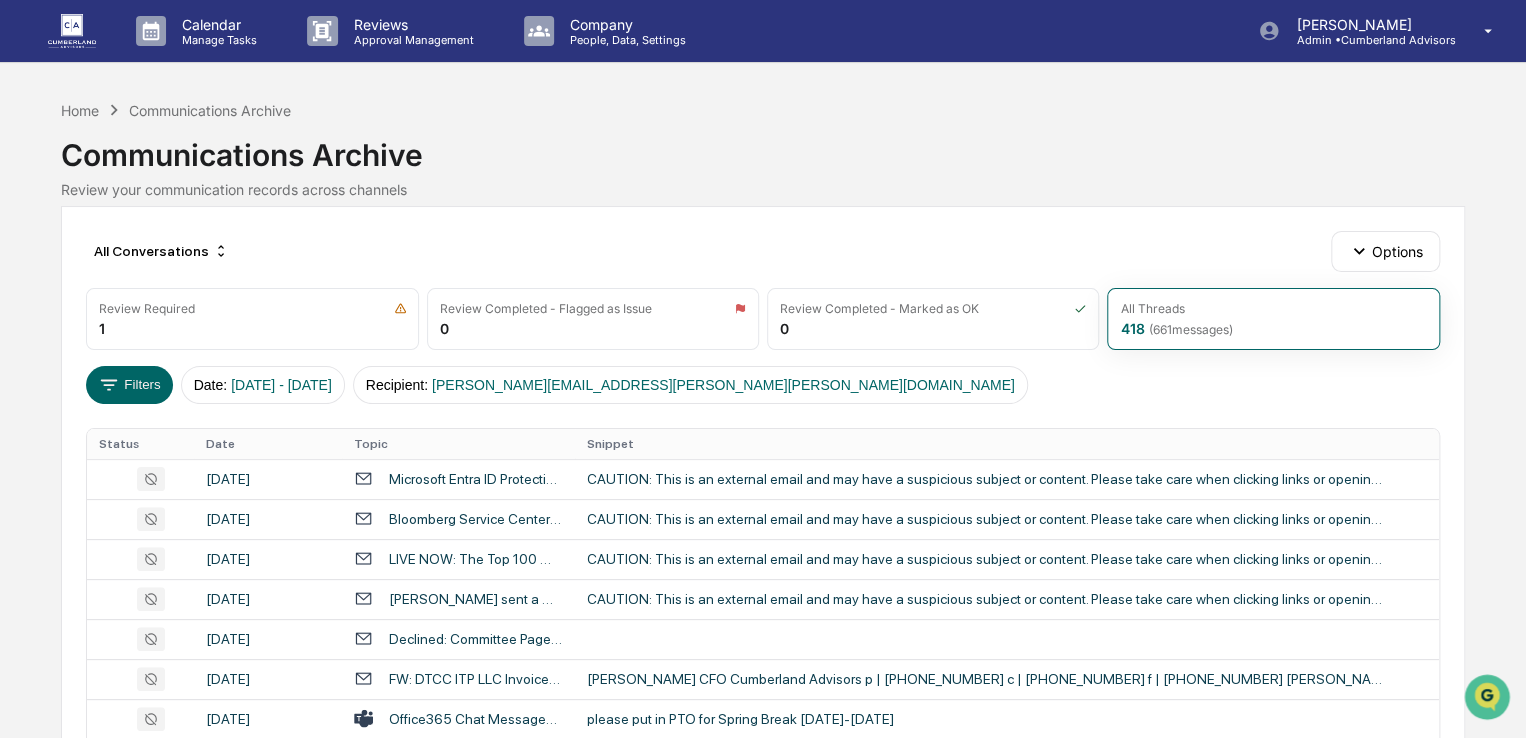 scroll, scrollTop: 833, scrollLeft: 0, axis: vertical 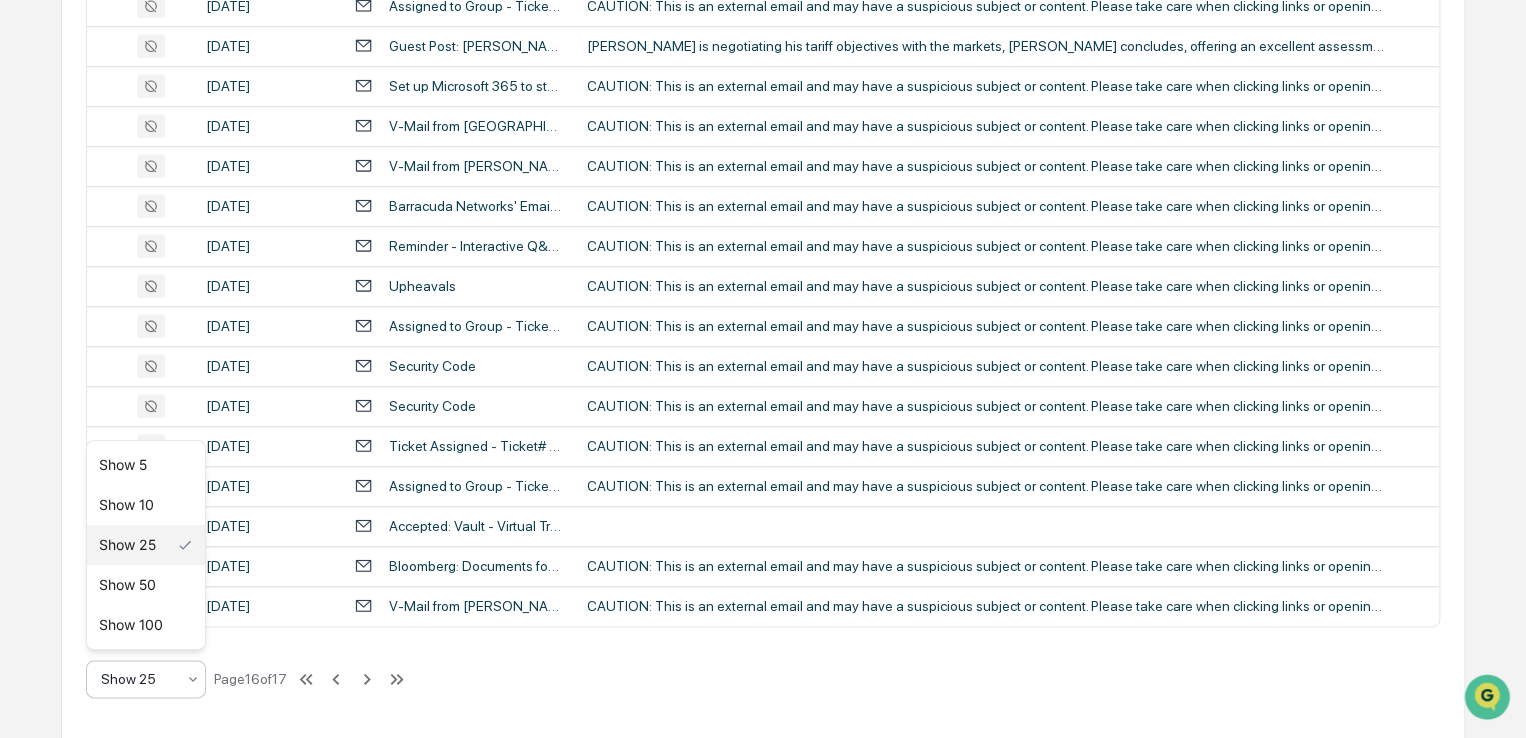click 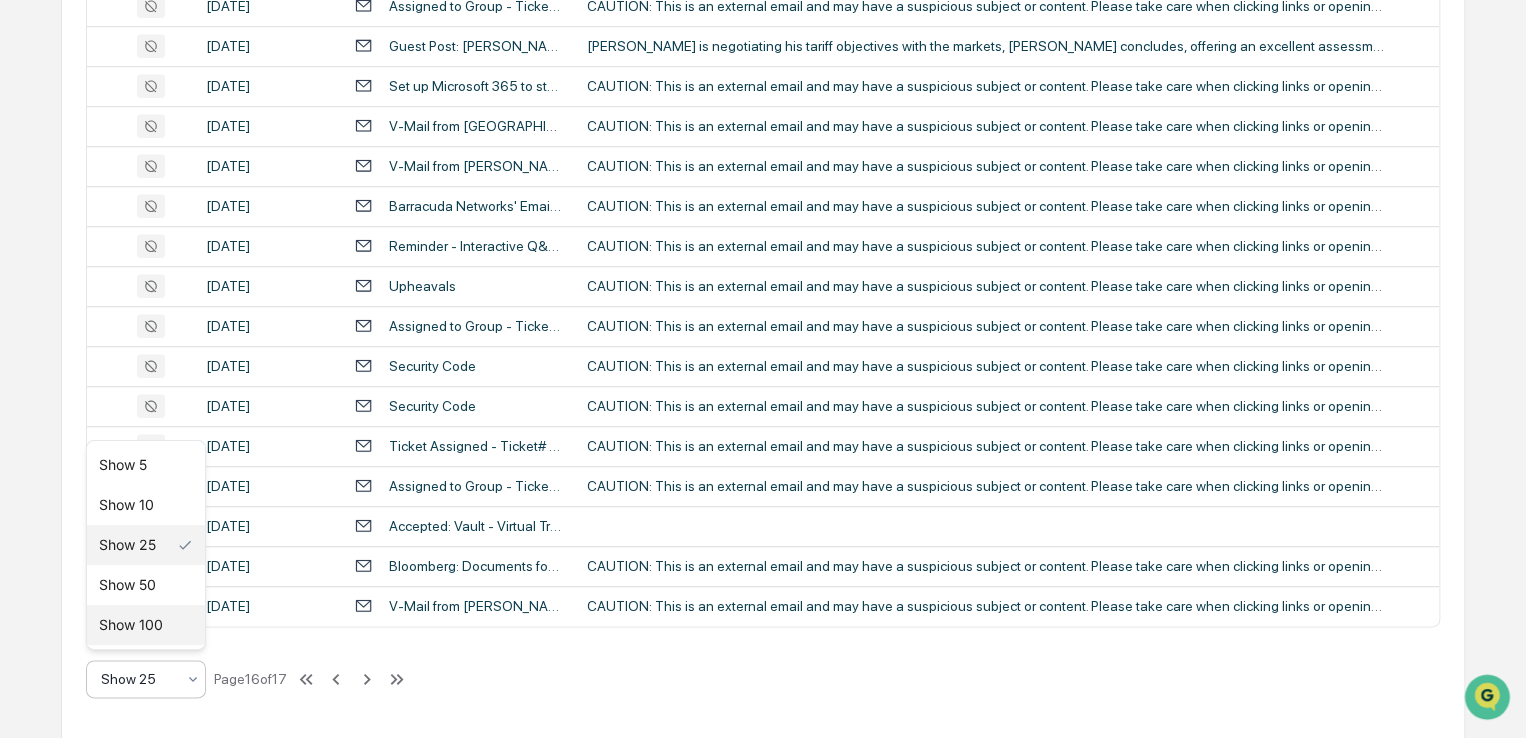 click on "Show 100" at bounding box center (146, 625) 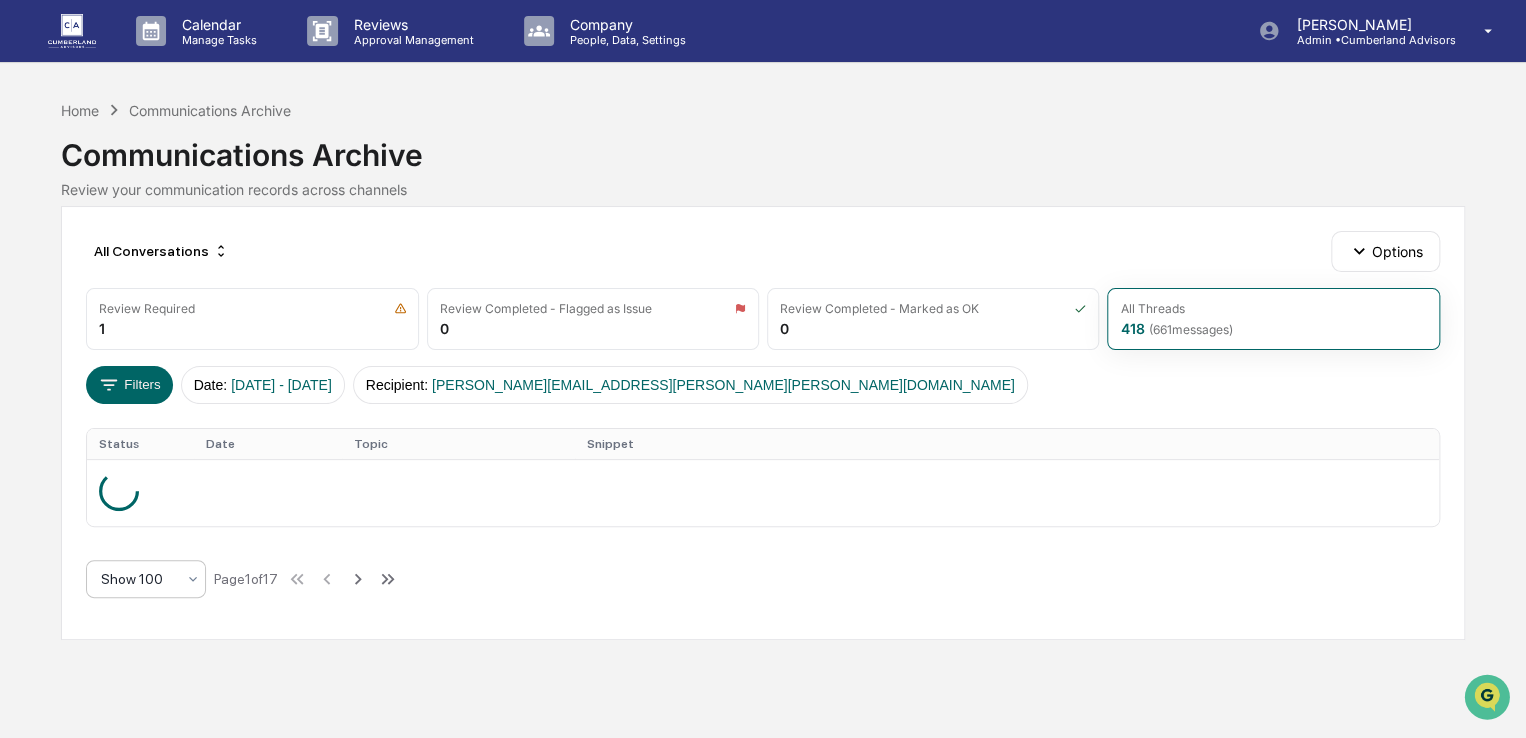 scroll, scrollTop: 0, scrollLeft: 0, axis: both 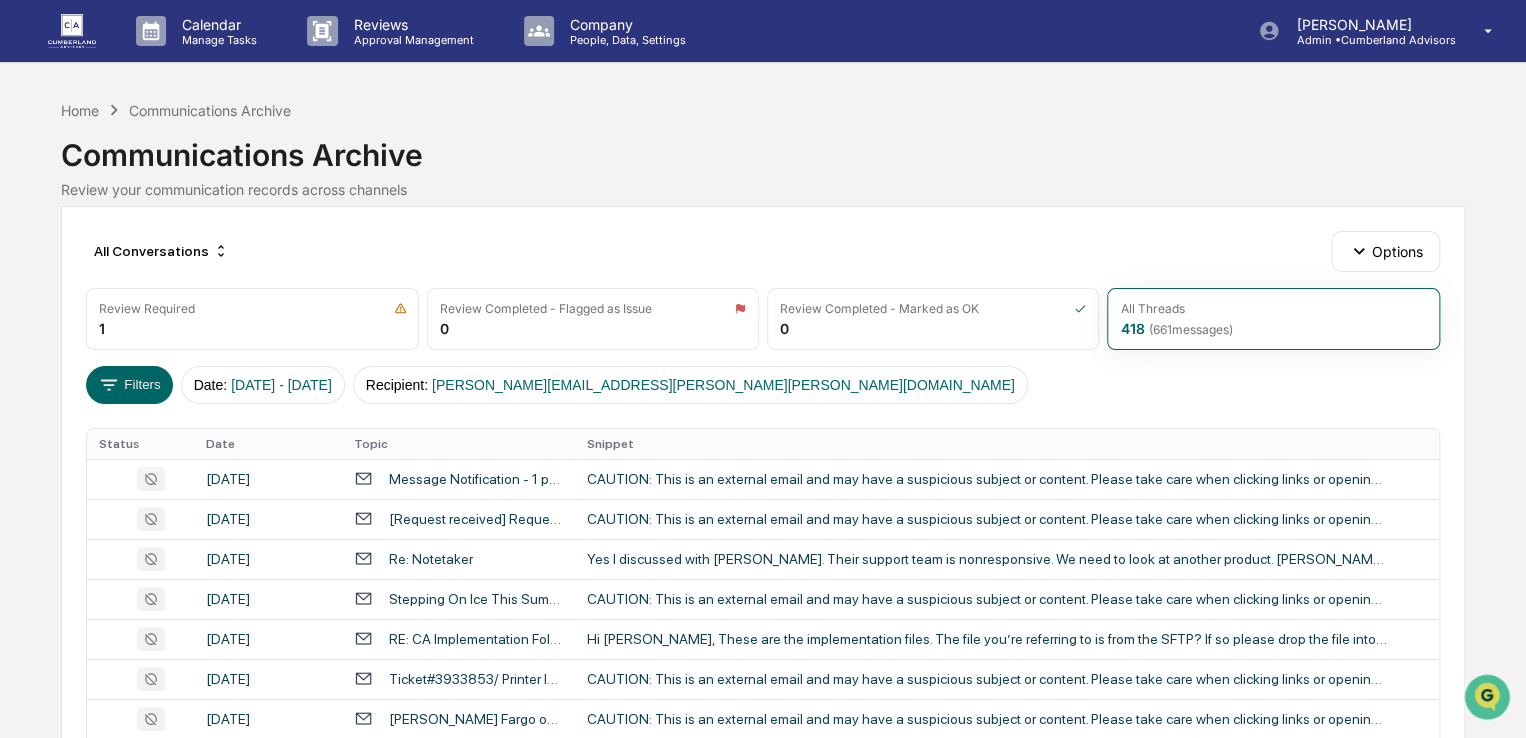 click on "Date" at bounding box center [268, 444] 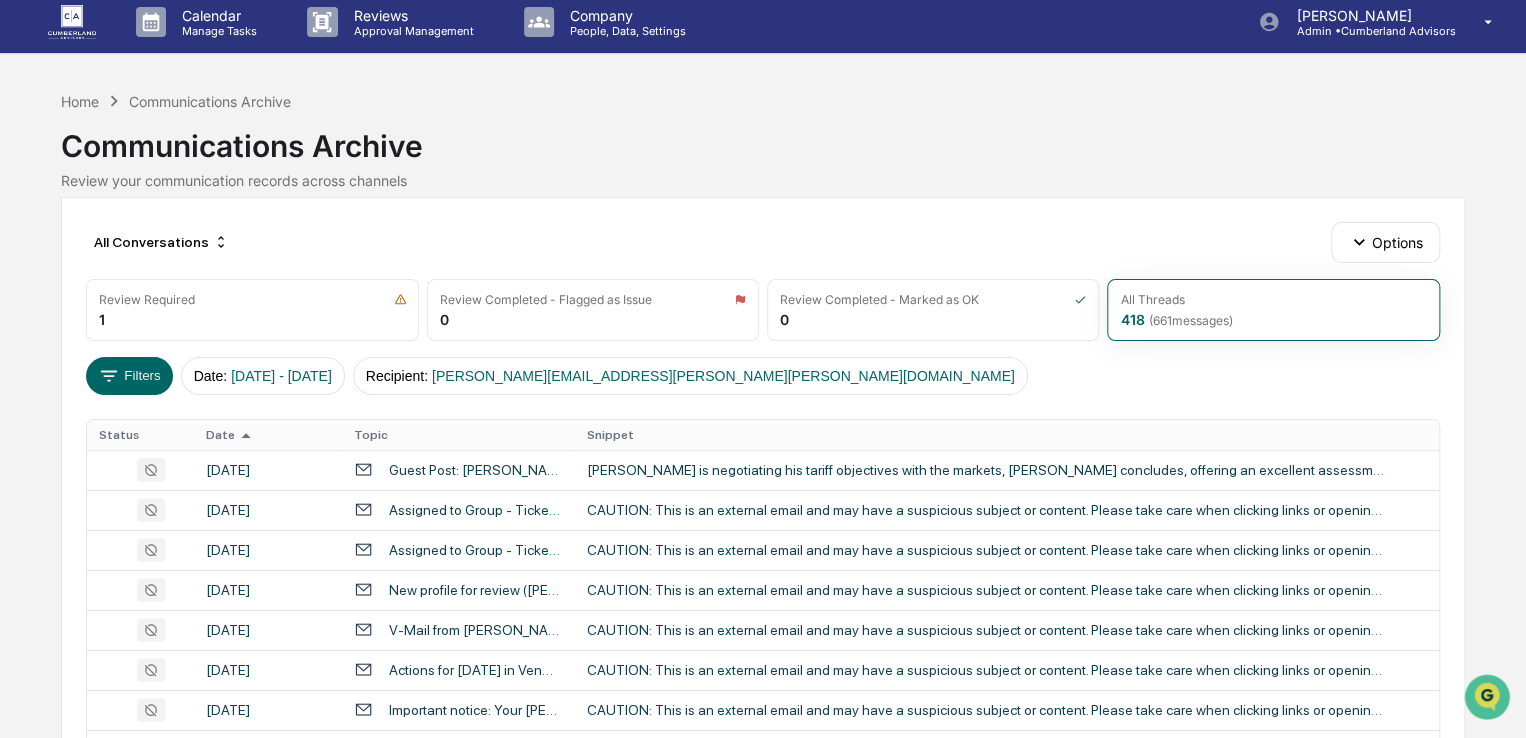 scroll, scrollTop: 0, scrollLeft: 0, axis: both 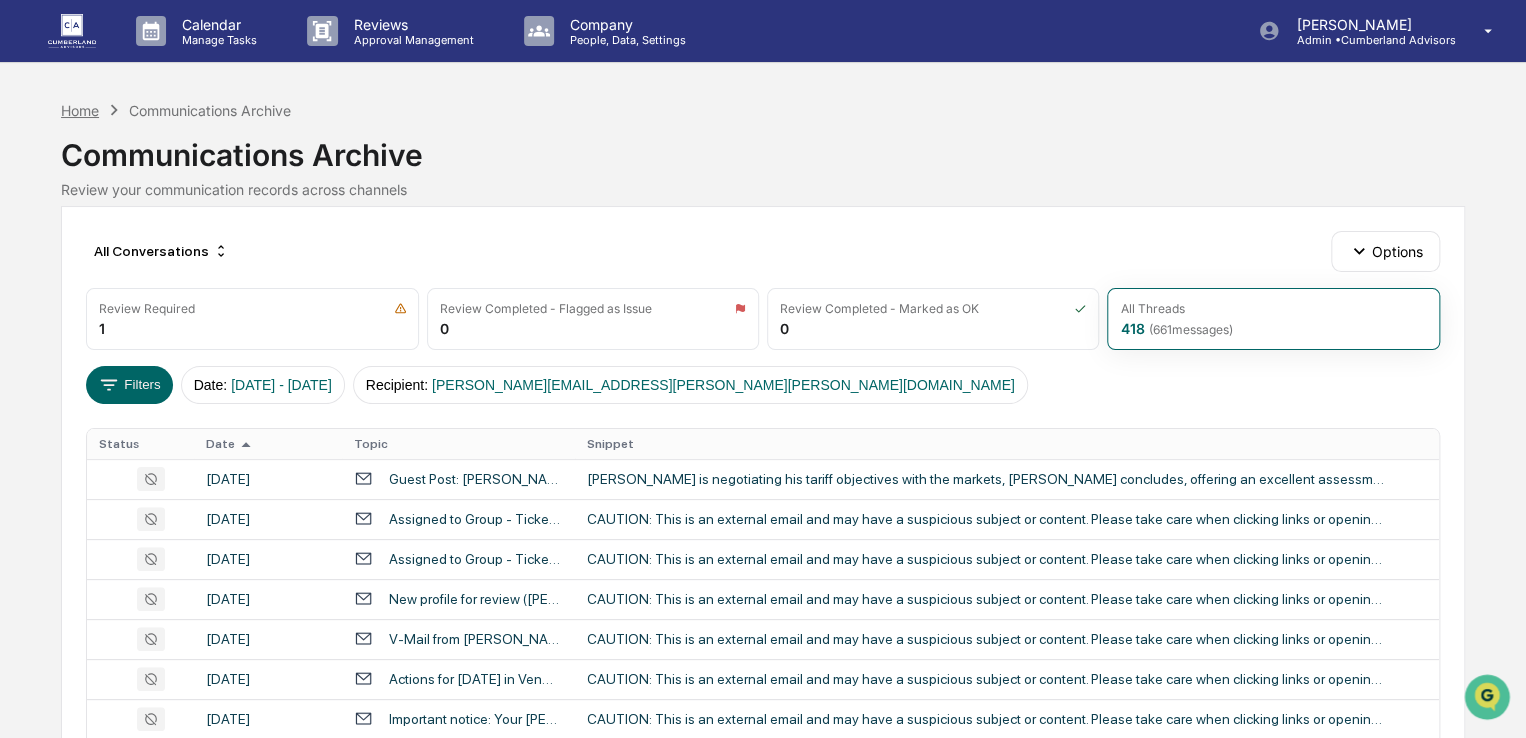 click on "Home" at bounding box center (80, 110) 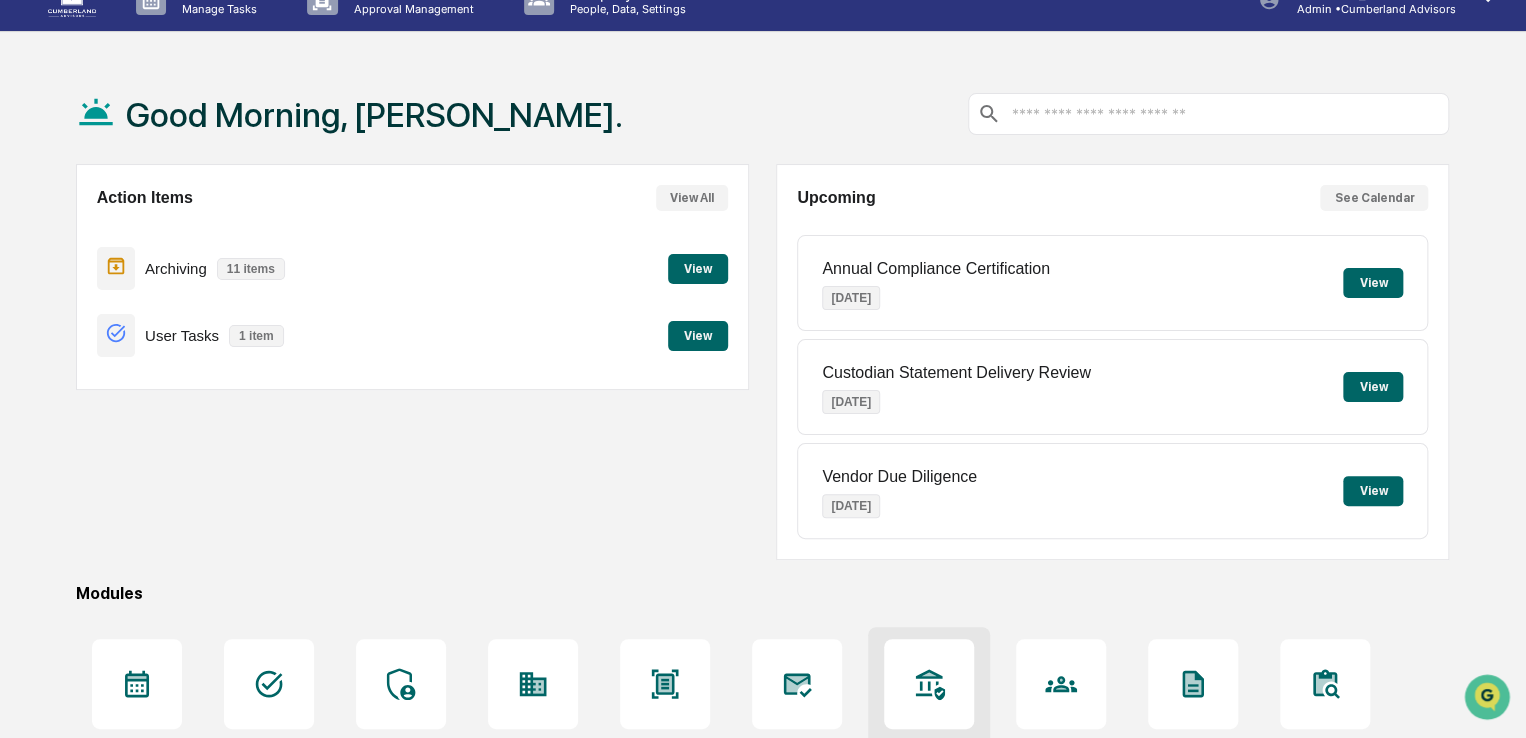 scroll, scrollTop: 229, scrollLeft: 0, axis: vertical 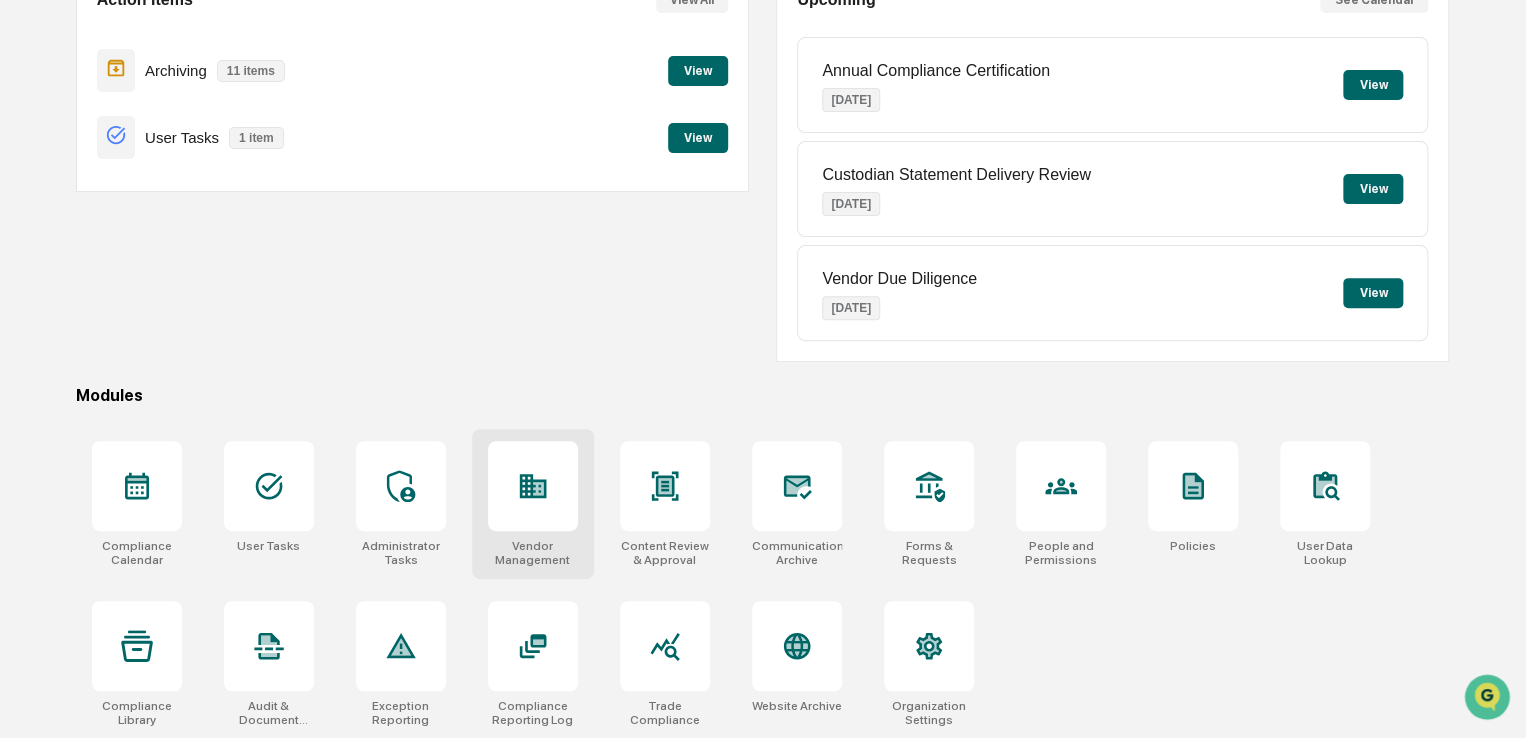 click at bounding box center (533, 486) 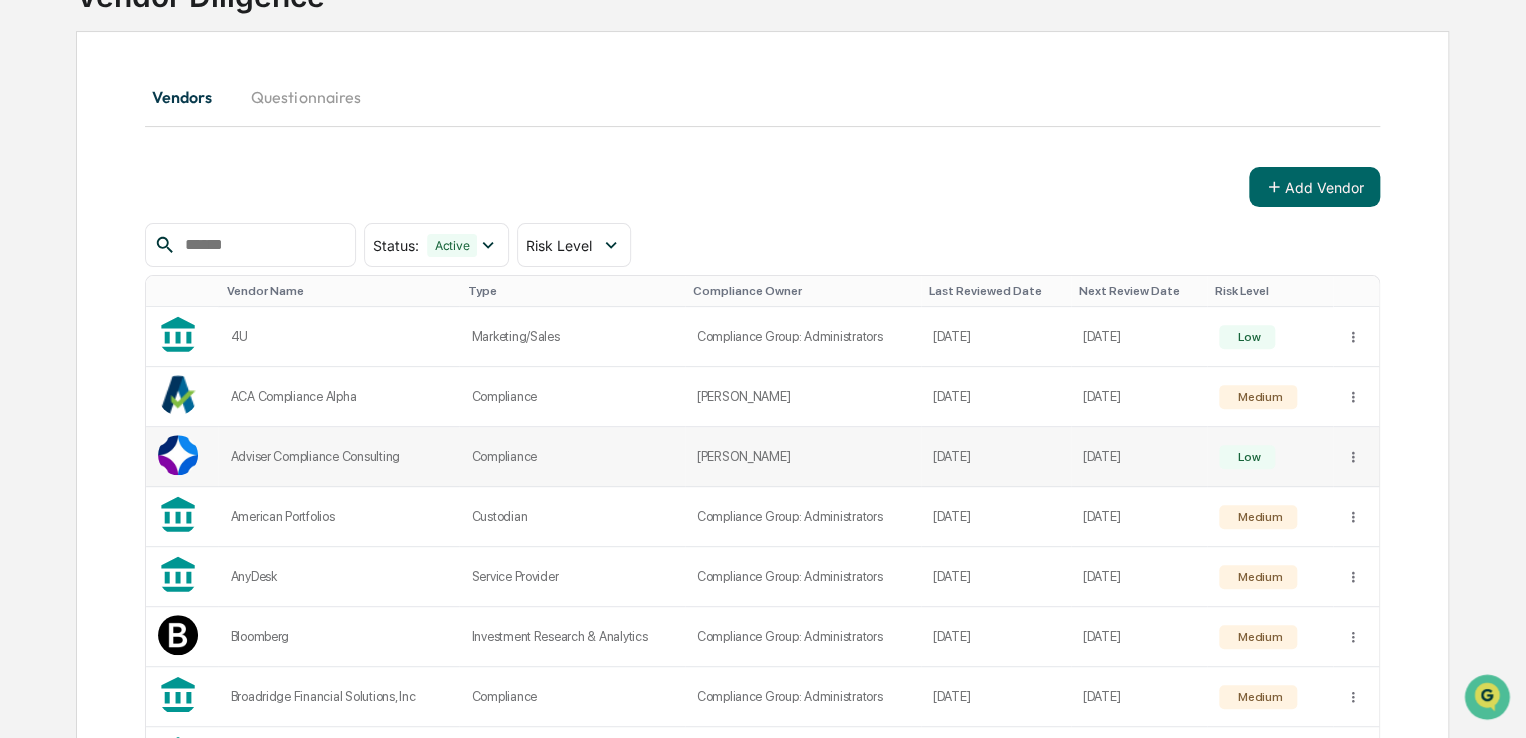 scroll, scrollTop: 200, scrollLeft: 0, axis: vertical 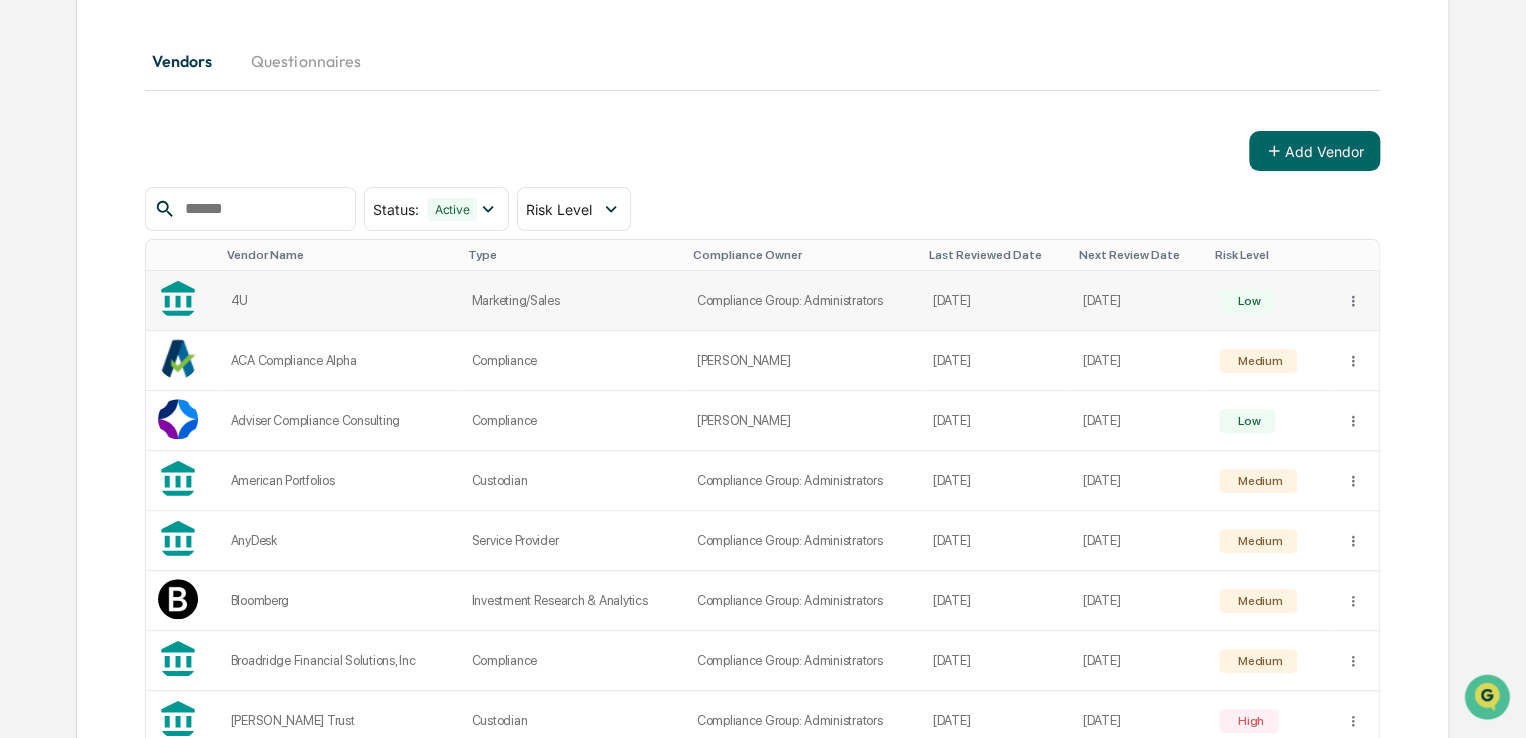 click on "4U" at bounding box center (338, 300) 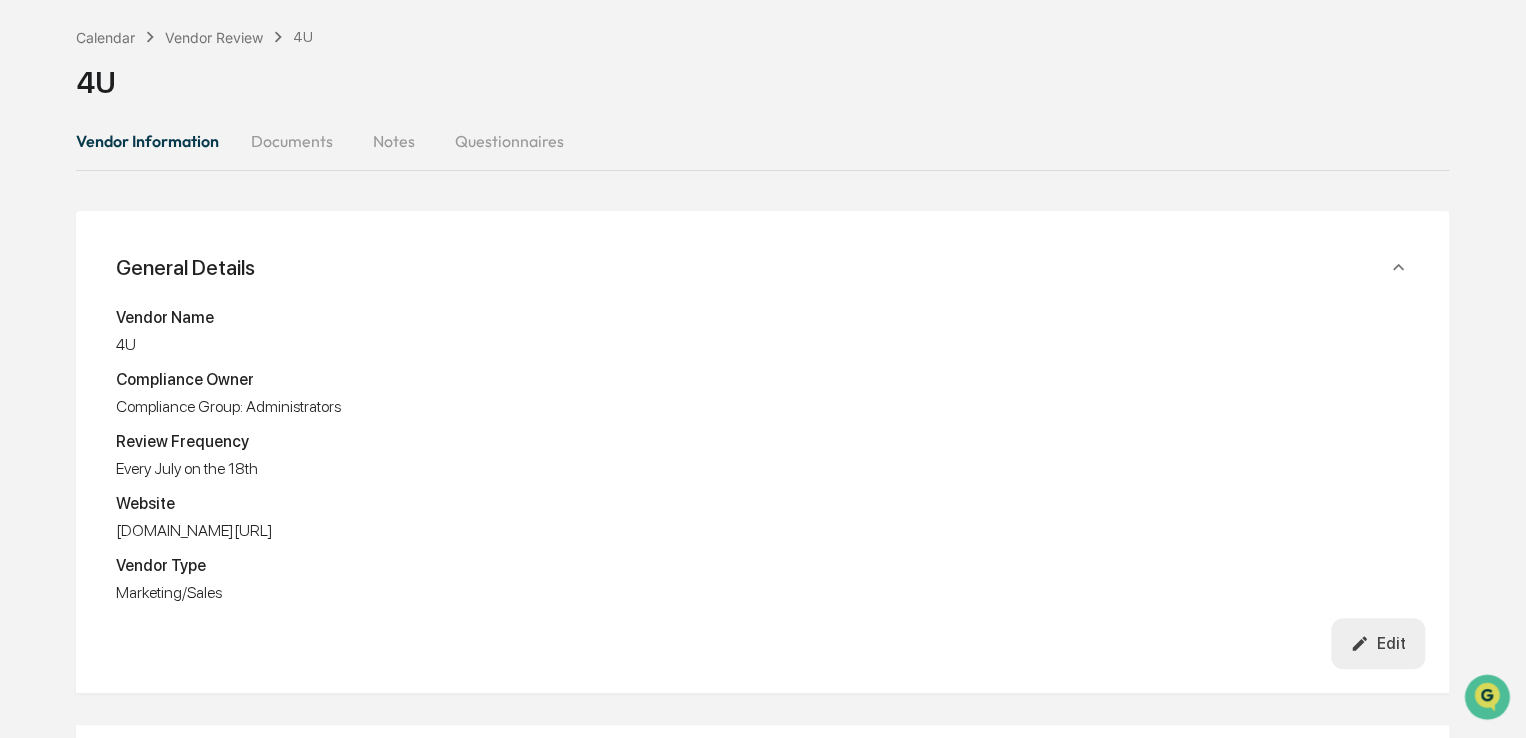 scroll, scrollTop: 0, scrollLeft: 0, axis: both 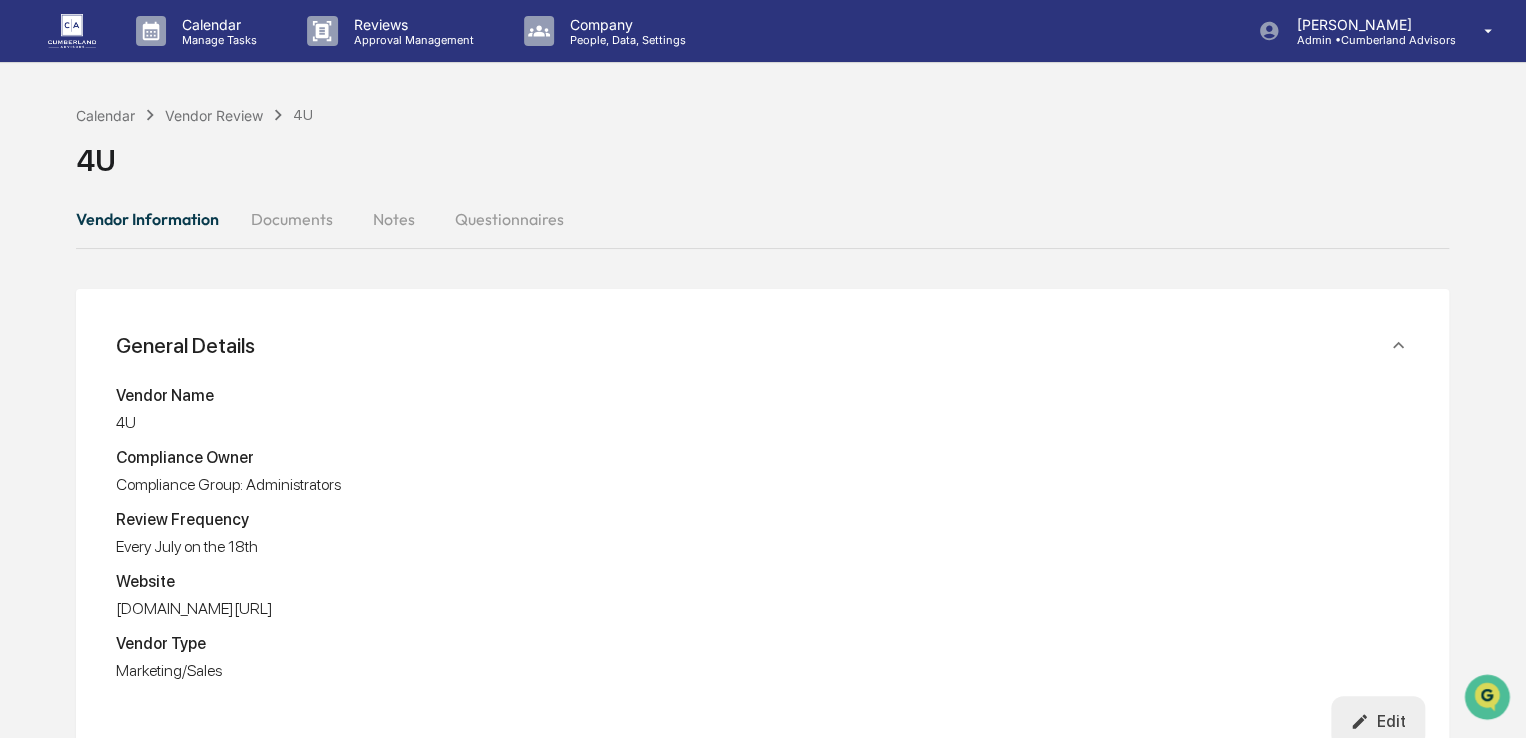 click on "Vendor Information" at bounding box center (155, 219) 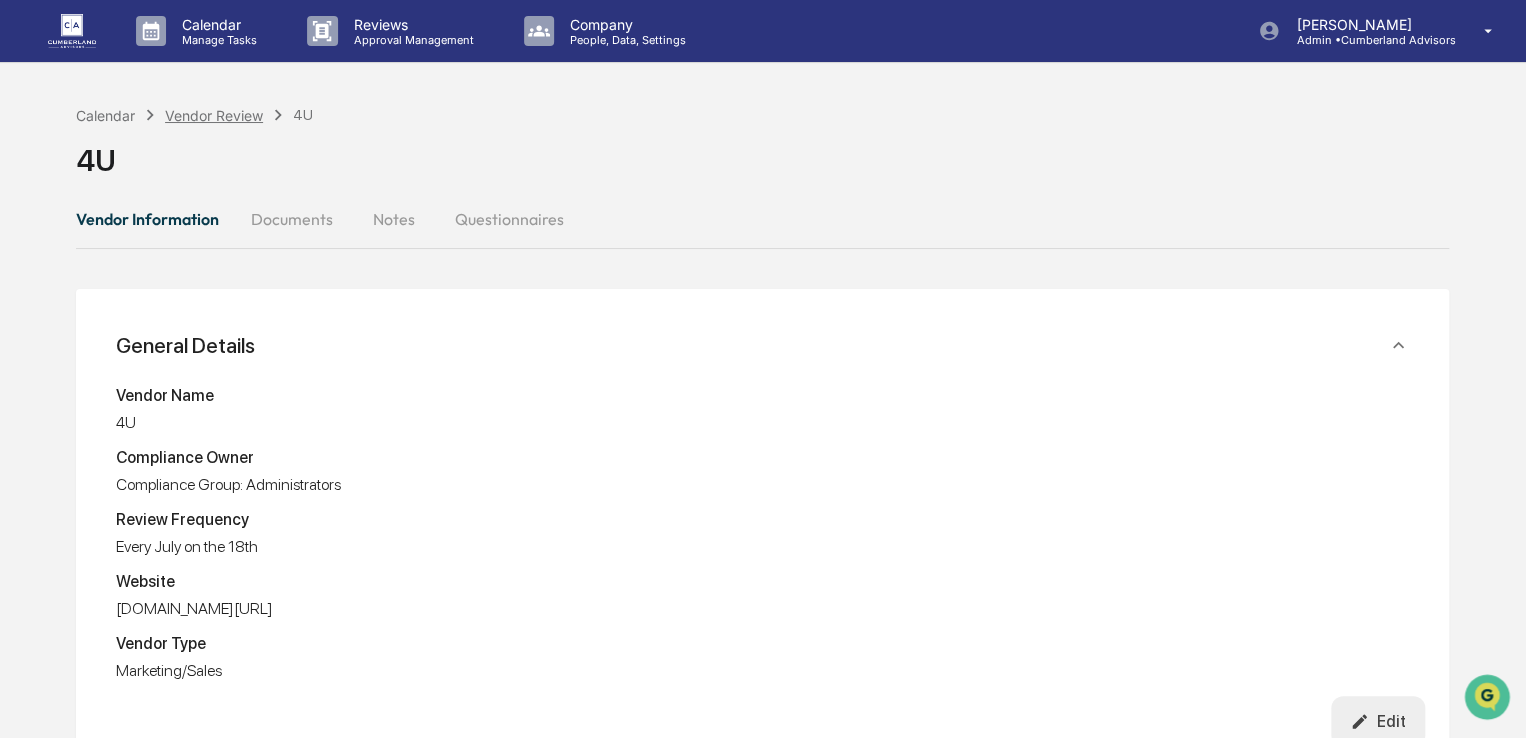 click on "Vendor Review" at bounding box center [214, 115] 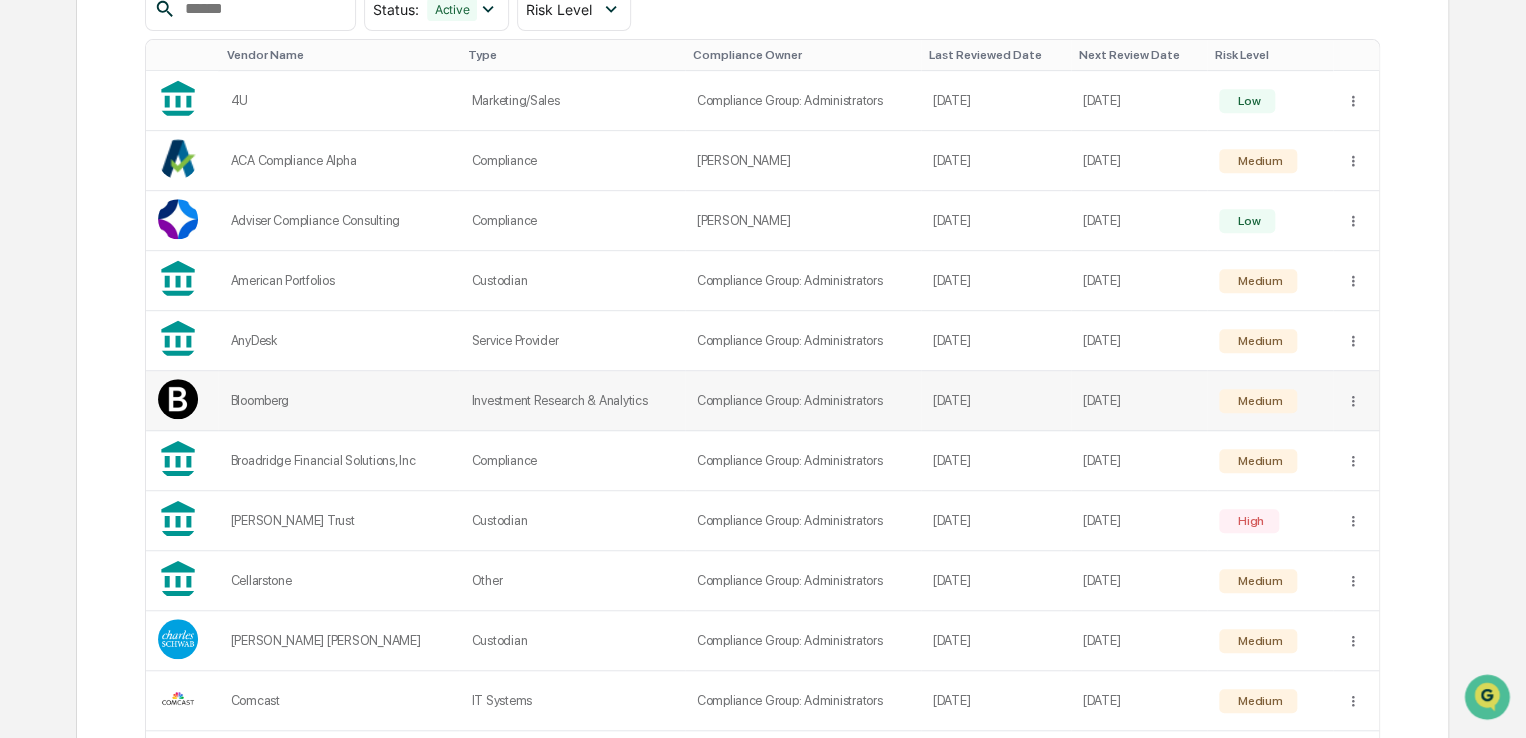 click on "Bloomberg" at bounding box center (338, 400) 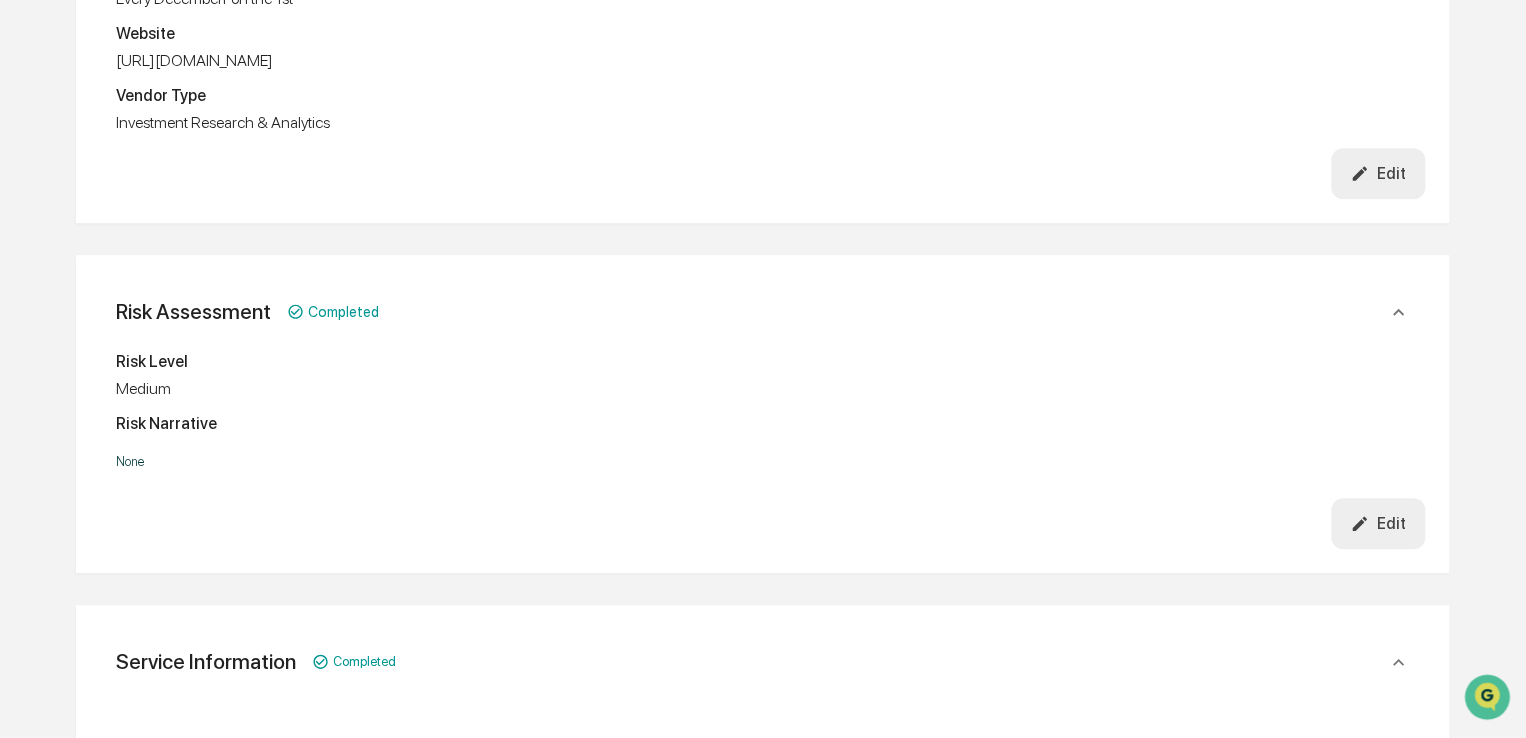 scroll, scrollTop: 0, scrollLeft: 0, axis: both 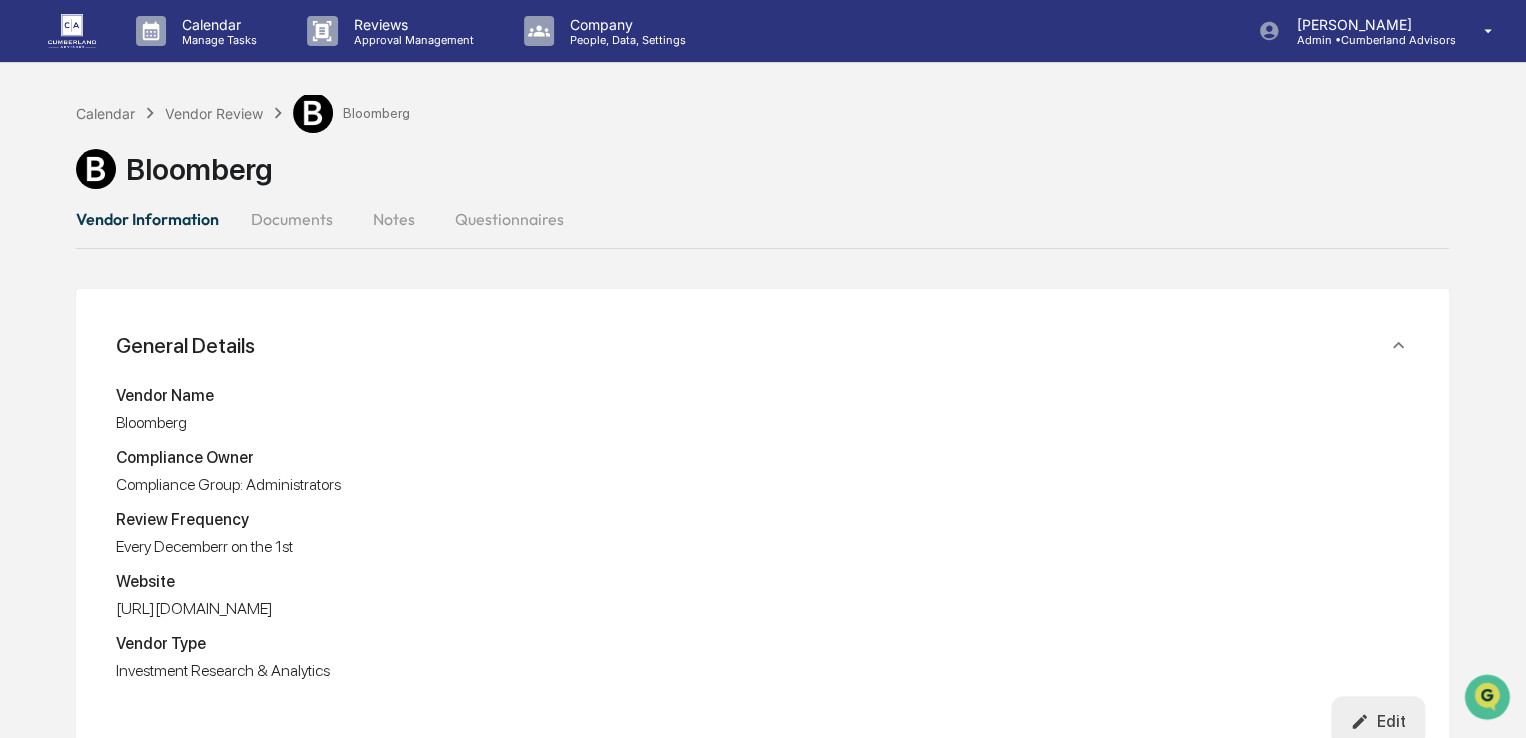 click on "Documents" at bounding box center [292, 219] 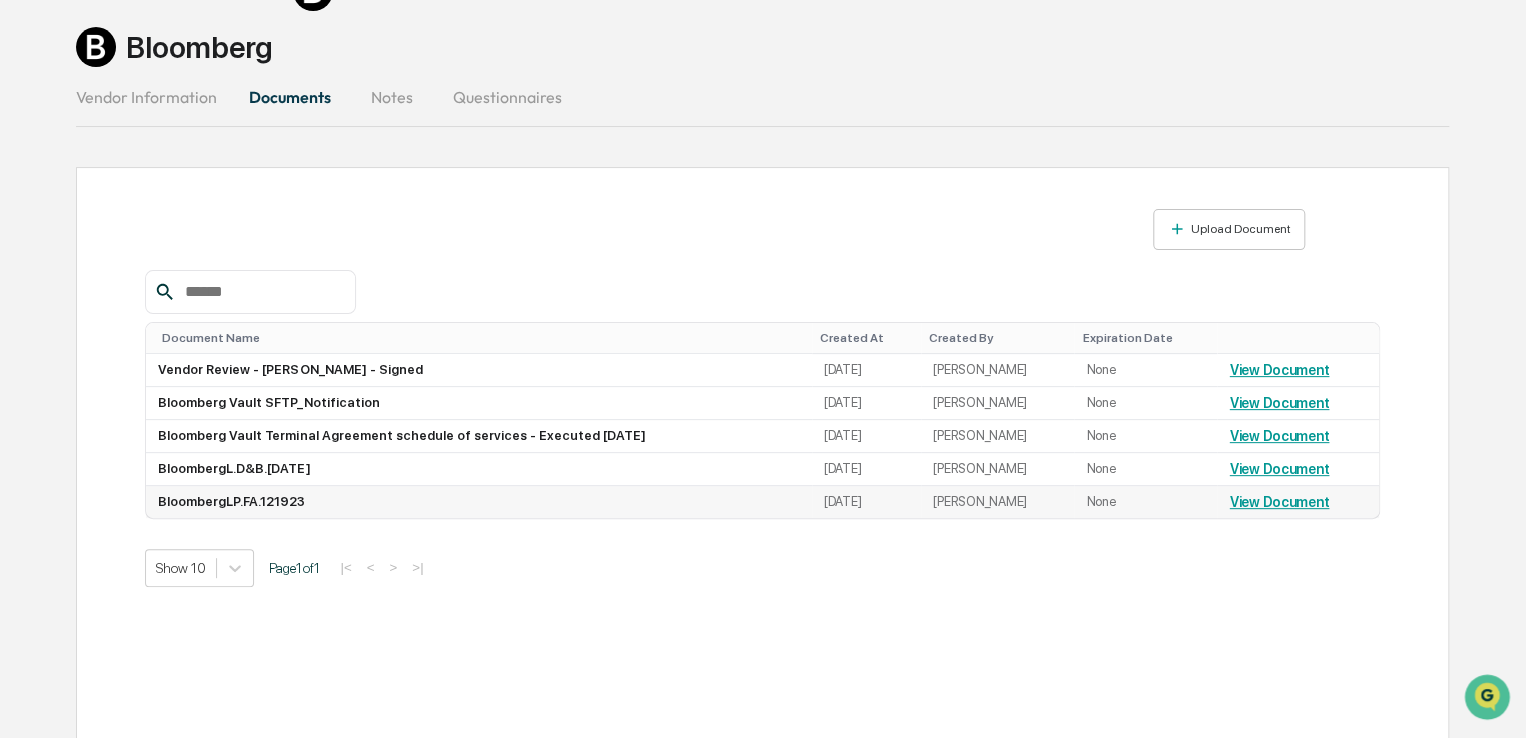 scroll, scrollTop: 135, scrollLeft: 0, axis: vertical 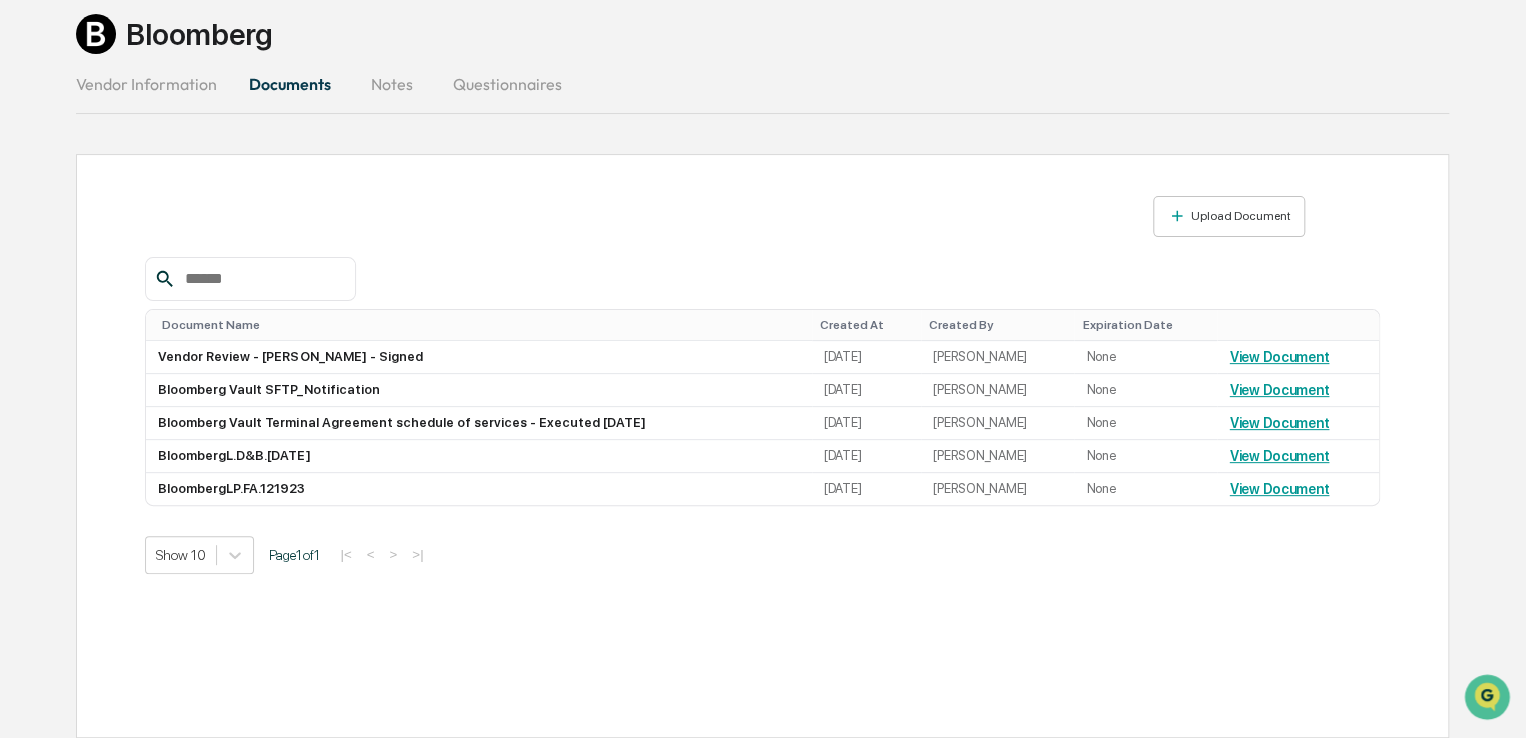 click on "Questionnaires" at bounding box center (507, 84) 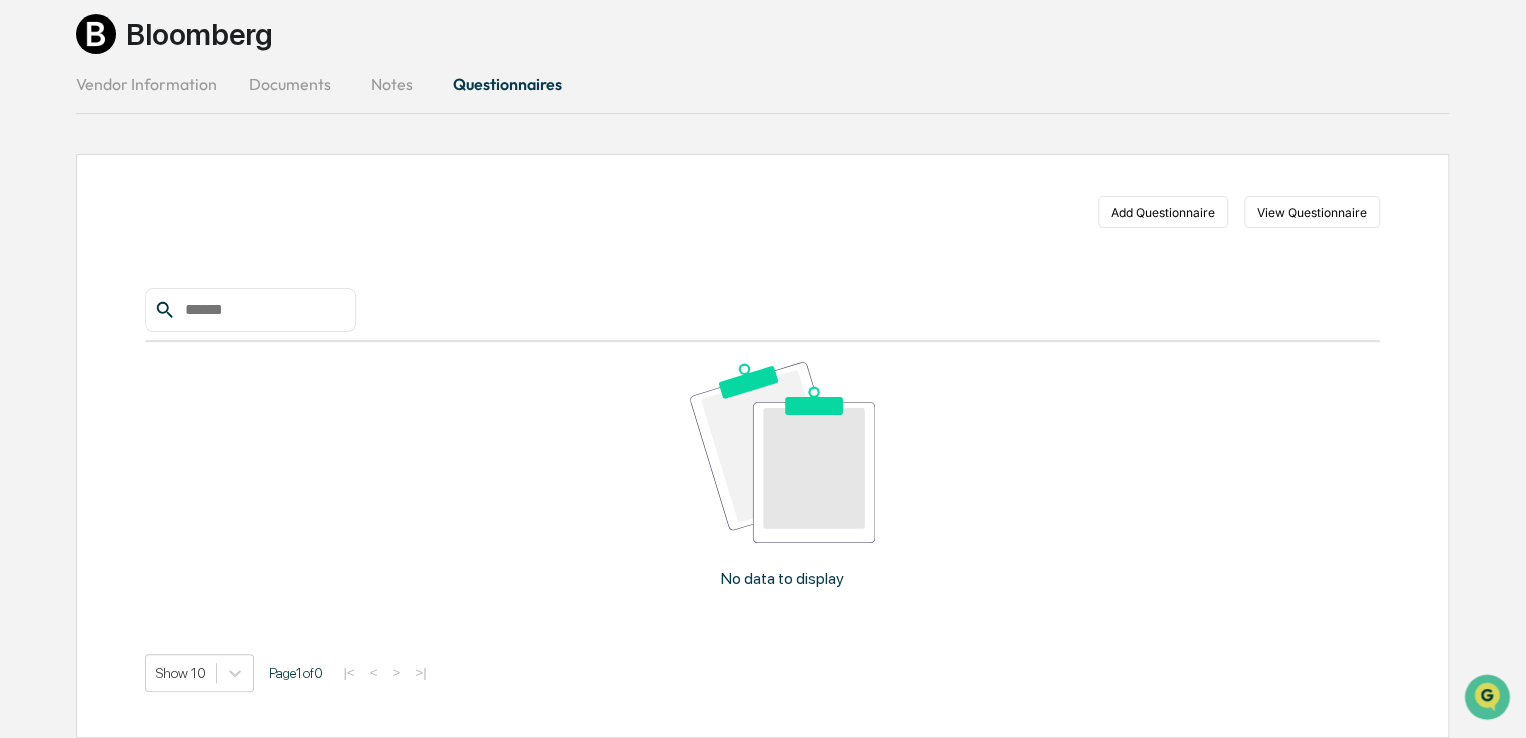 click on "Notes" at bounding box center (392, 84) 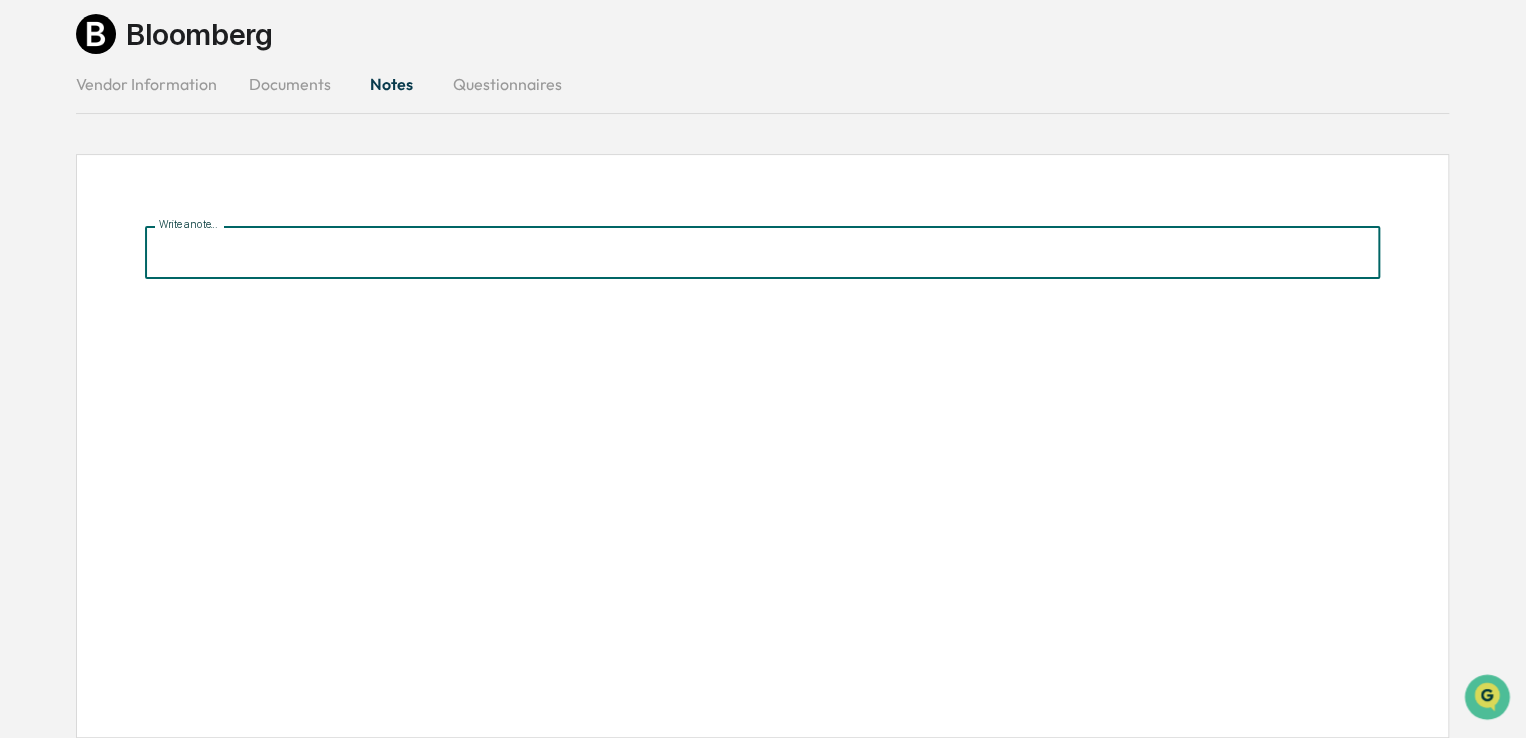 click on "Write a note..." at bounding box center (762, 252) 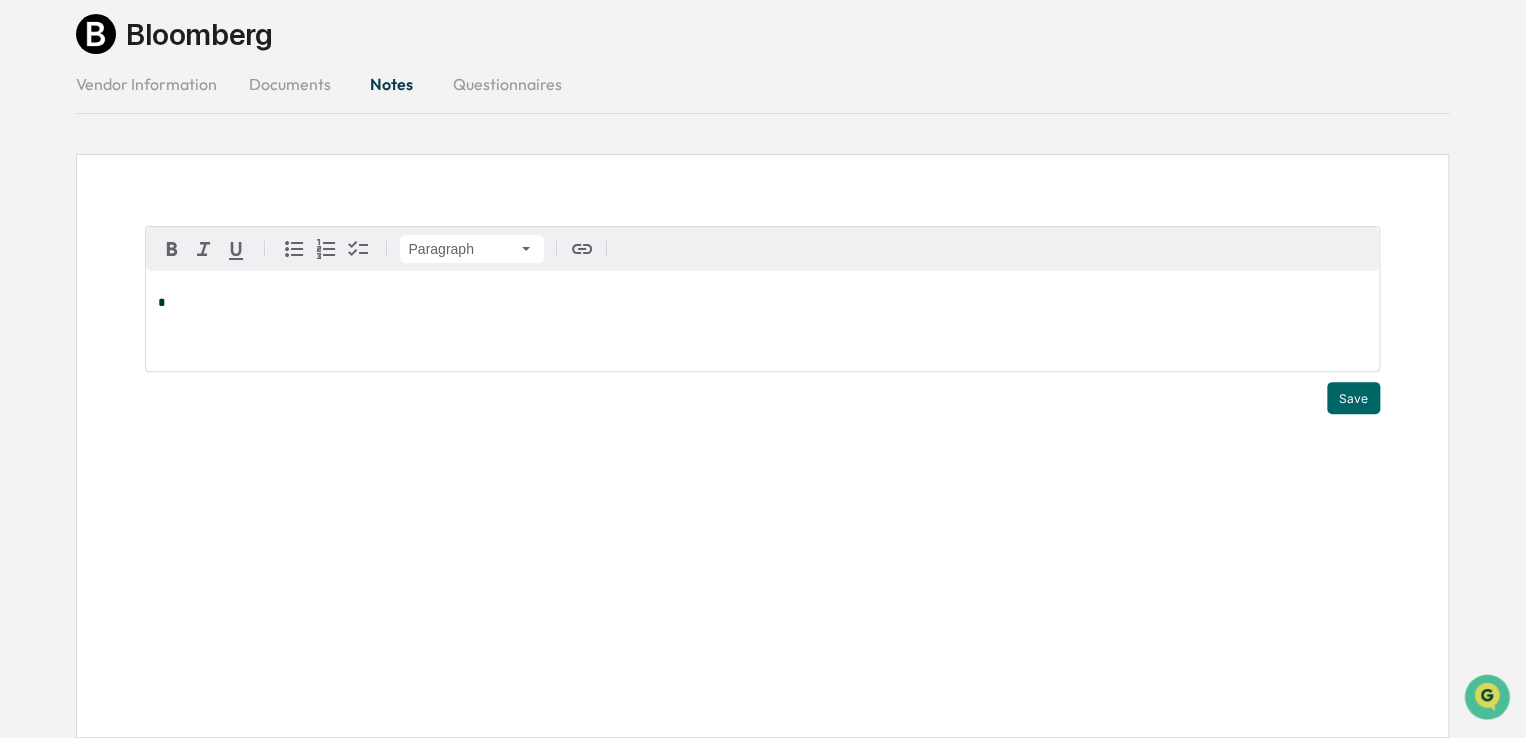 click on "Documents" at bounding box center (290, 84) 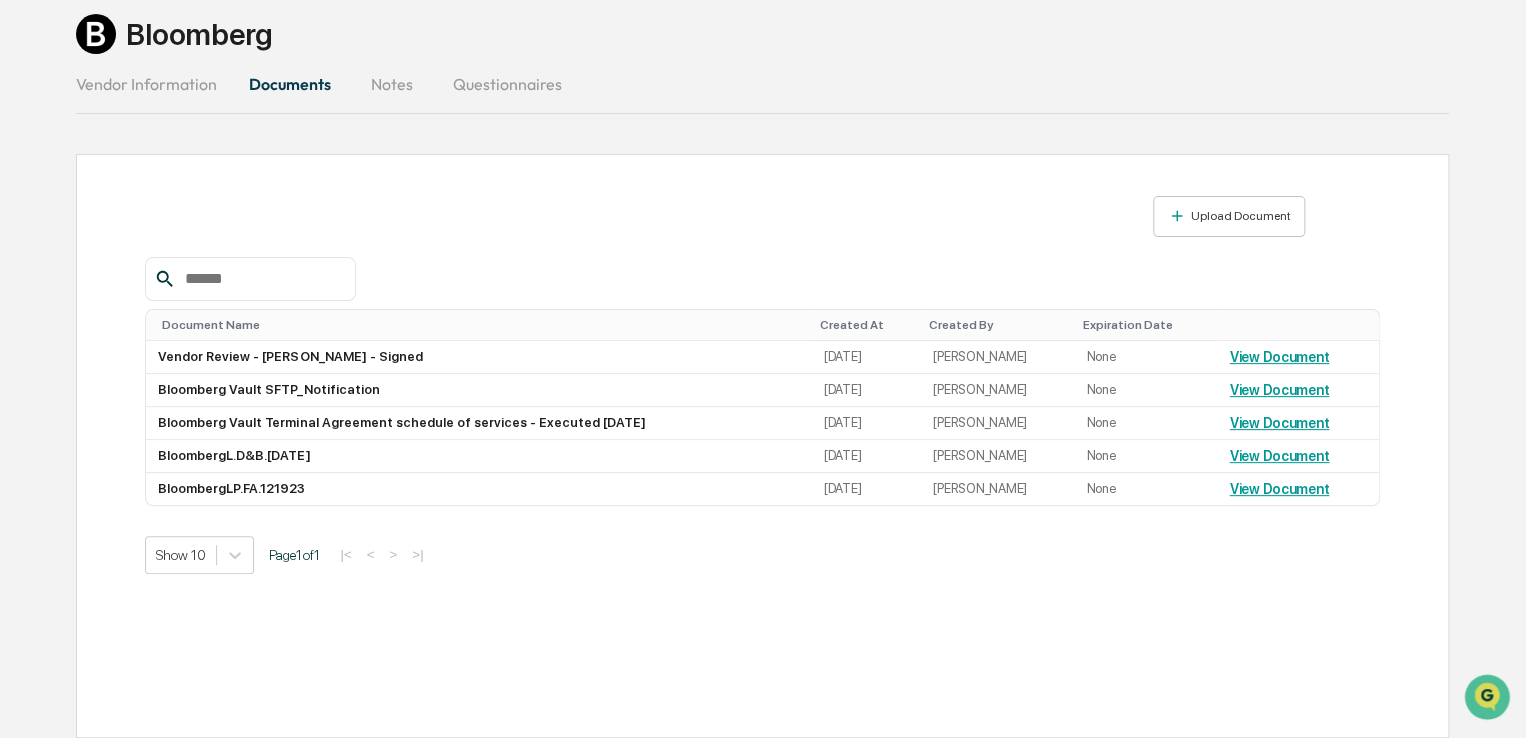 click on "Vendor Information" at bounding box center [154, 84] 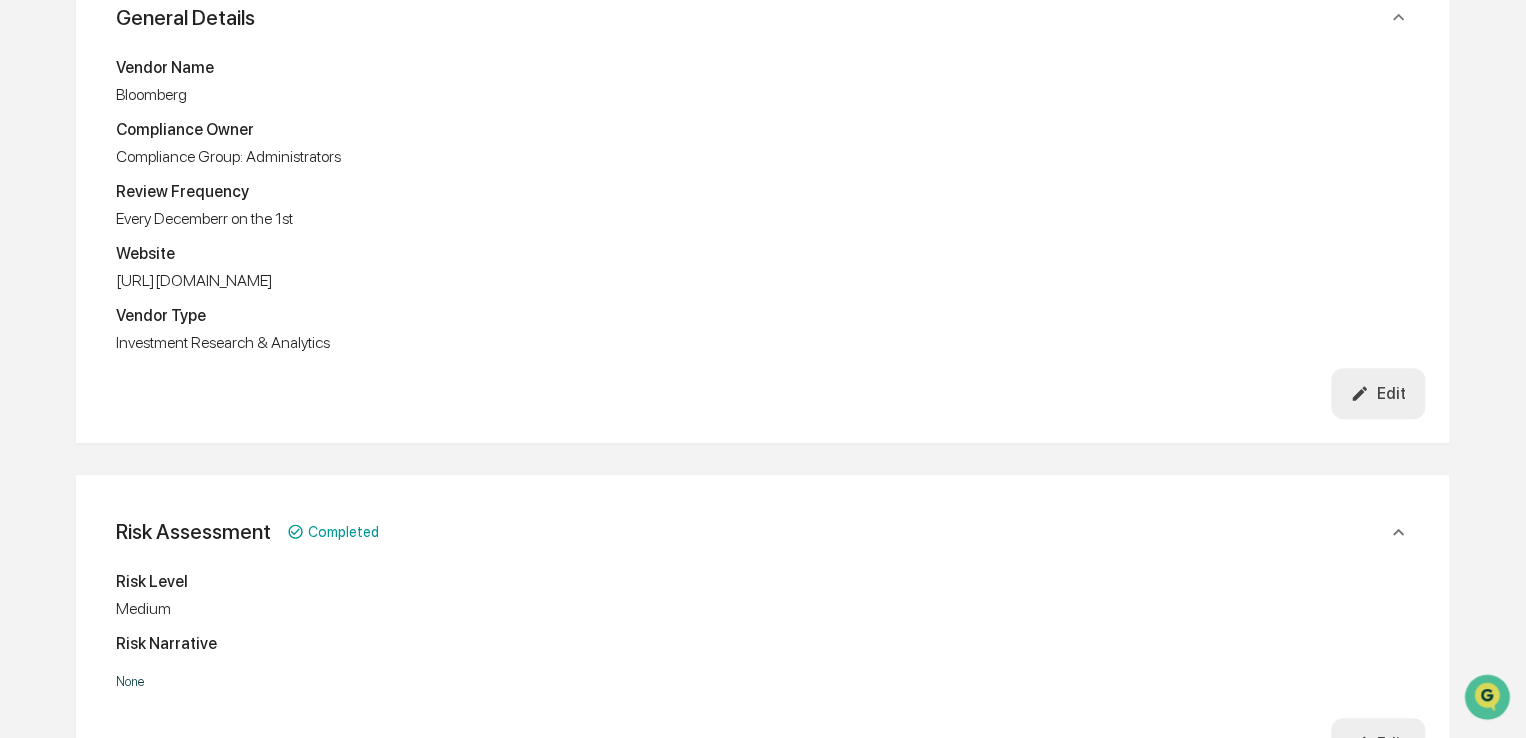 scroll, scrollTop: 0, scrollLeft: 0, axis: both 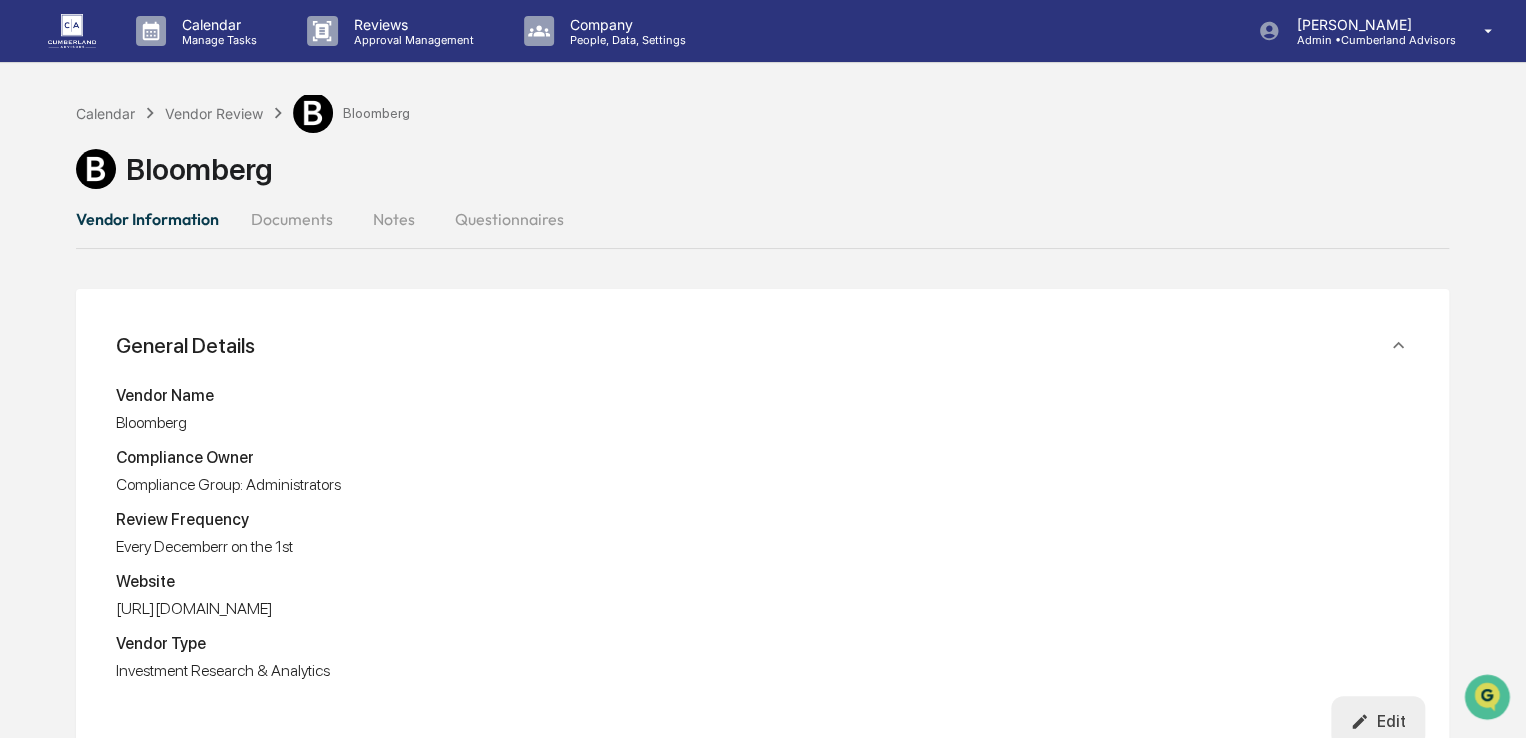 click at bounding box center [84, 31] 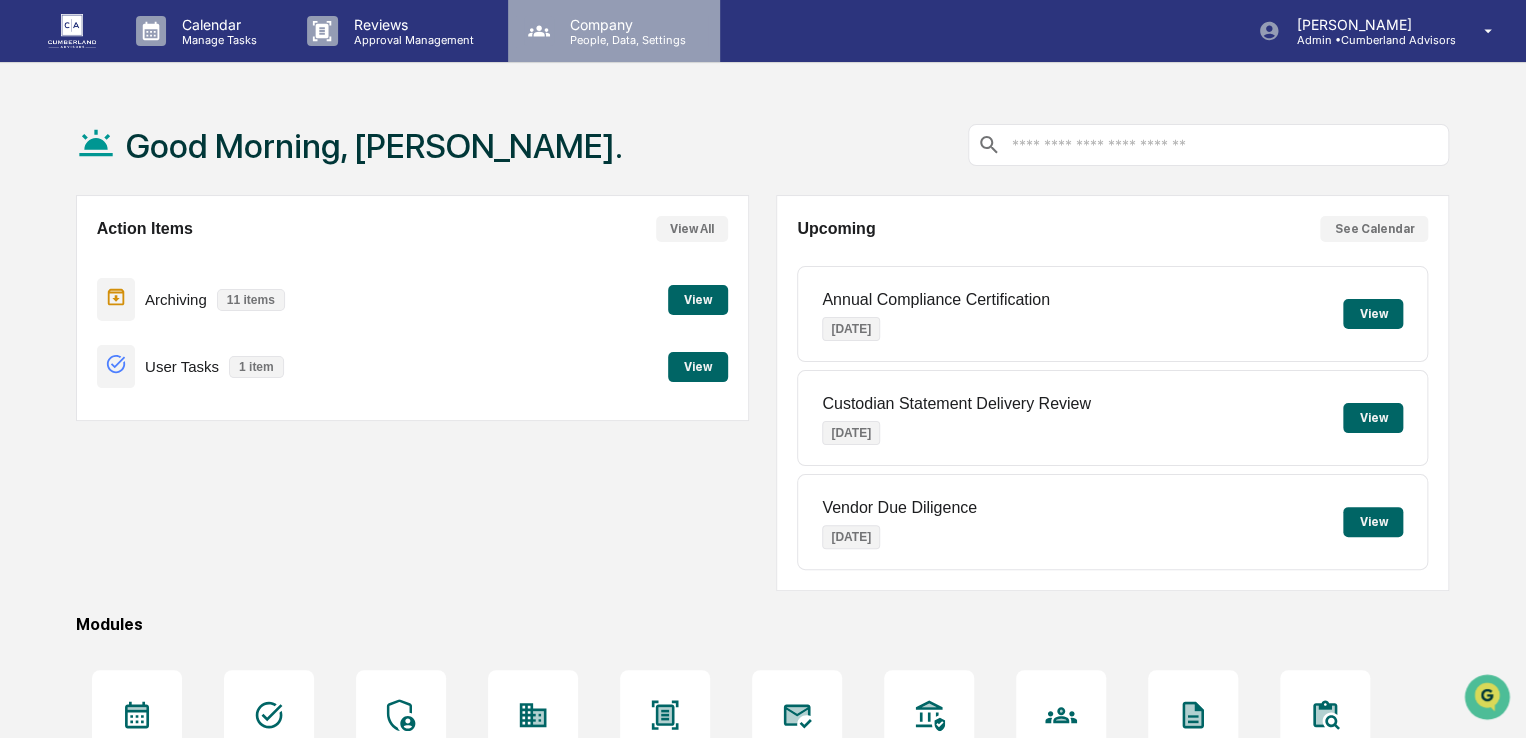 click on "People, Data, Settings" at bounding box center [625, 40] 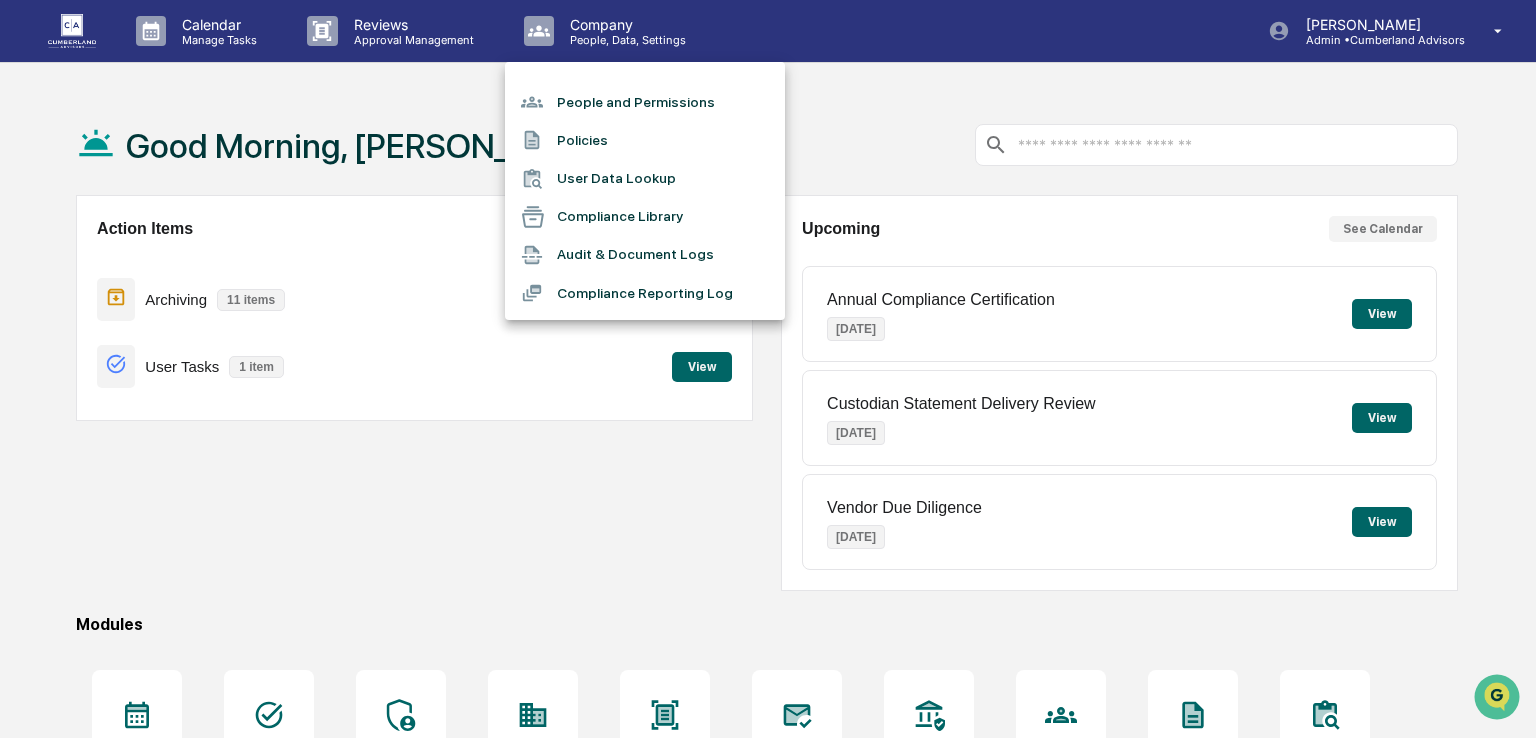 click on "People and Permissions" at bounding box center (645, 102) 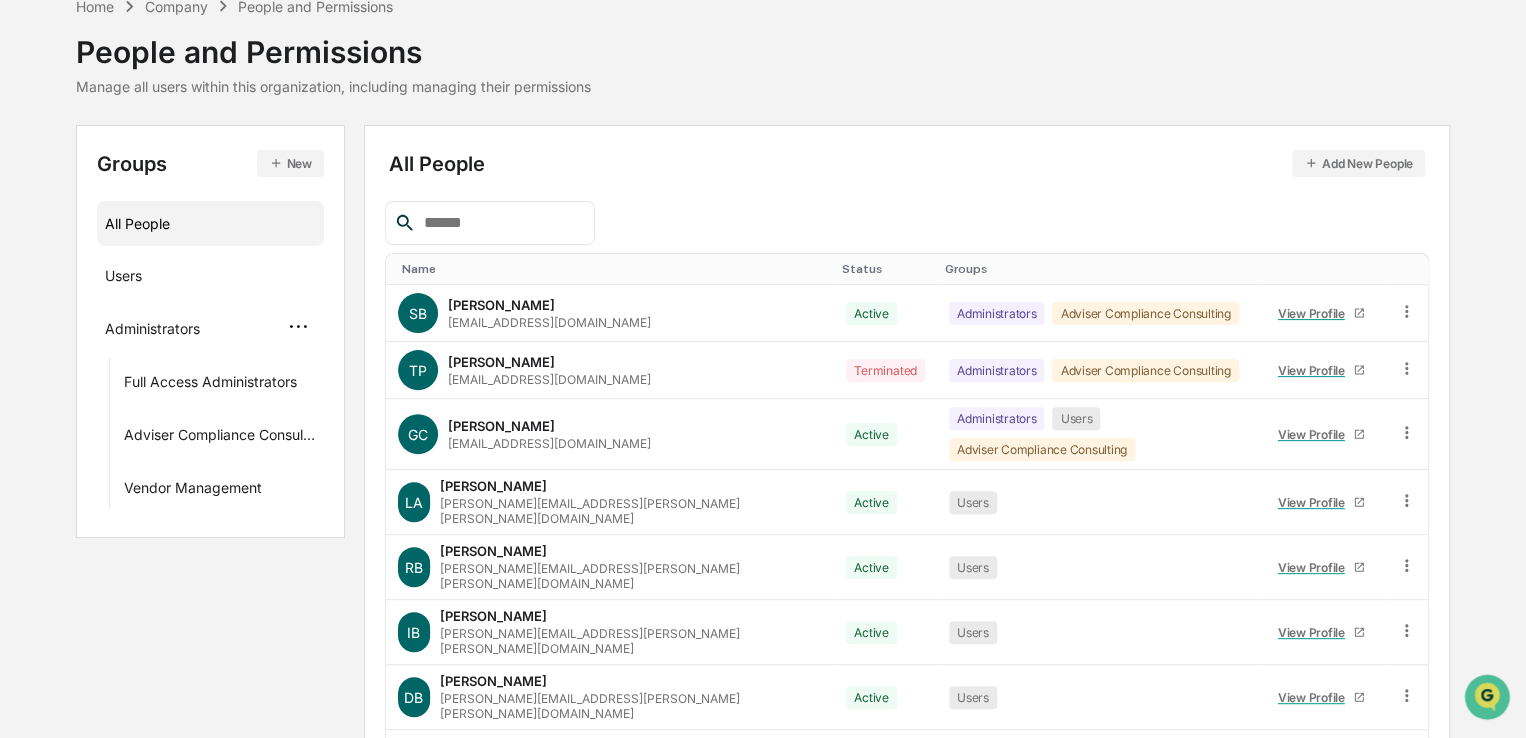 click on "Administrators" at bounding box center (152, 332) 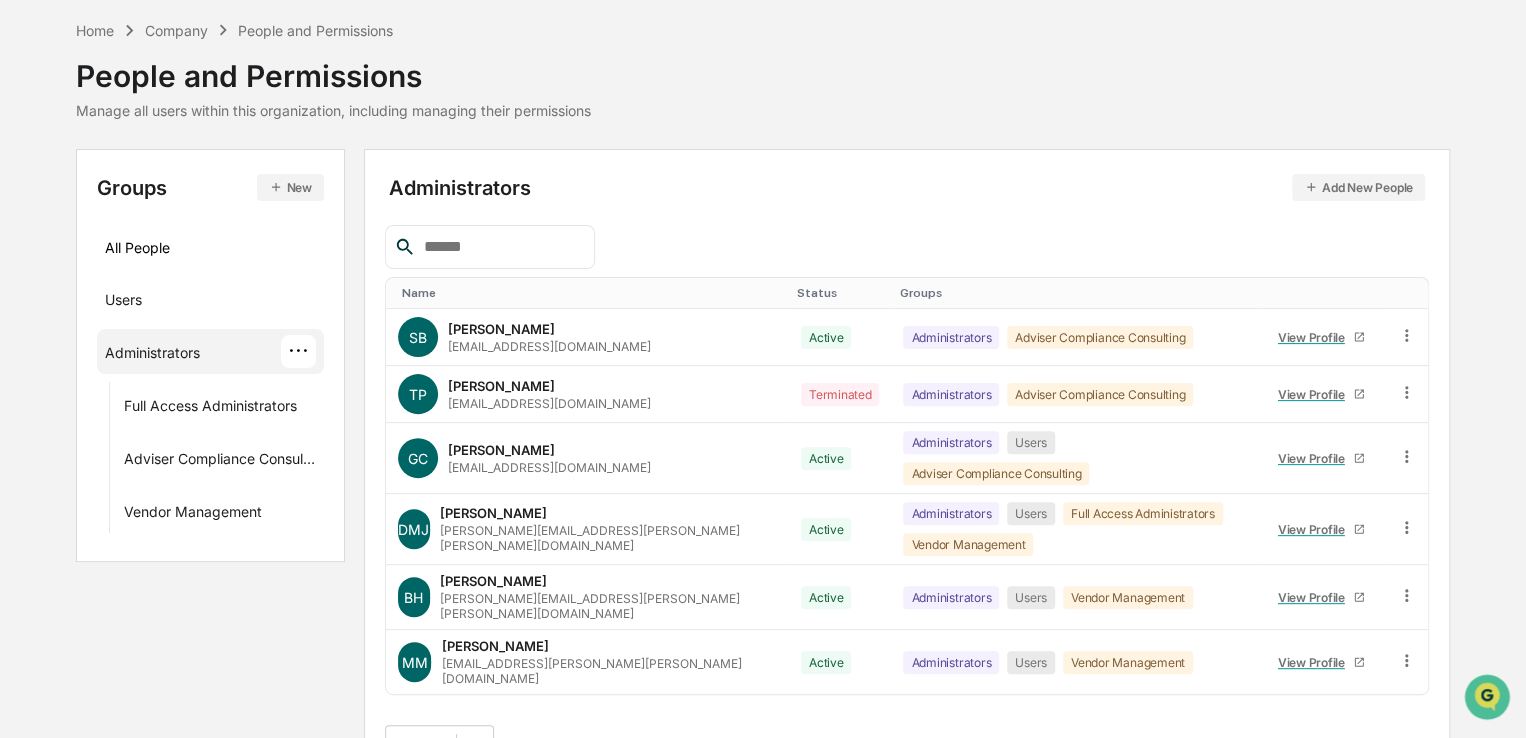 click on "Company" at bounding box center [176, 30] 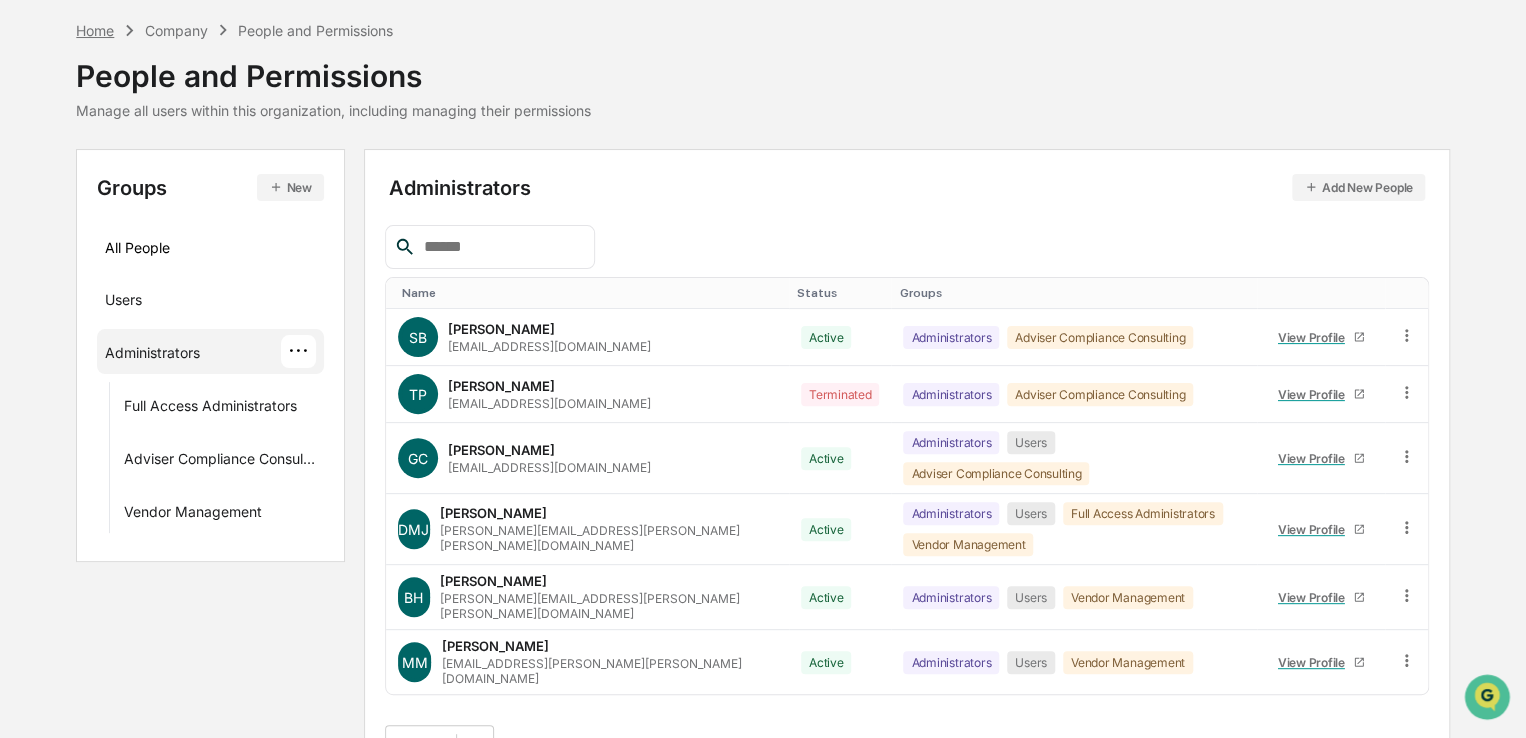 click on "Home" at bounding box center (95, 30) 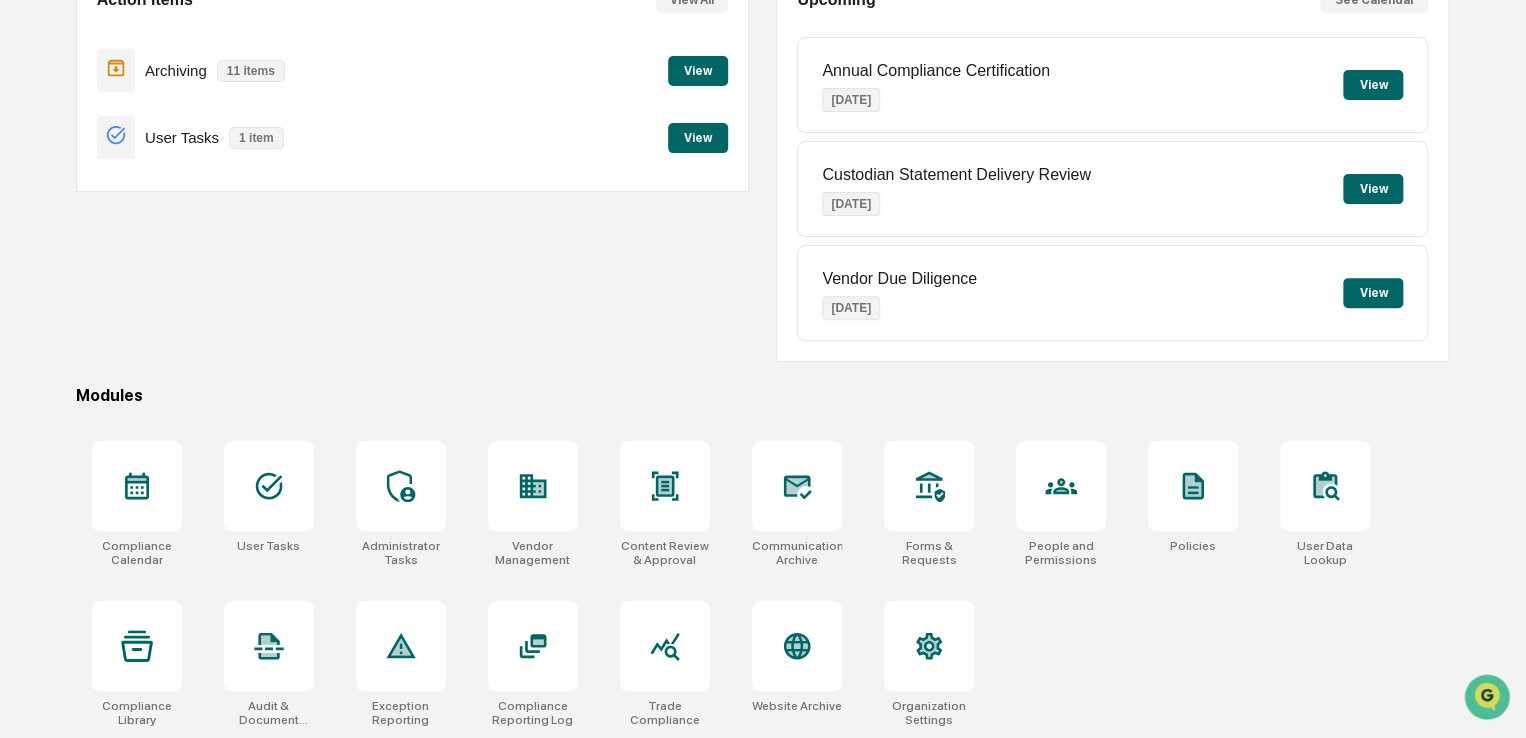 scroll, scrollTop: 0, scrollLeft: 0, axis: both 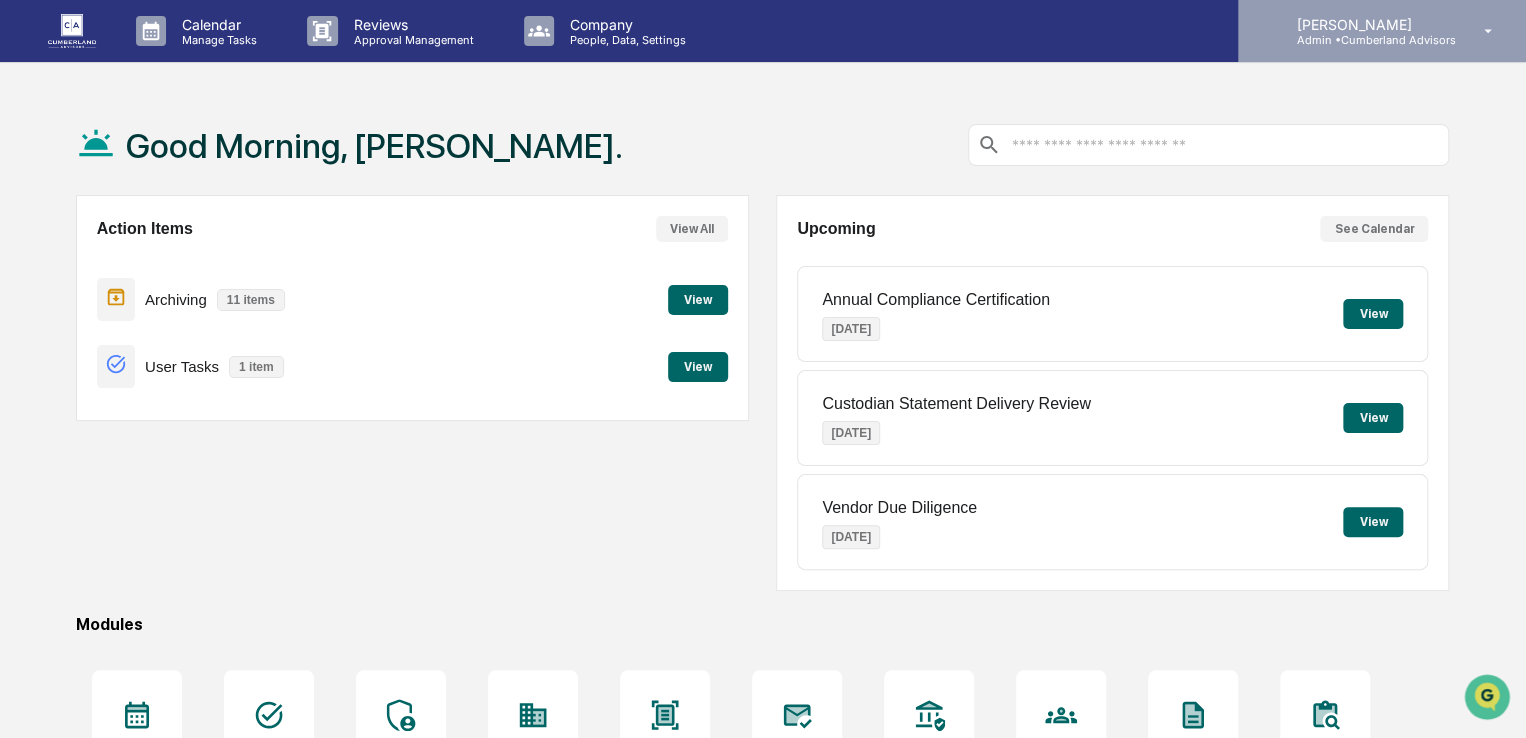 click on "[PERSON_NAME]" at bounding box center (1367, 24) 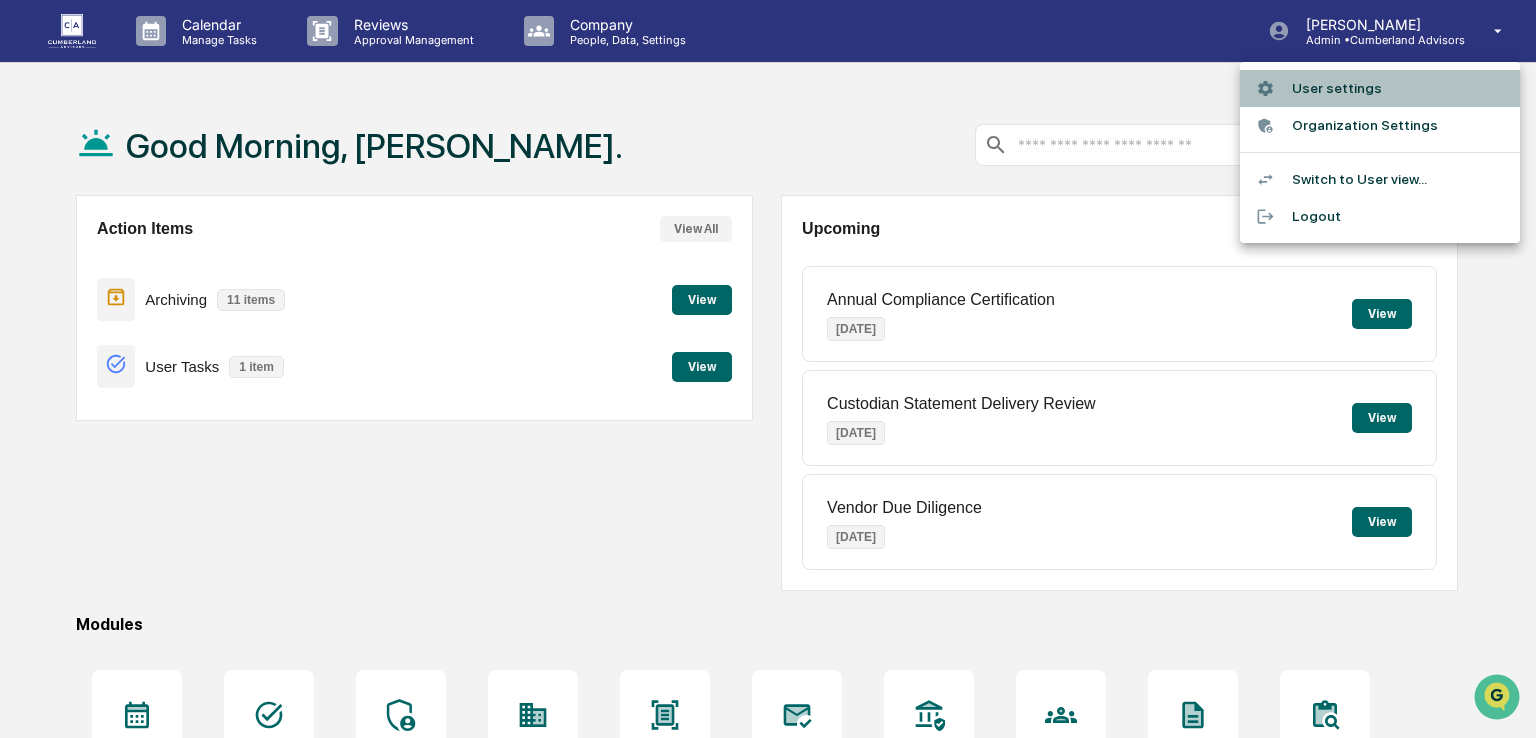 click on "User settings" at bounding box center [1380, 88] 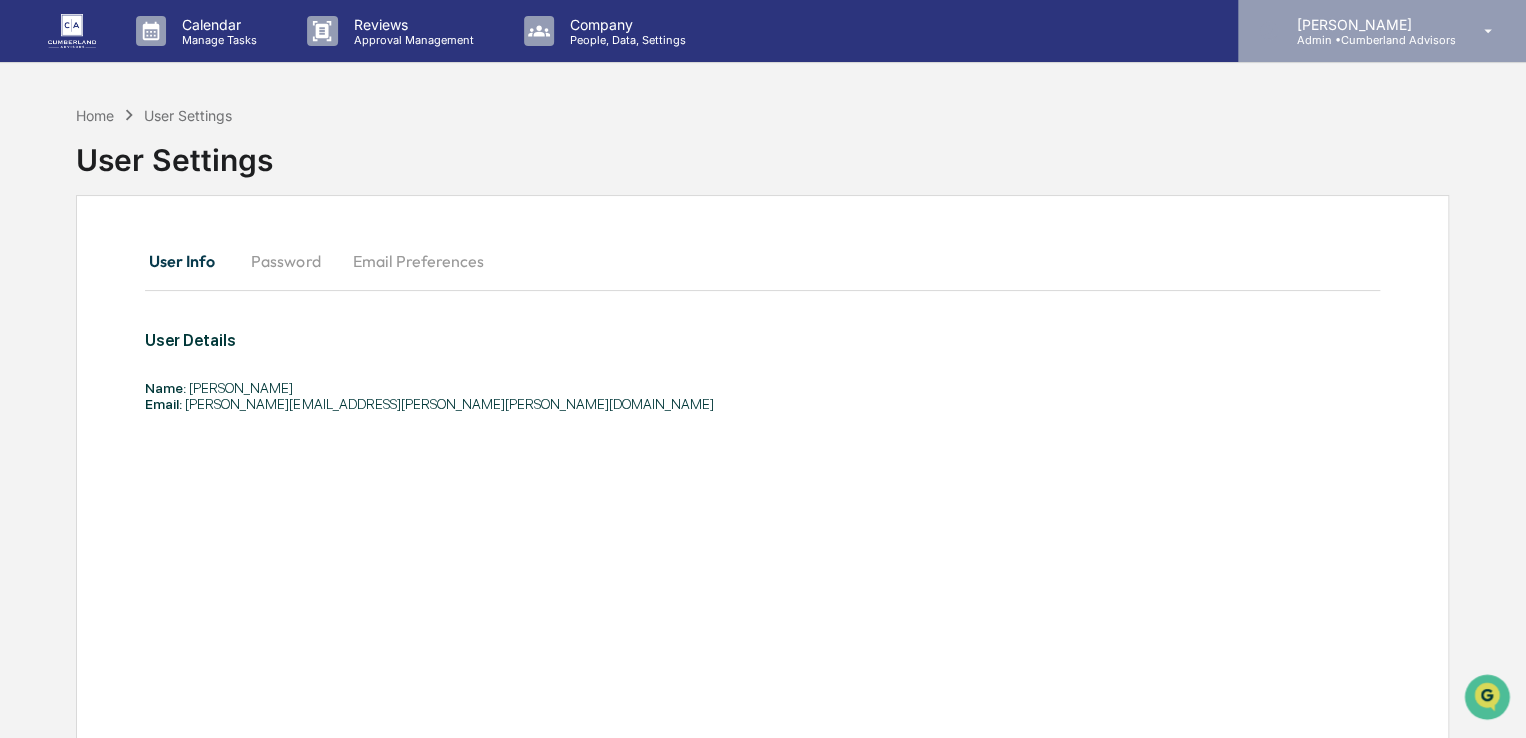 click on "[PERSON_NAME]" at bounding box center [1367, 24] 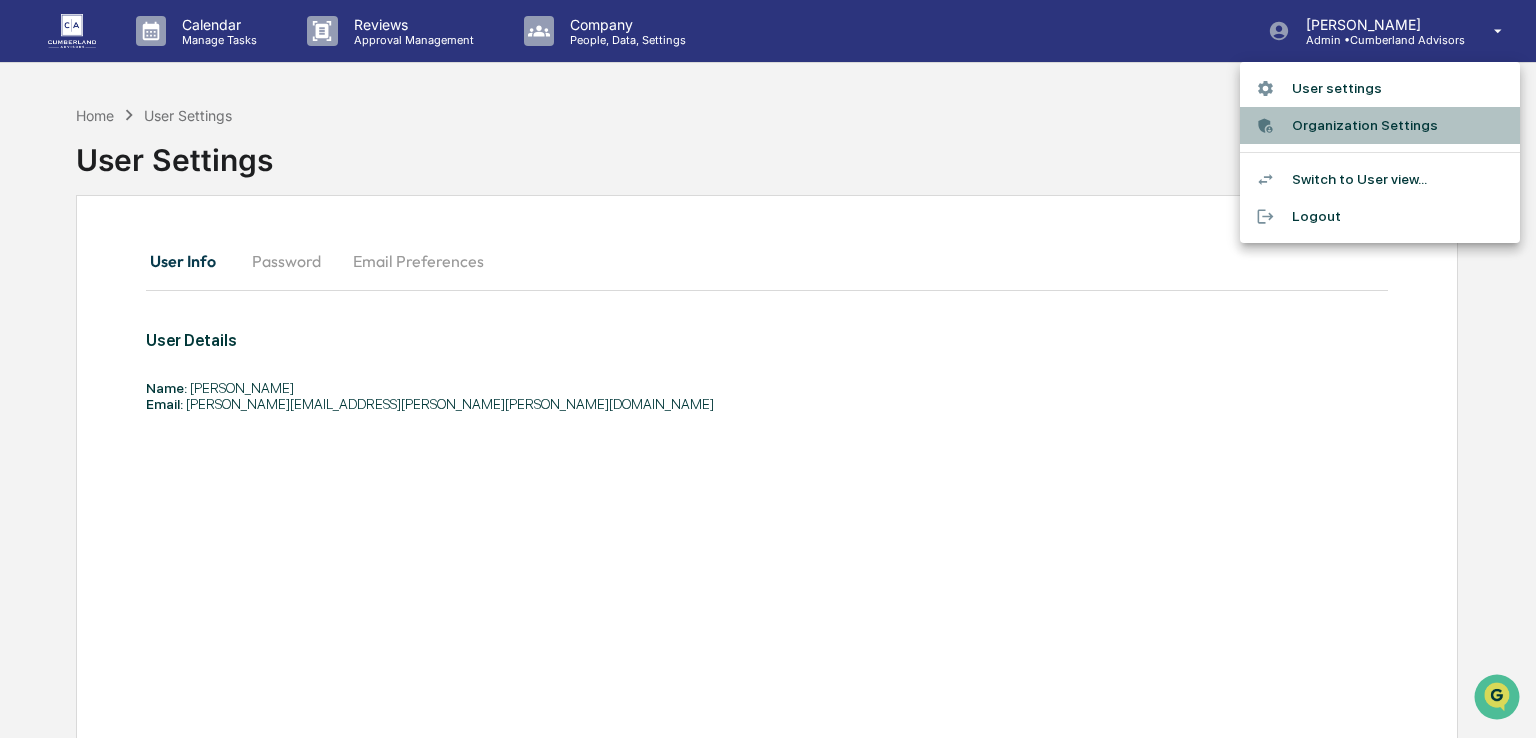 click on "Organization Settings" at bounding box center [1380, 125] 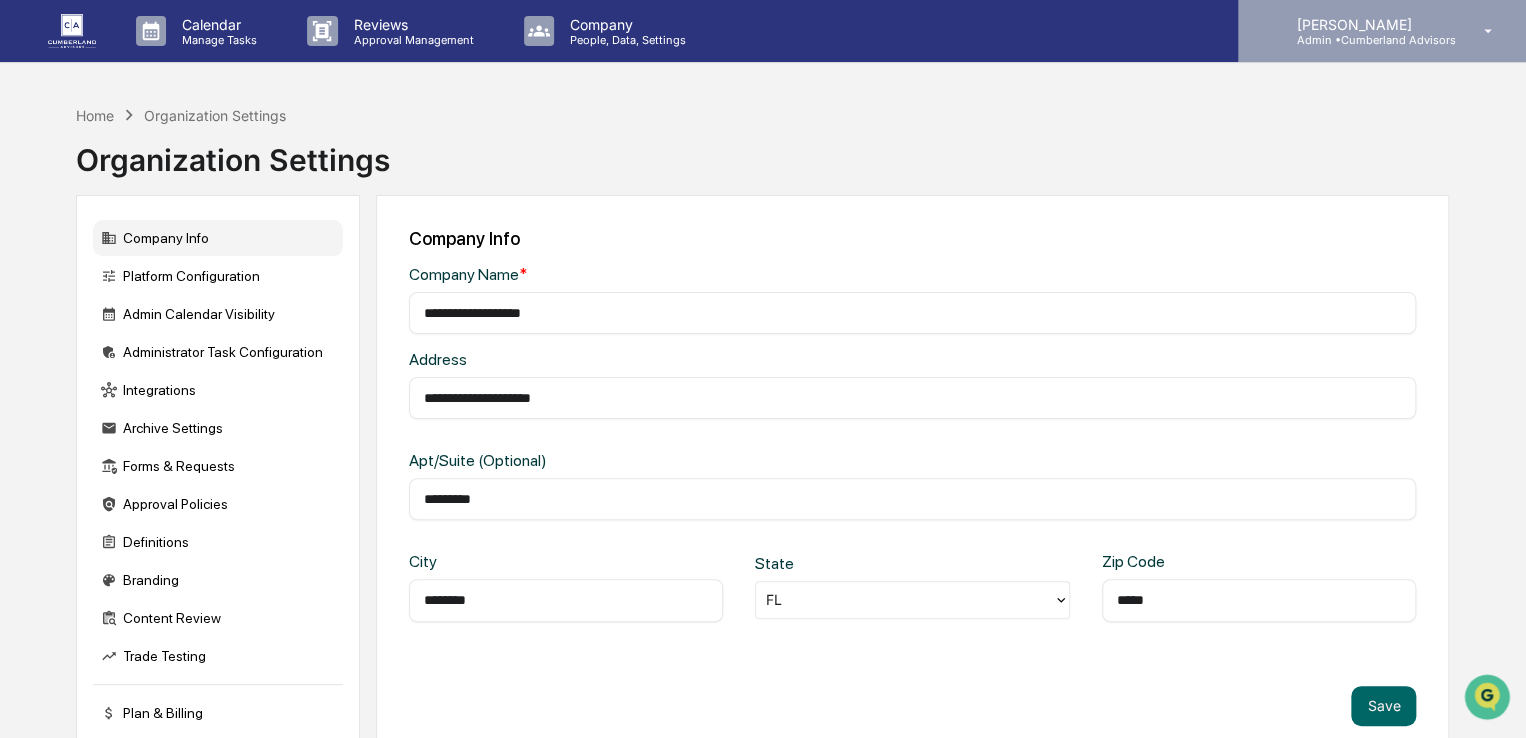 click on "Donna Marie Jackson Admin •  Cumberland Advisors" at bounding box center [1382, 31] 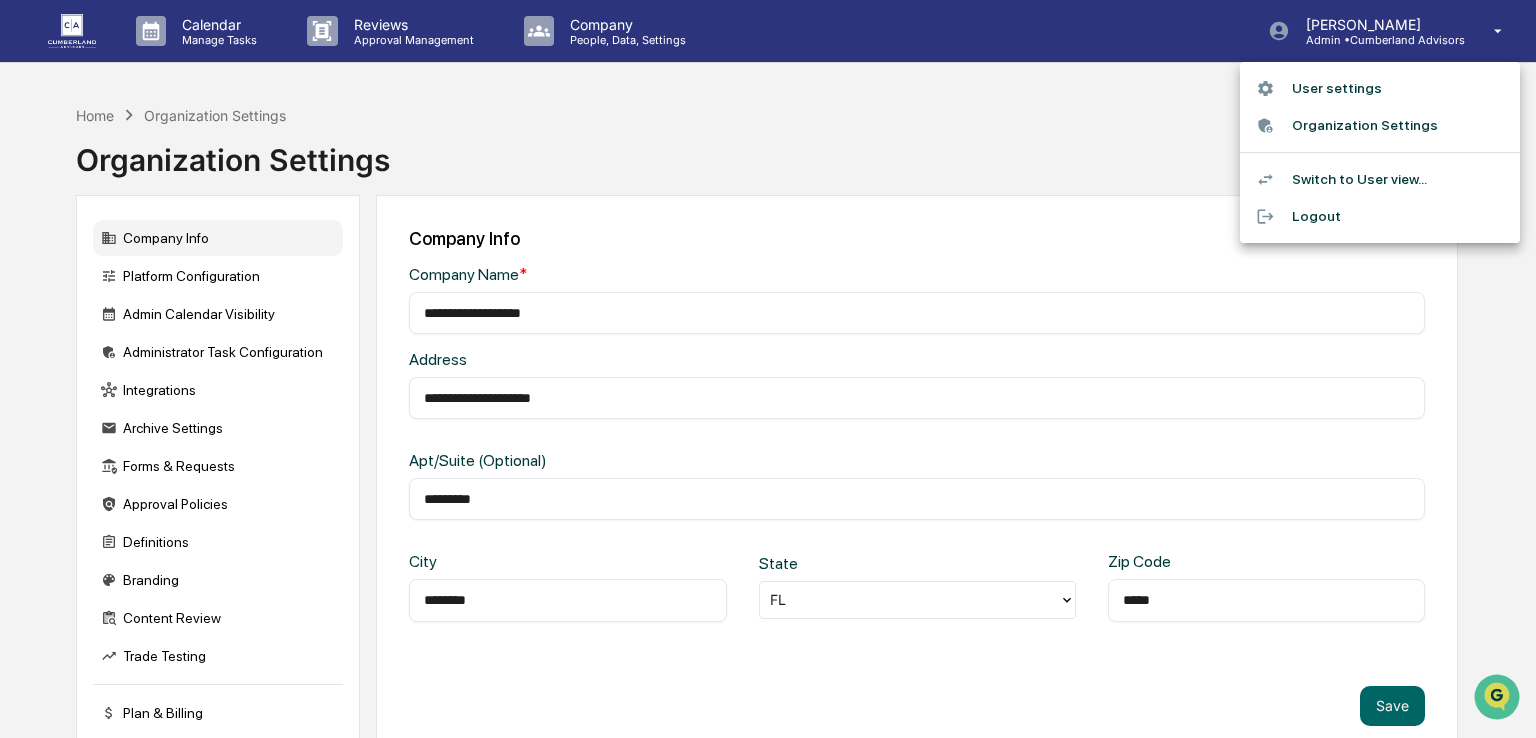 click on "User settings" at bounding box center (1380, 88) 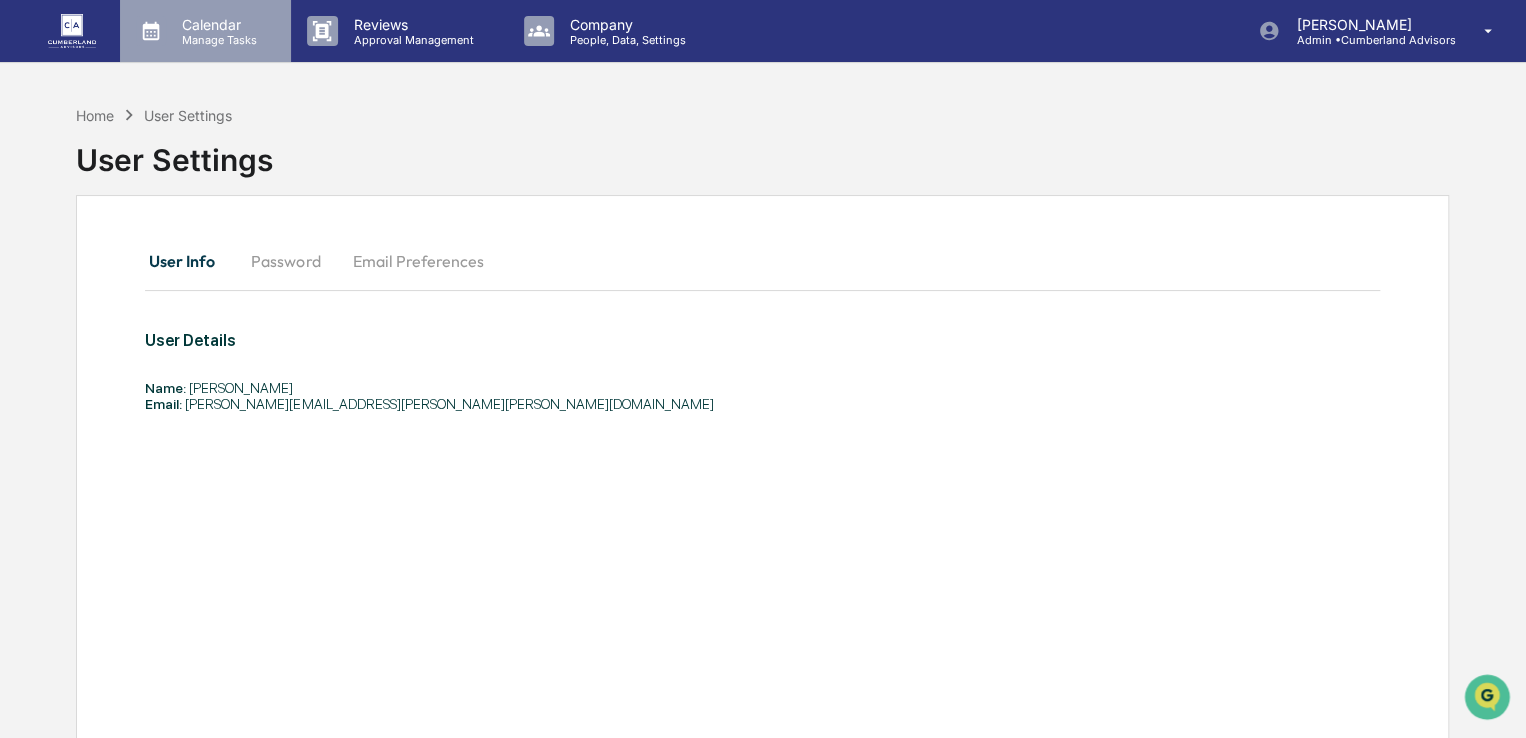 click on "Calendar" at bounding box center [216, 24] 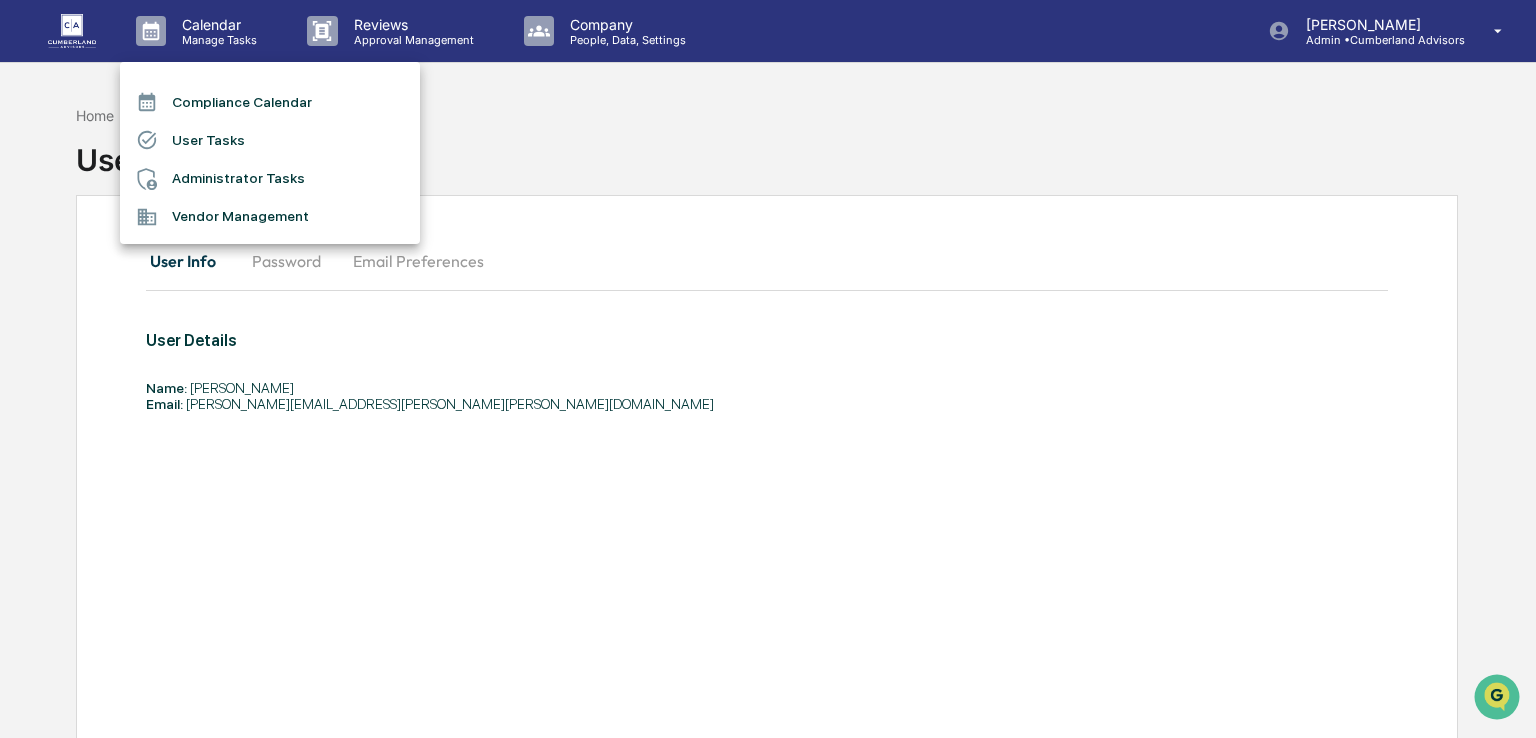 click at bounding box center [768, 369] 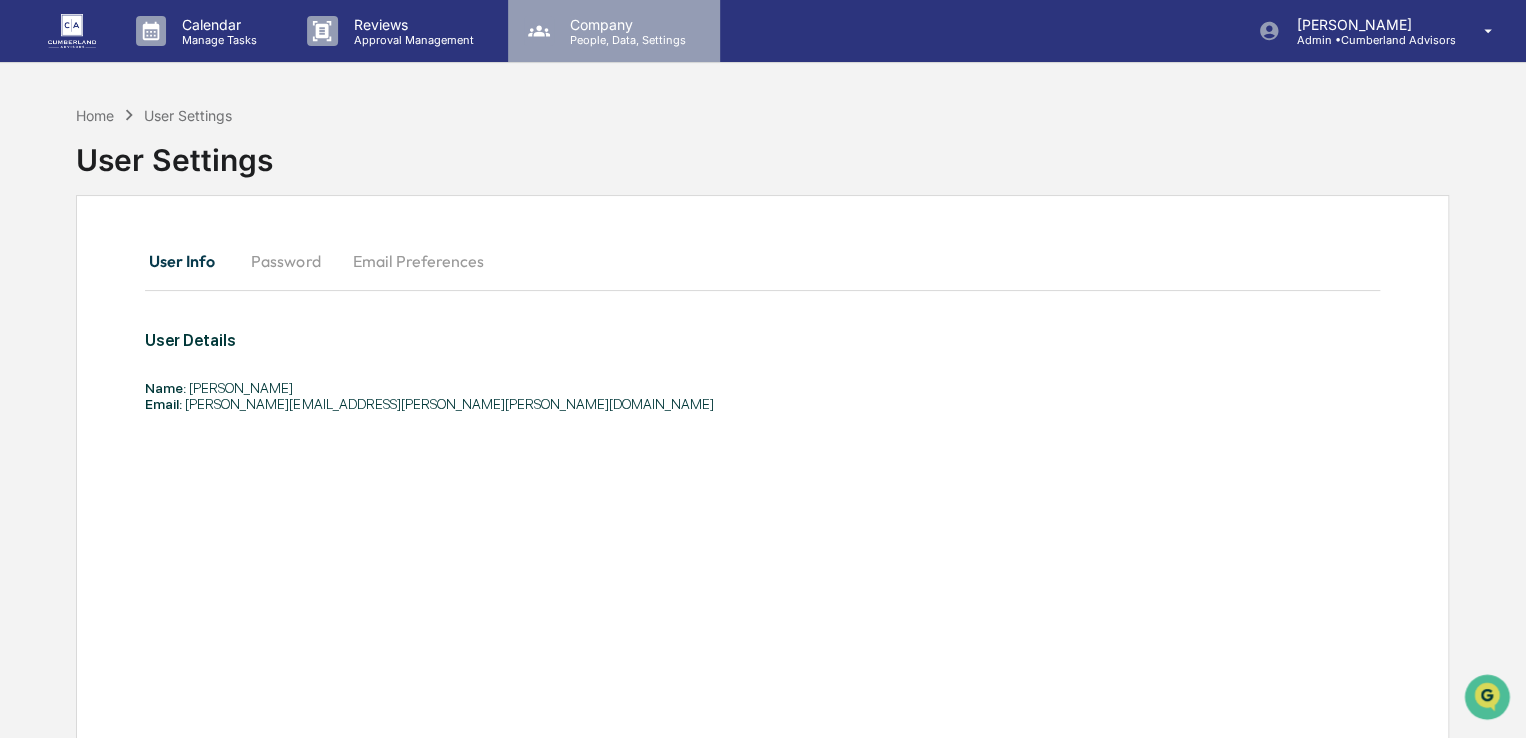 click on "Company People, Data, Settings" at bounding box center (614, 31) 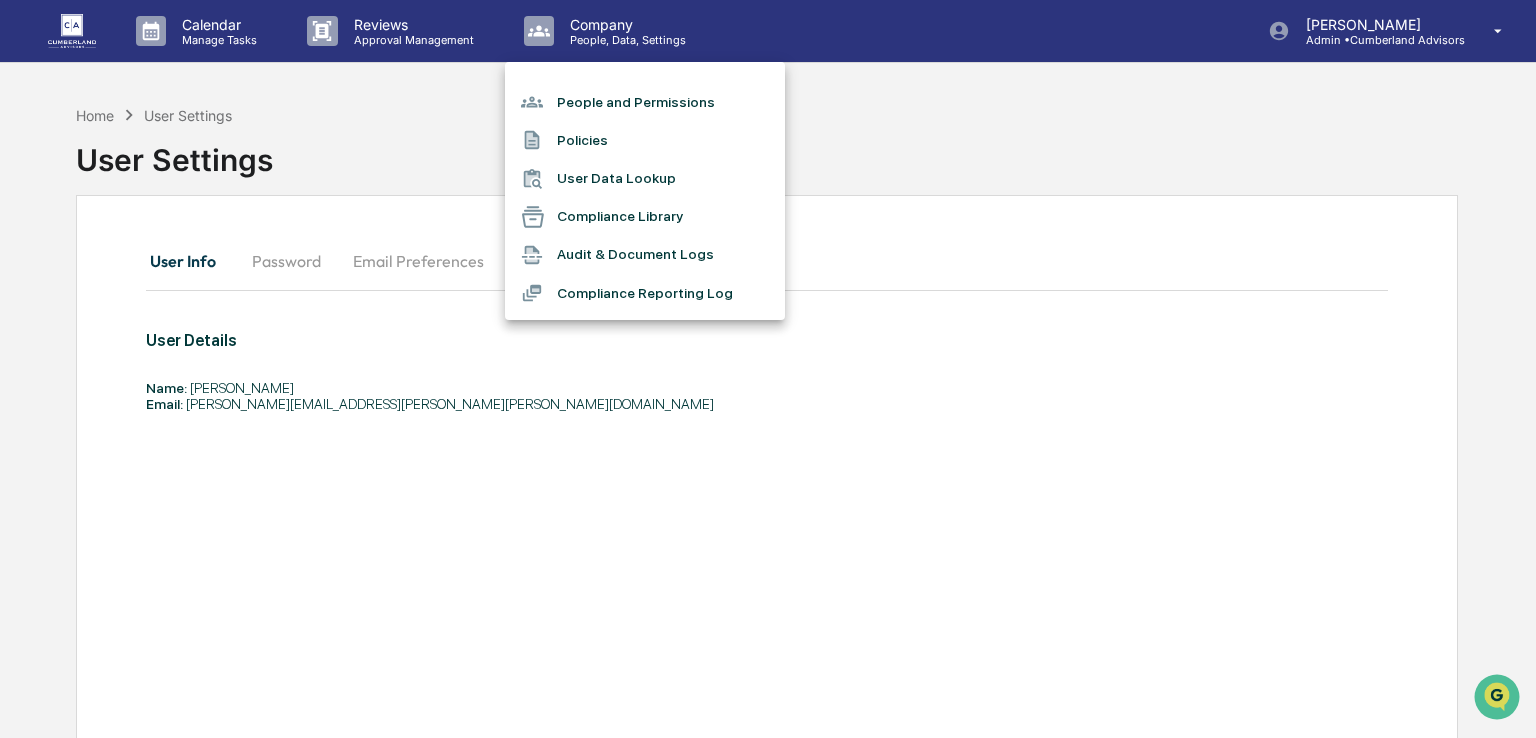 click at bounding box center (768, 369) 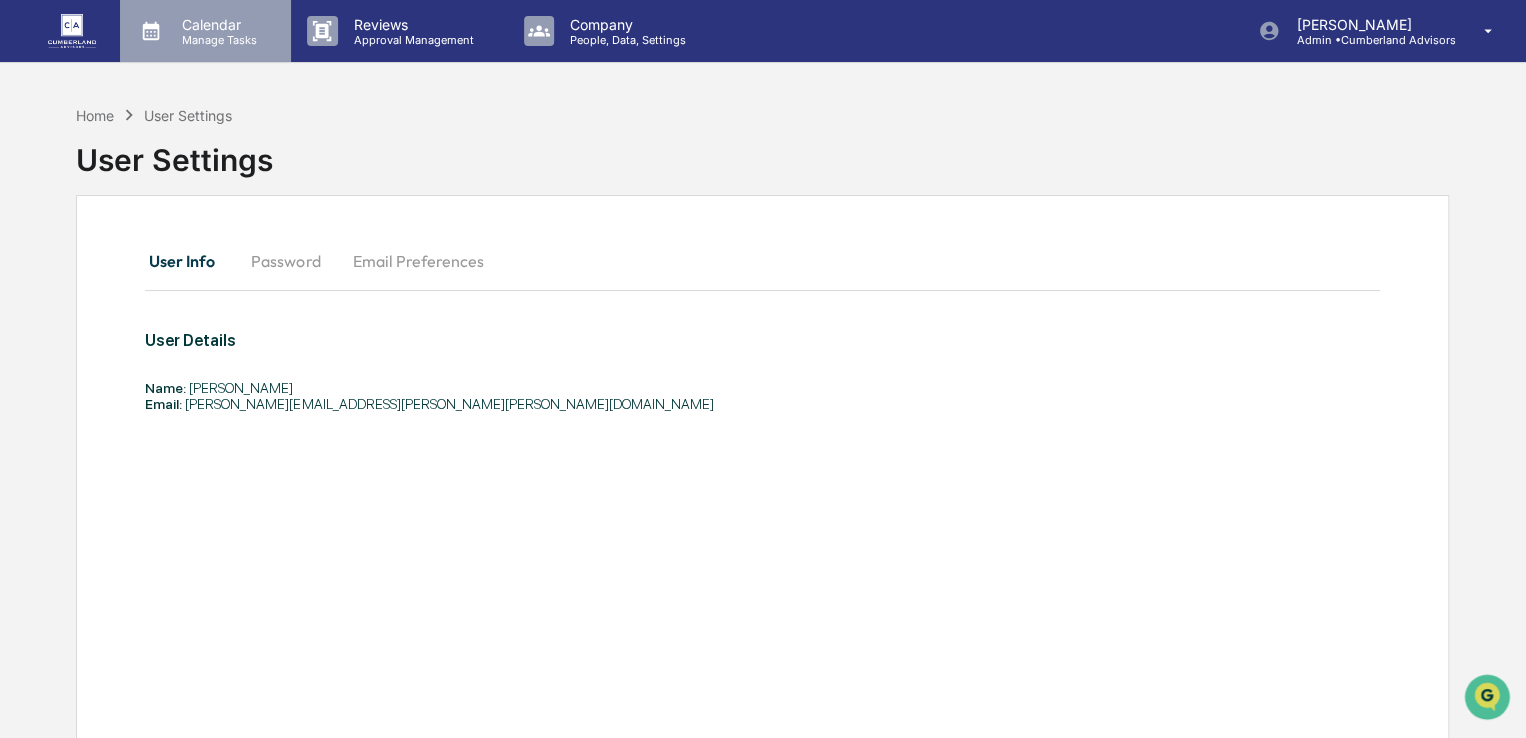 click on "Calendar" at bounding box center [216, 24] 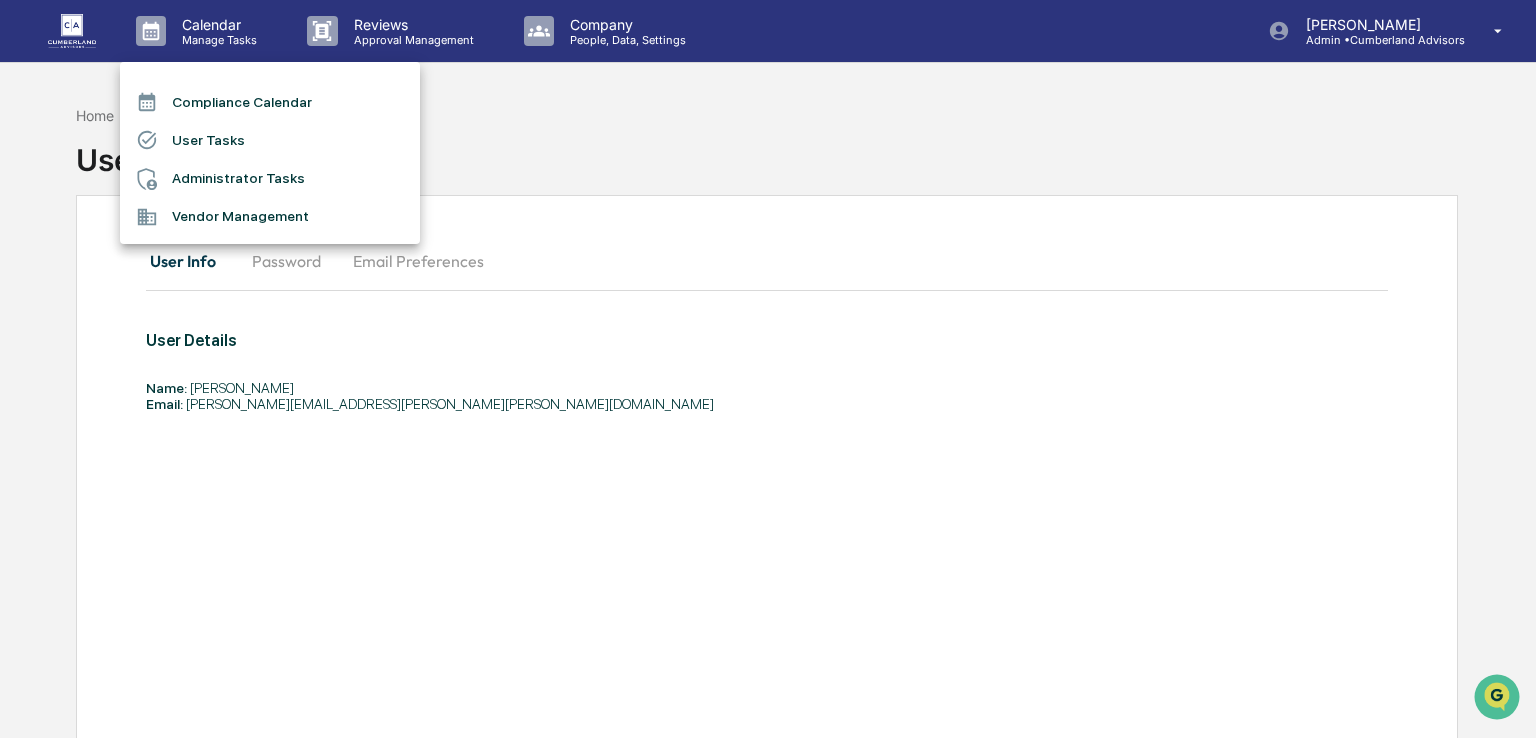click at bounding box center [768, 369] 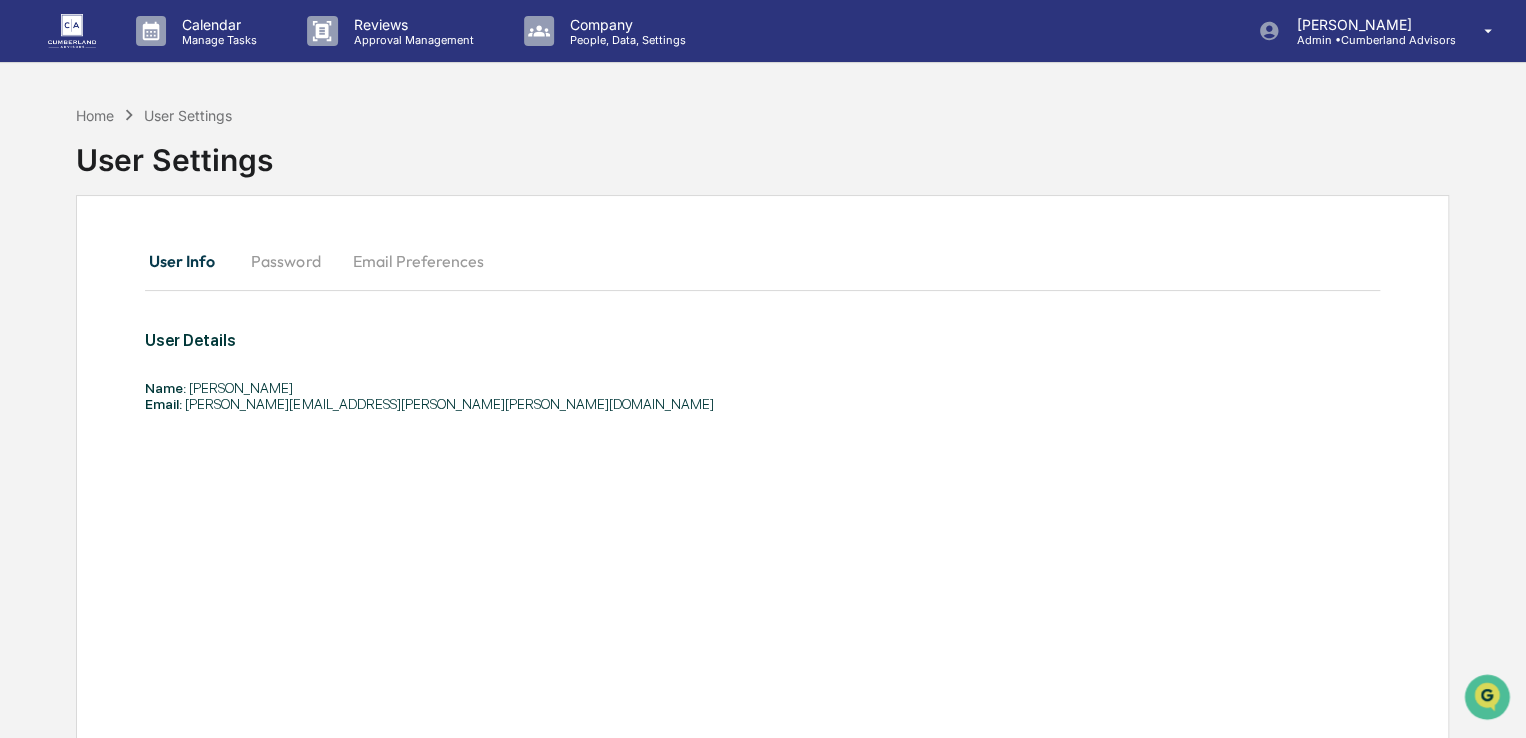 click at bounding box center (72, 30) 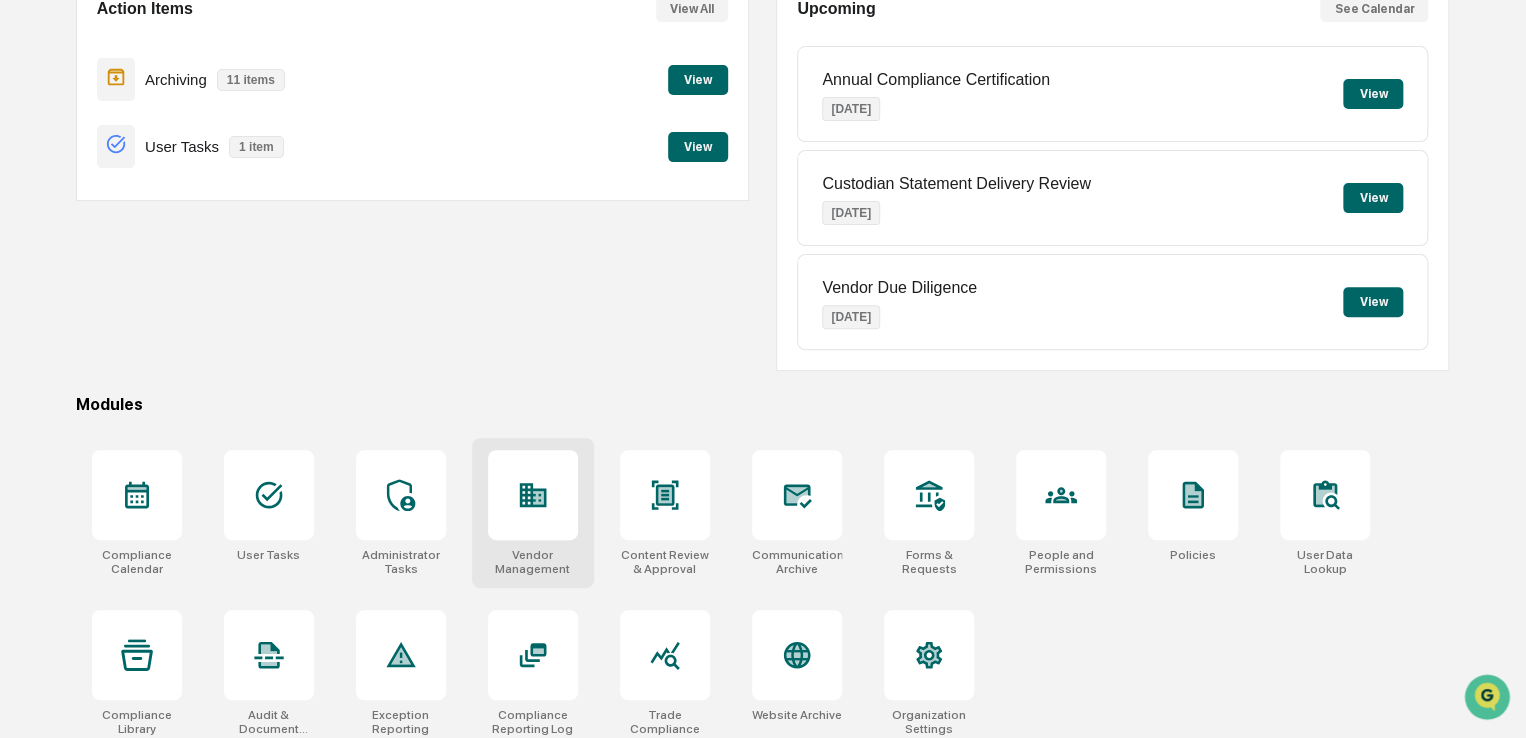 scroll, scrollTop: 229, scrollLeft: 0, axis: vertical 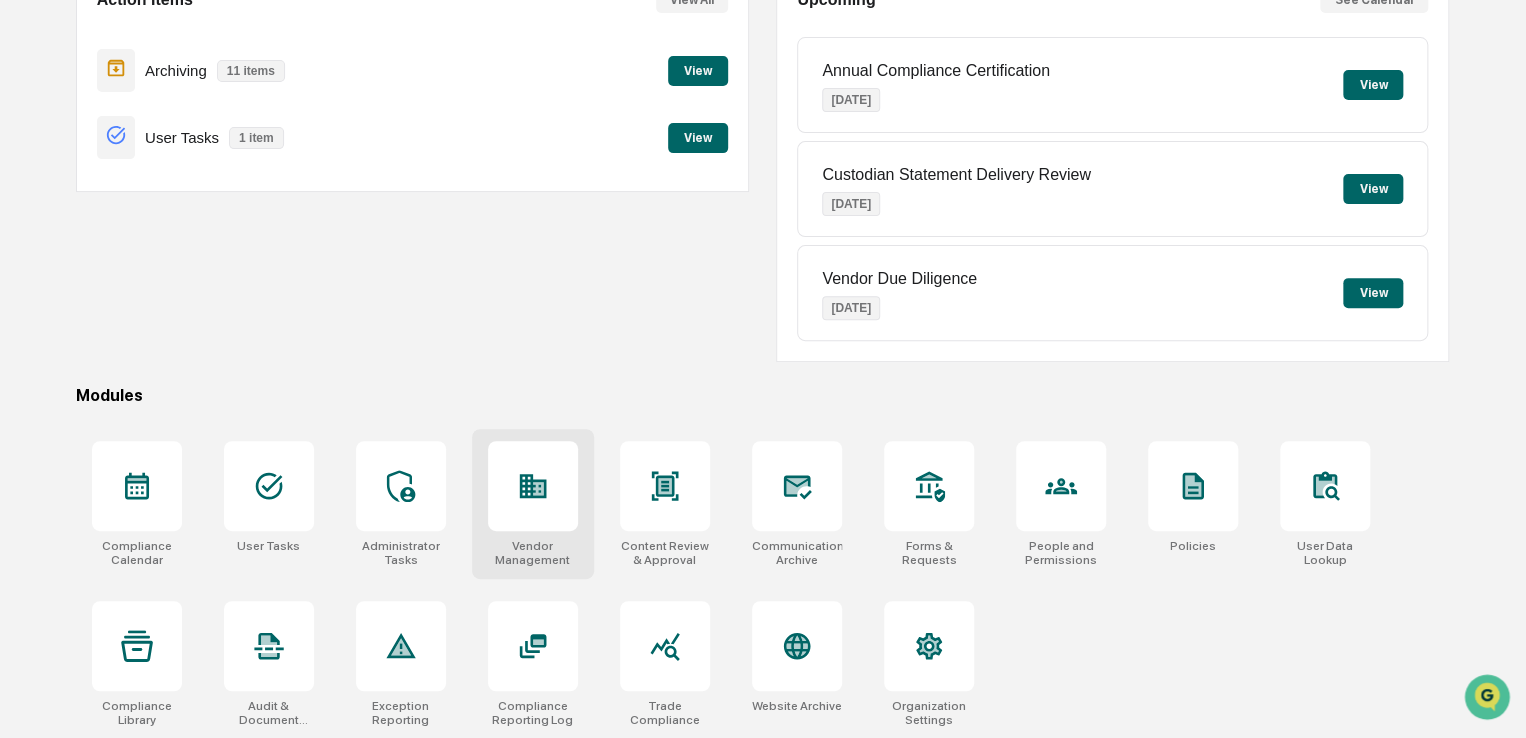 click at bounding box center [533, 486] 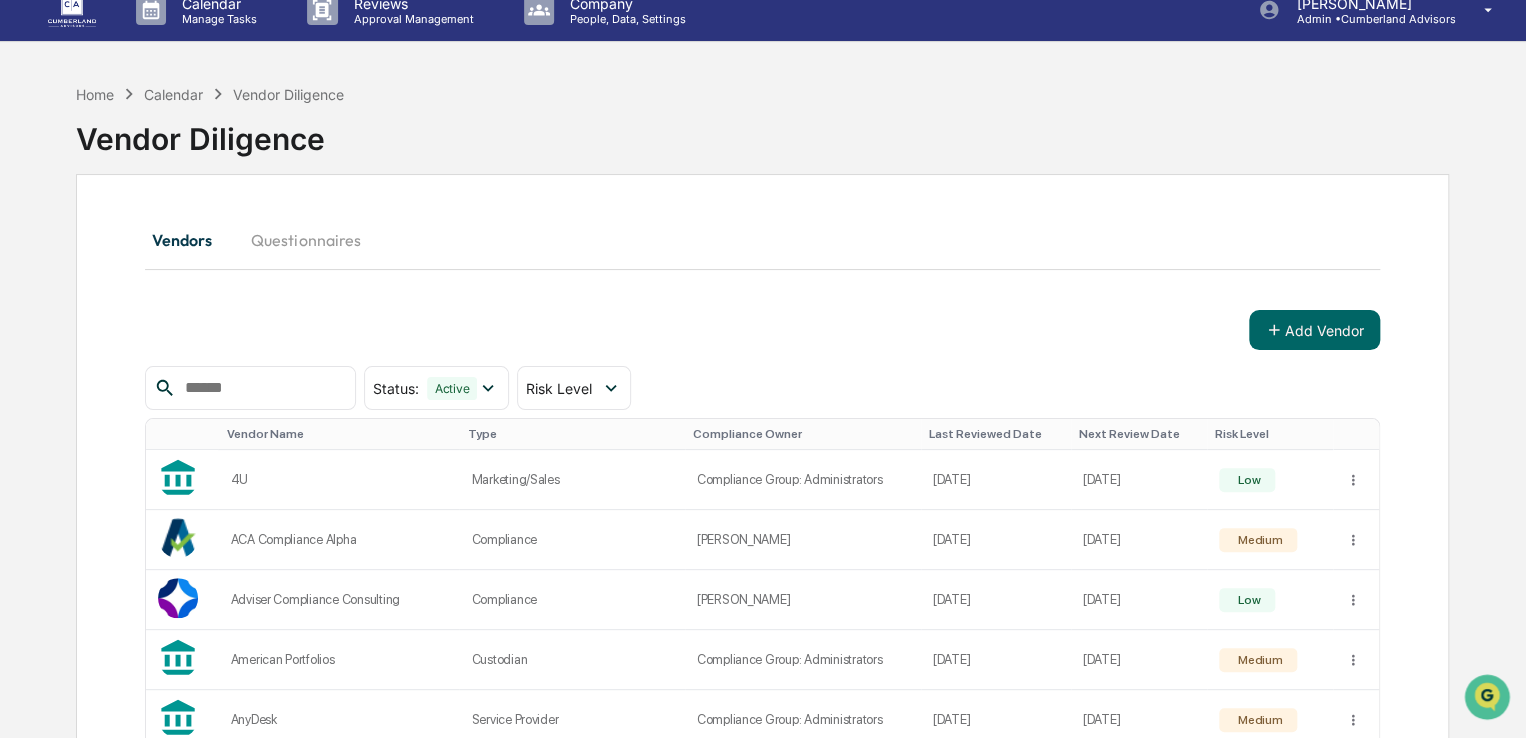 scroll, scrollTop: 0, scrollLeft: 0, axis: both 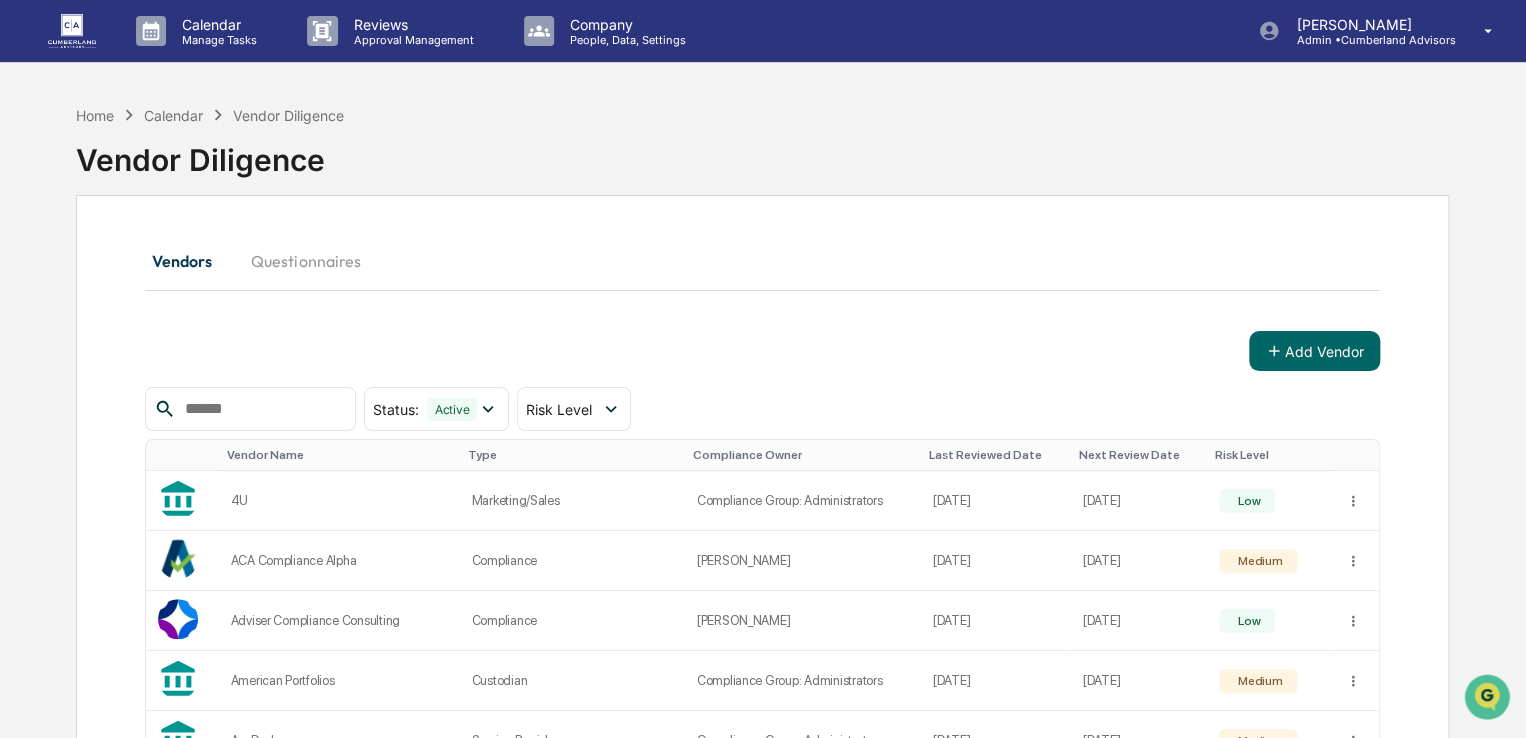 click on "Calendar" at bounding box center [173, 115] 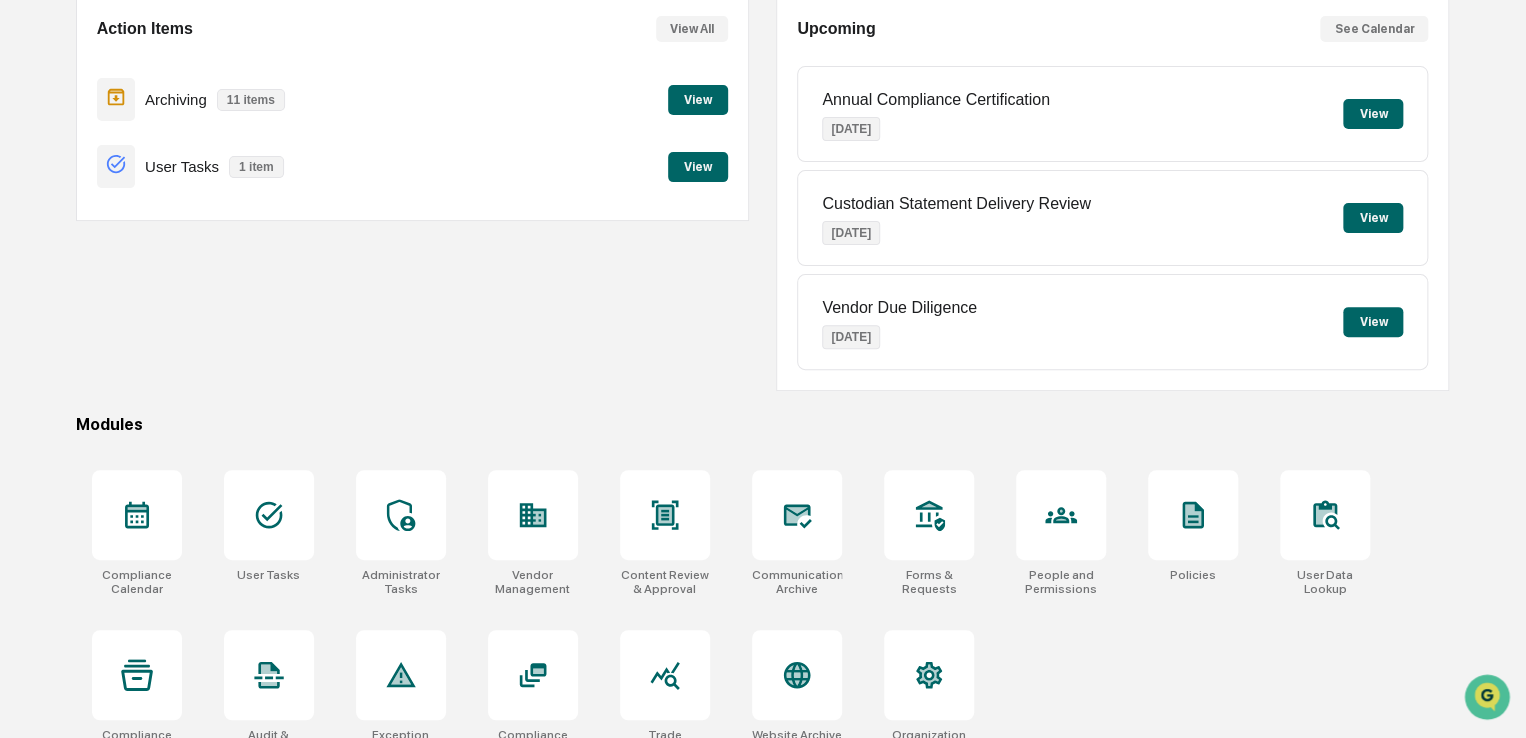 scroll, scrollTop: 229, scrollLeft: 0, axis: vertical 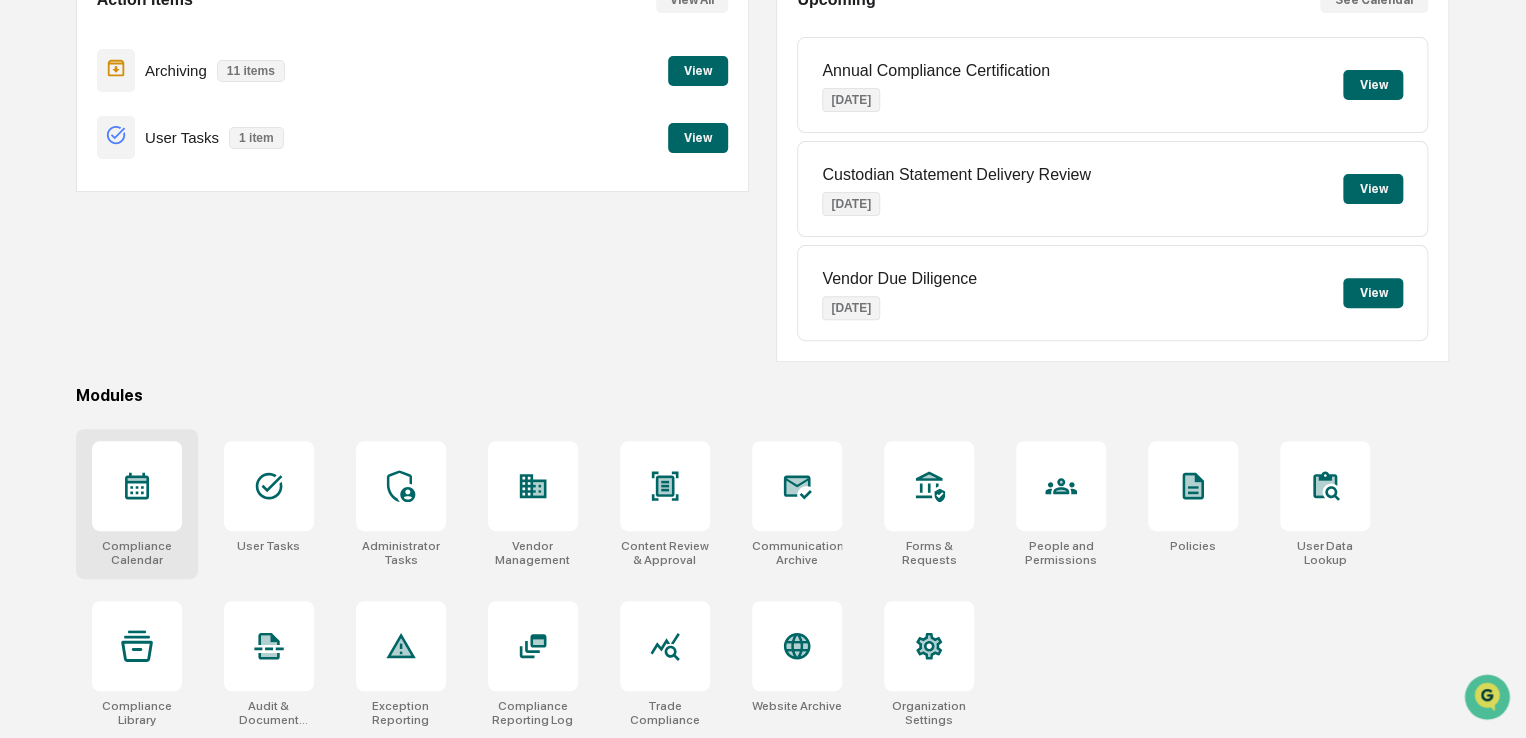 click at bounding box center [137, 486] 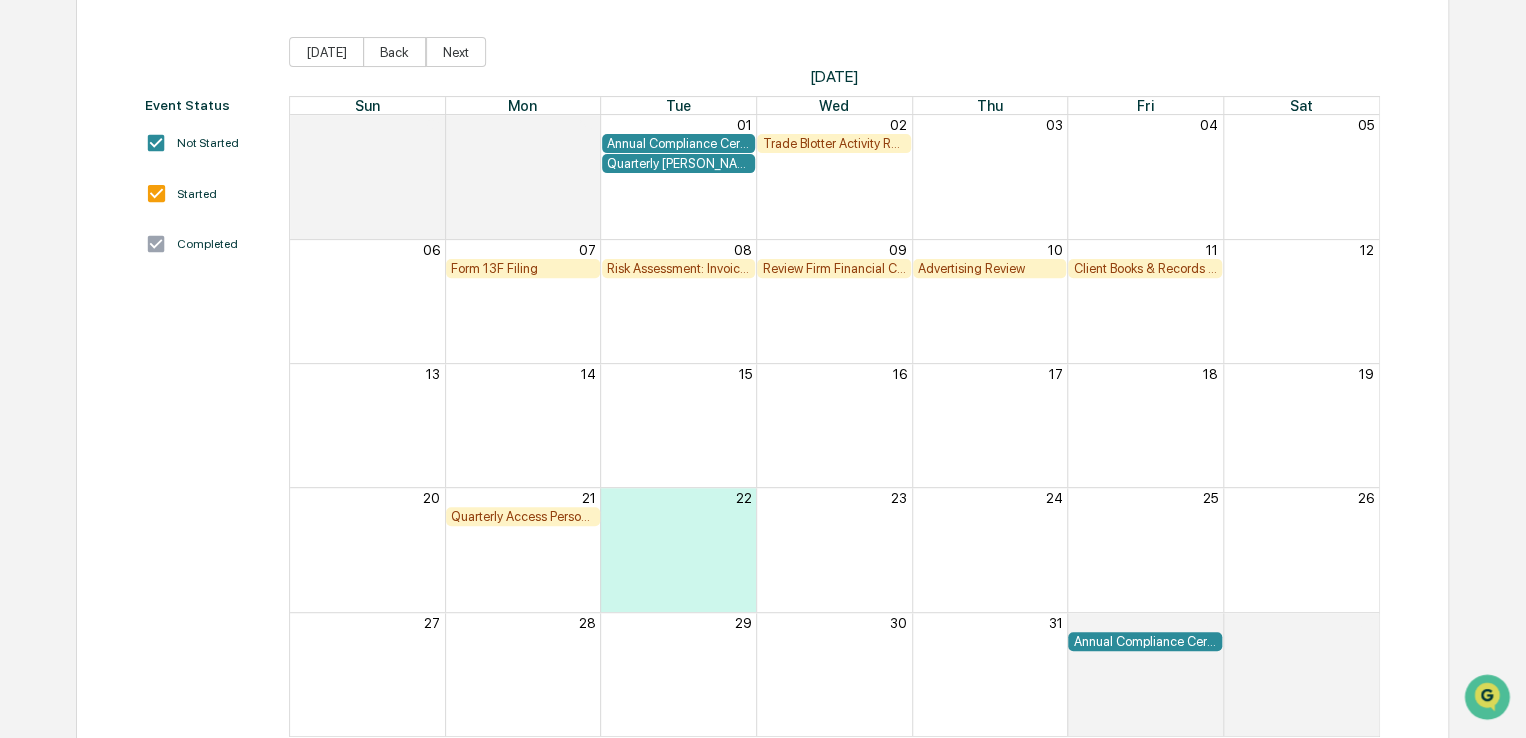 scroll, scrollTop: 0, scrollLeft: 0, axis: both 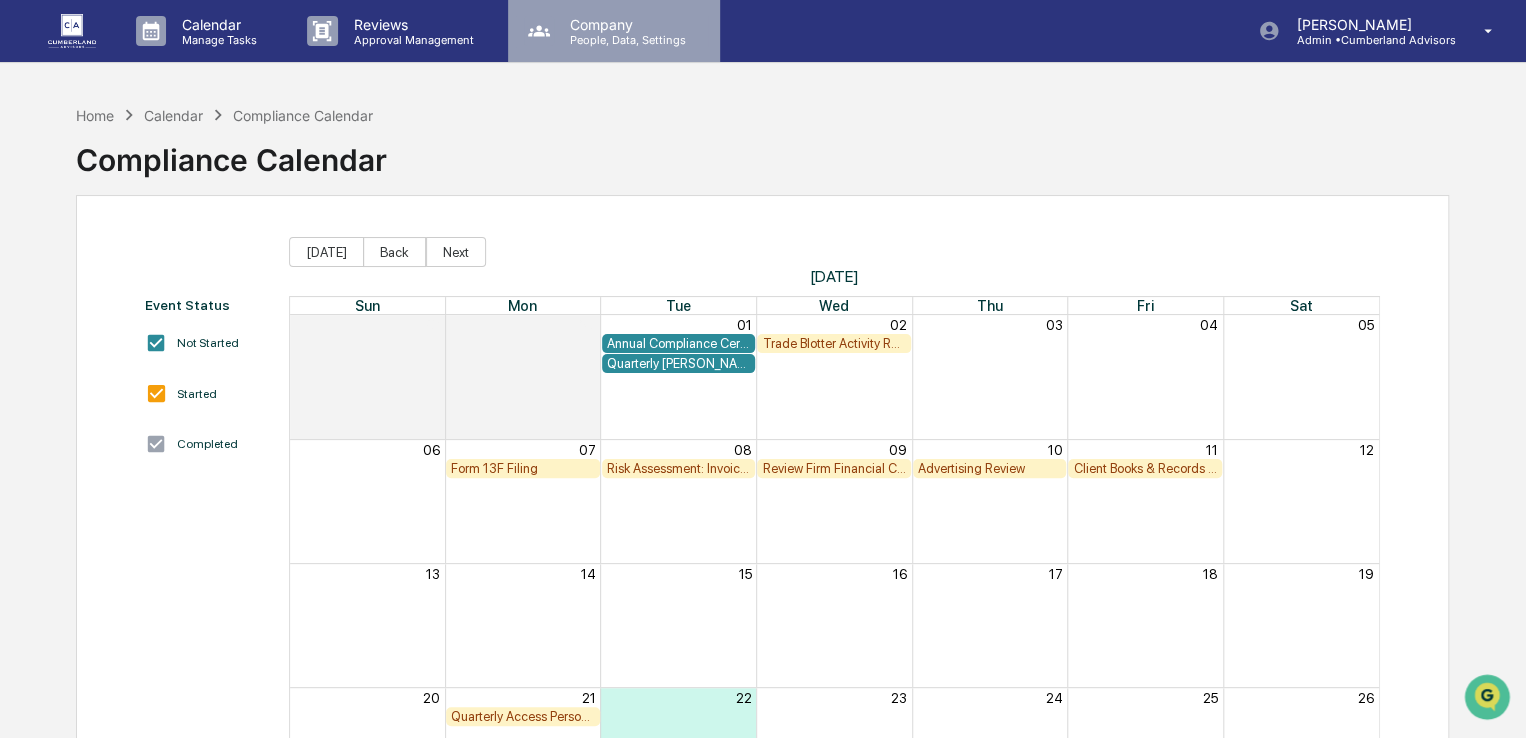 click on "Company" at bounding box center (625, 24) 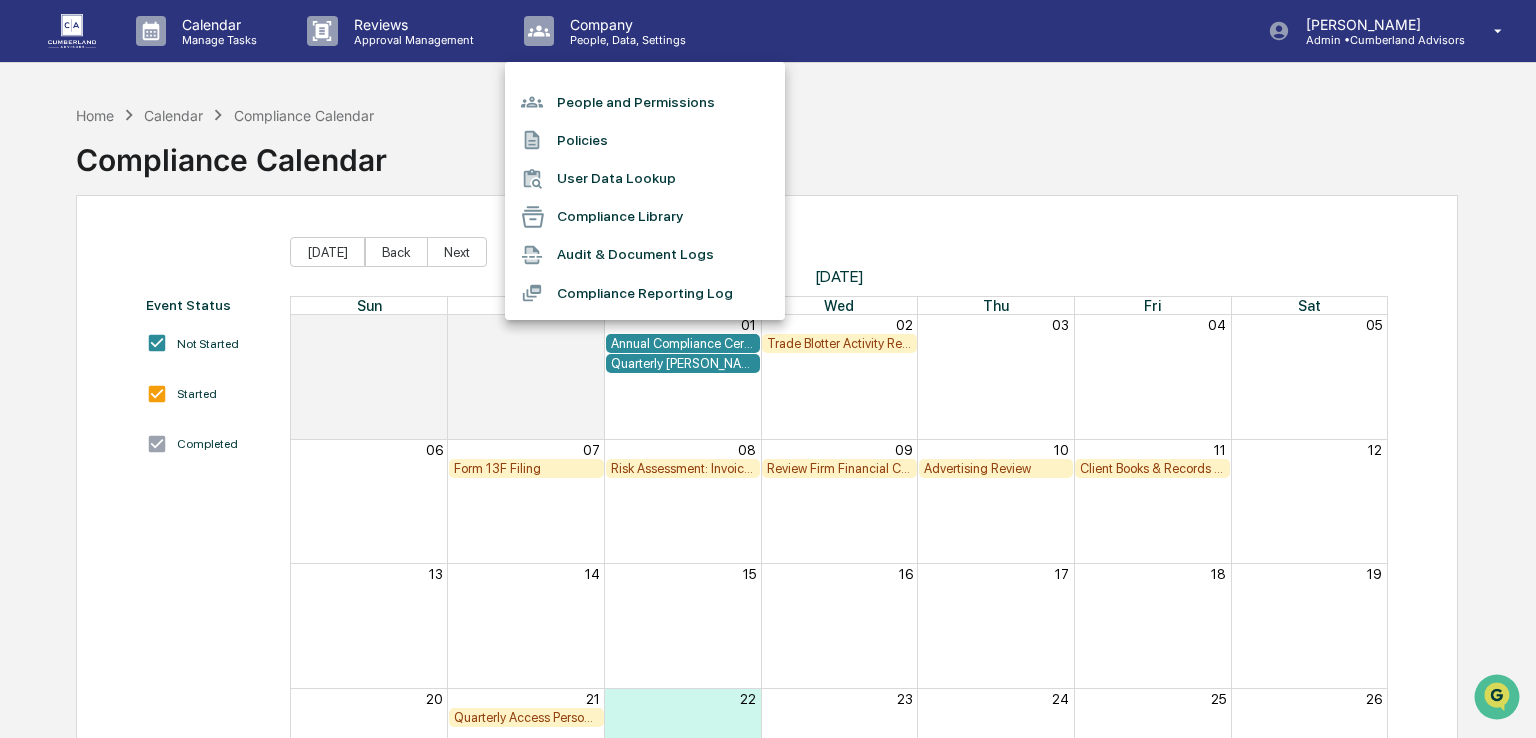 click at bounding box center [768, 369] 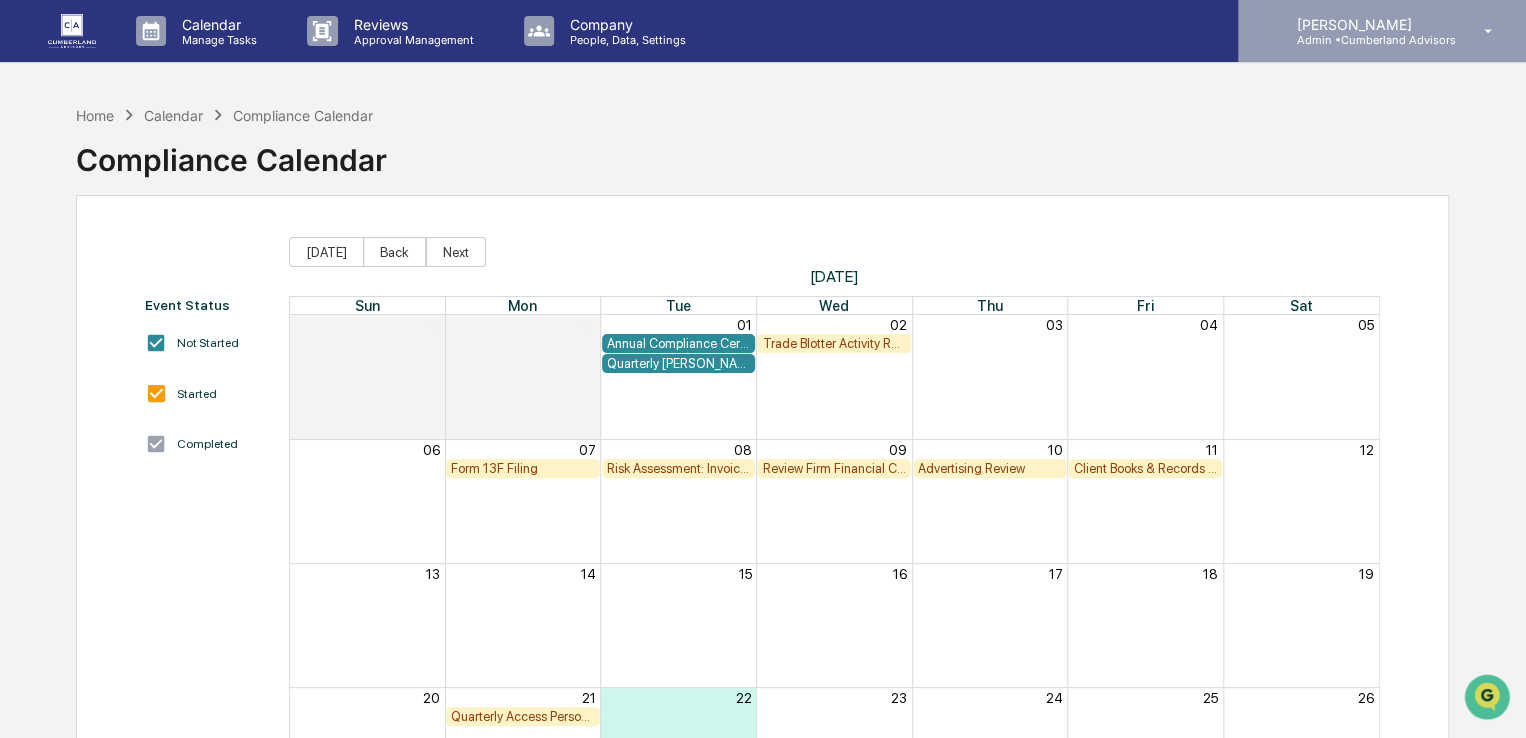 click on "Admin •  Cumberland Advisors" at bounding box center (1367, 40) 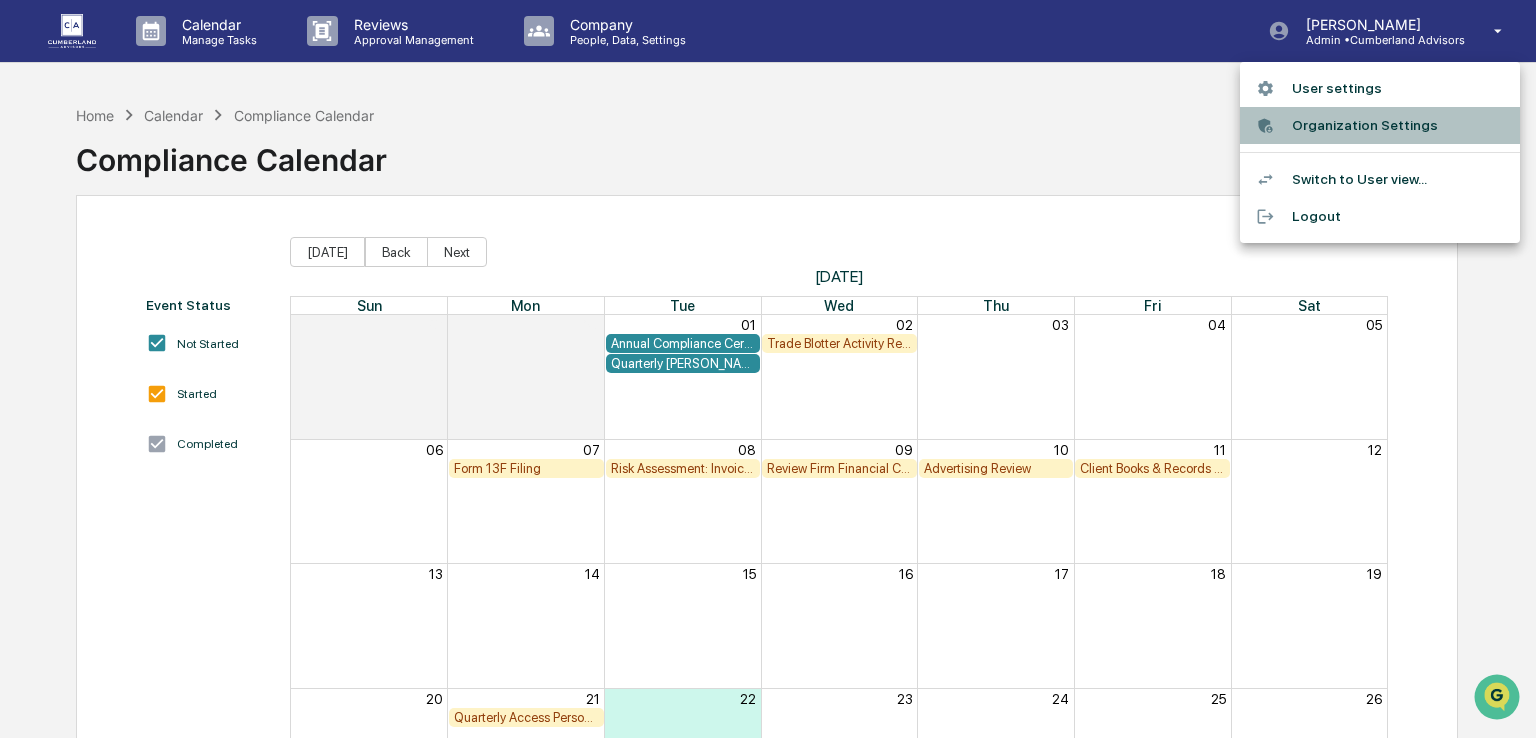 click on "Organization Settings" at bounding box center [1380, 125] 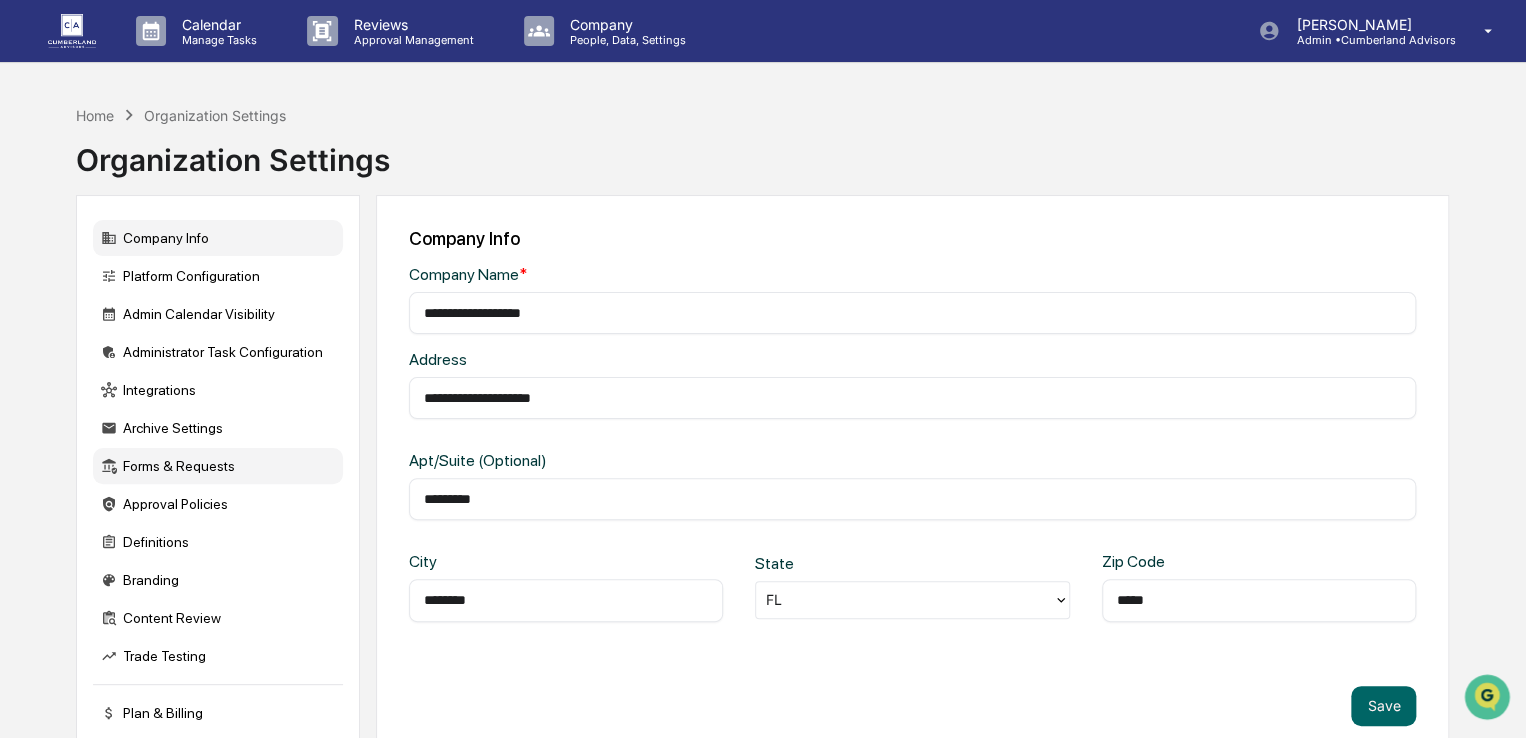 click on "Forms & Requests" at bounding box center (218, 466) 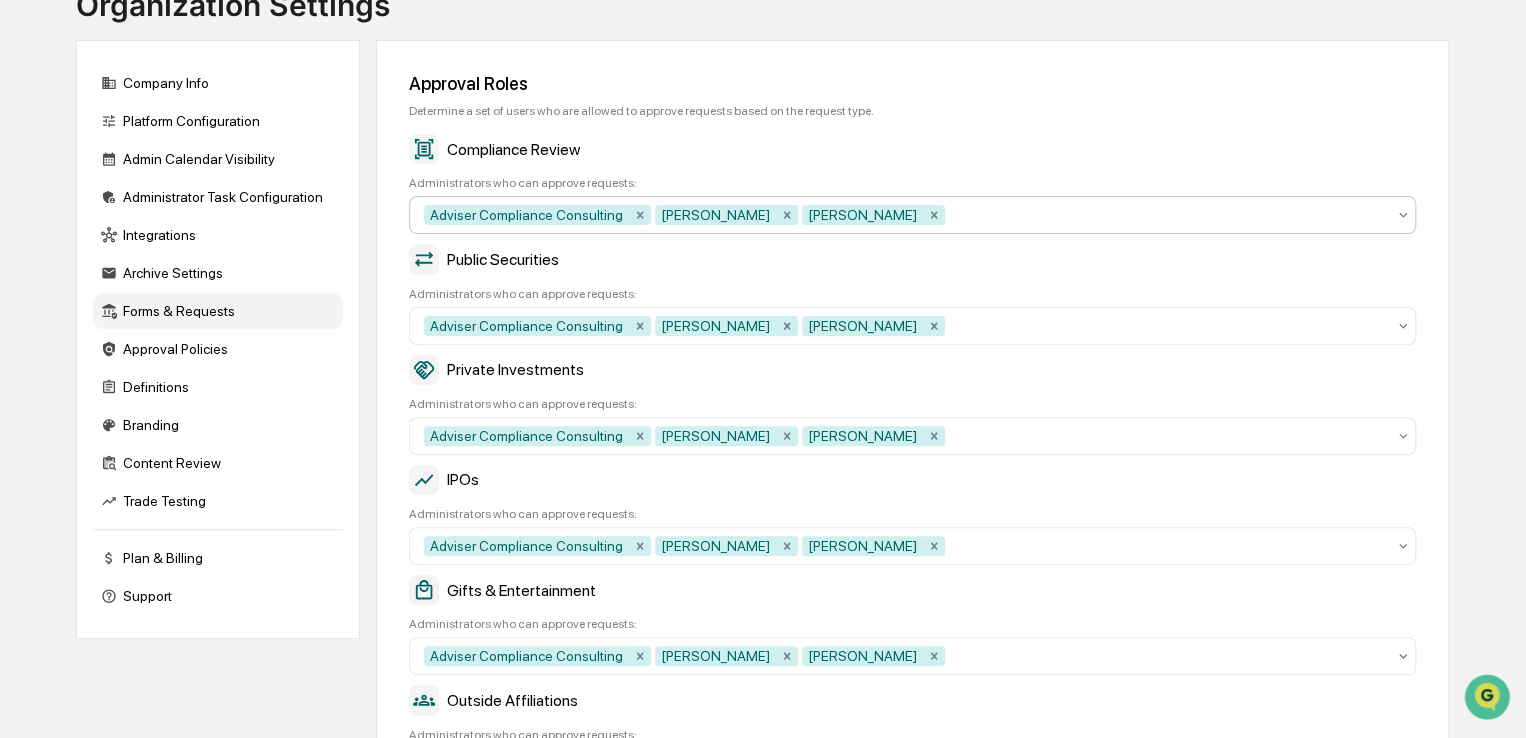 scroll, scrollTop: 200, scrollLeft: 0, axis: vertical 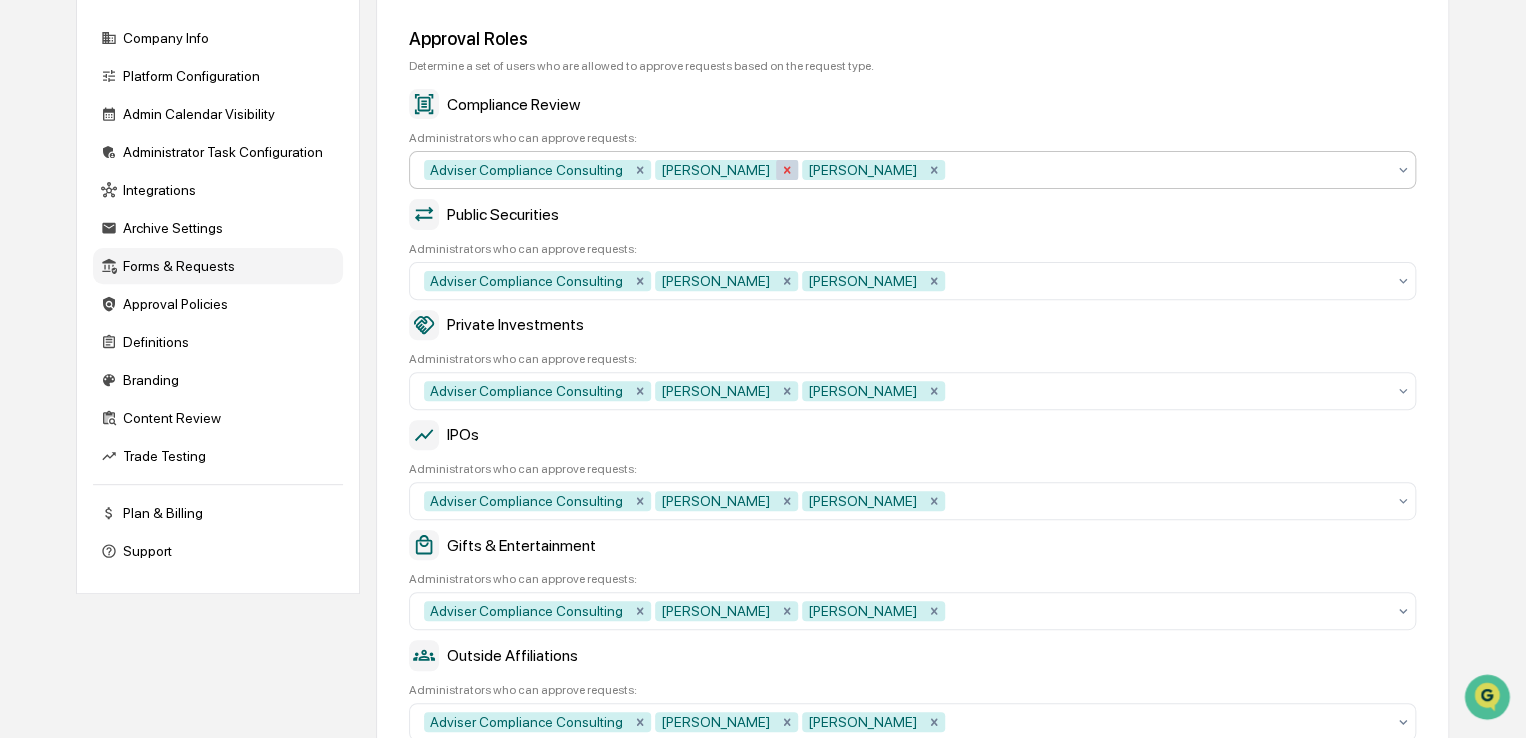 click 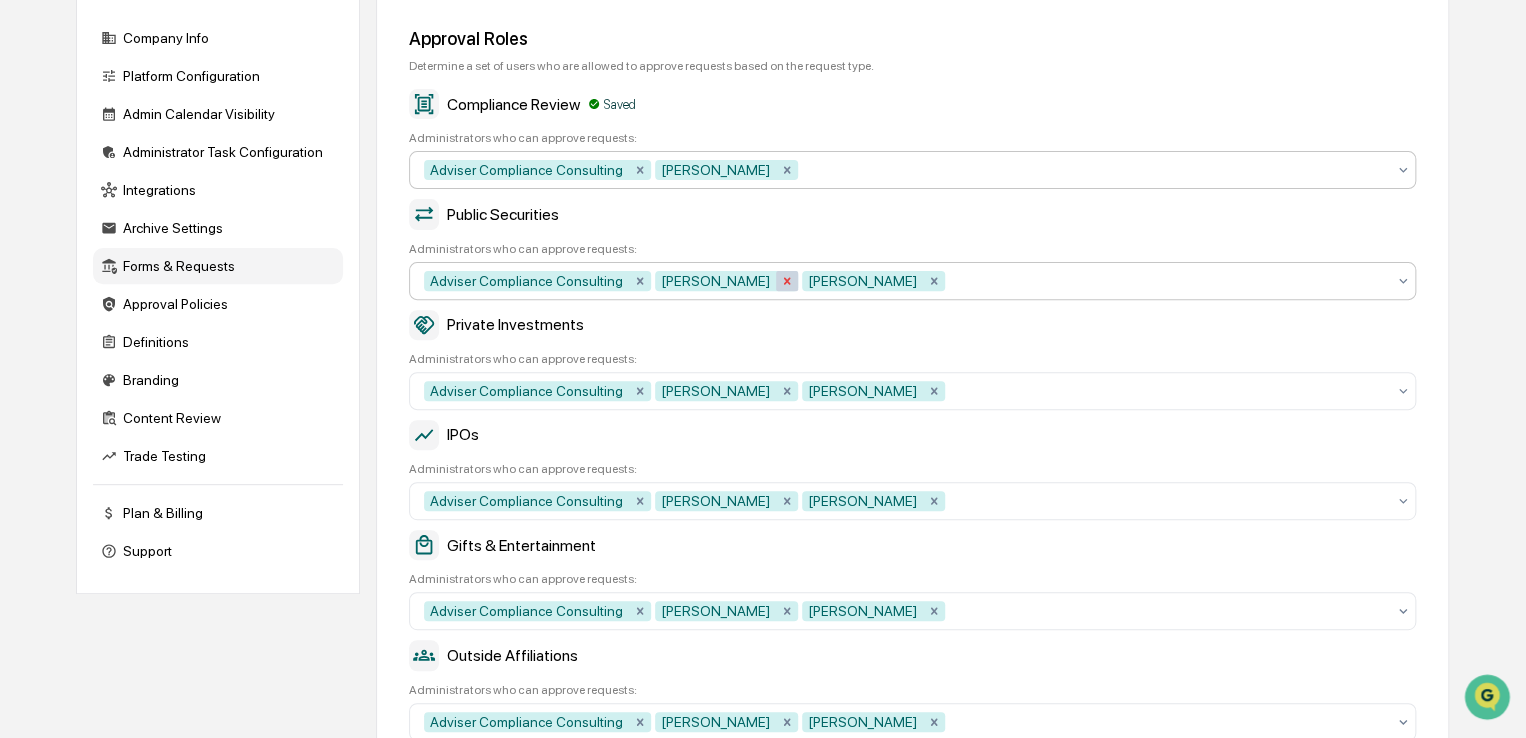 click 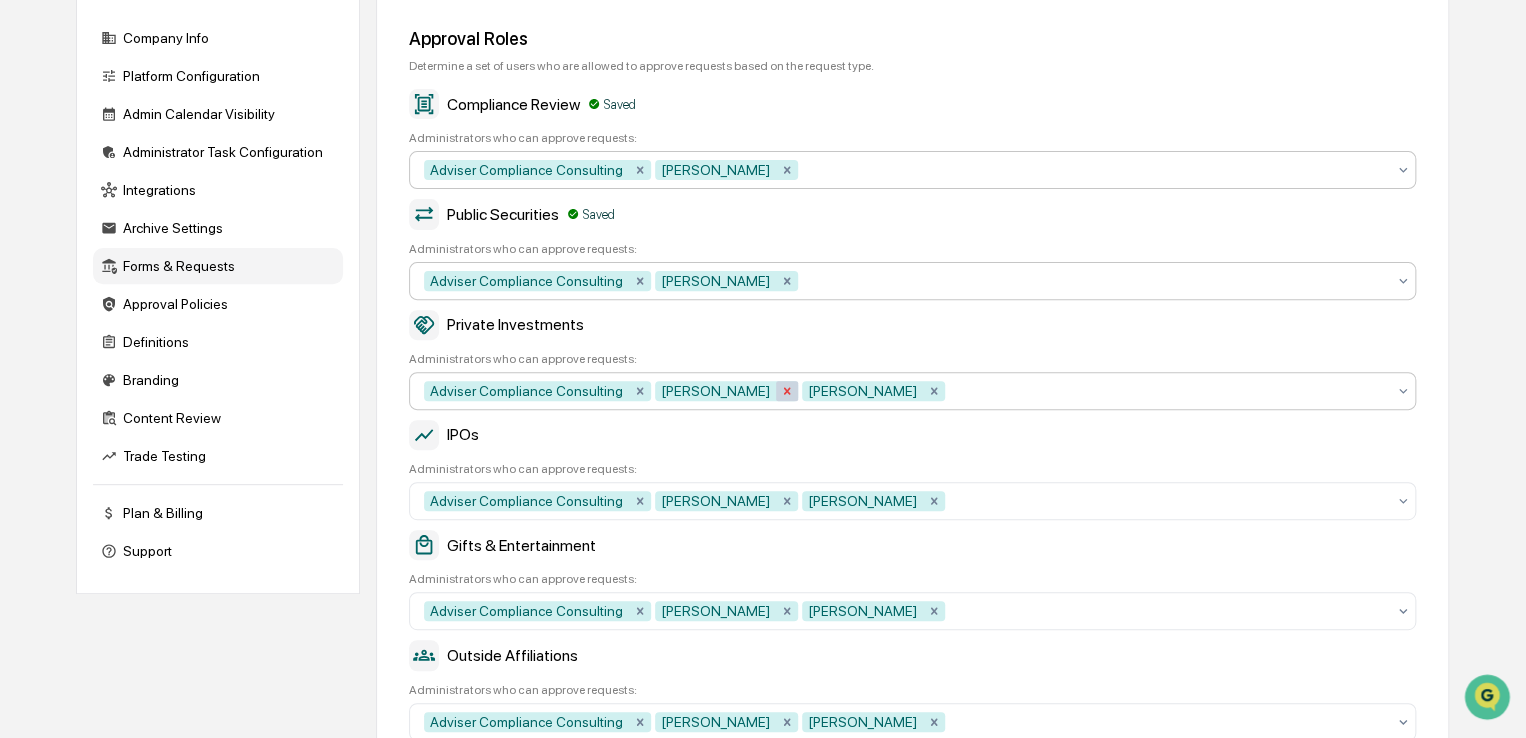 click 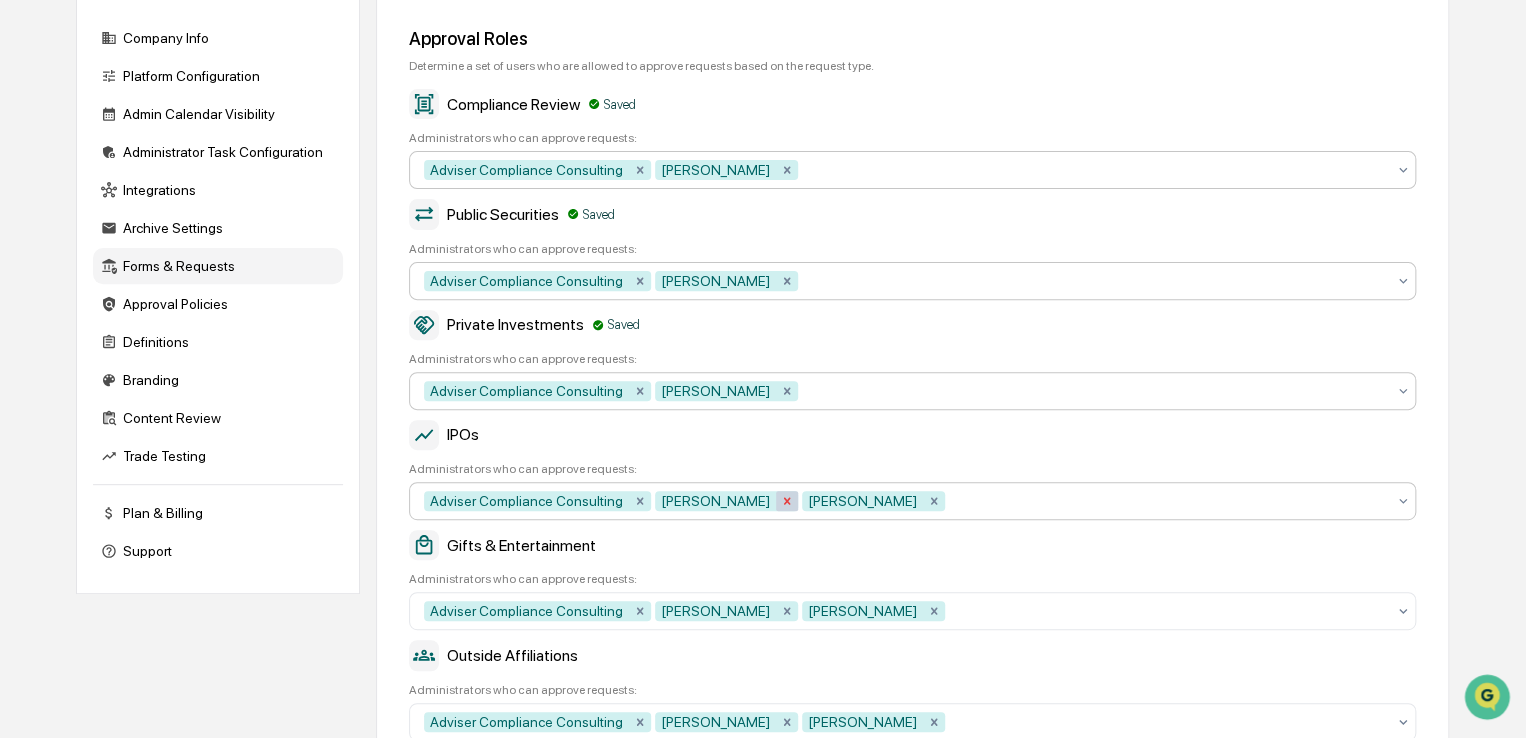 click 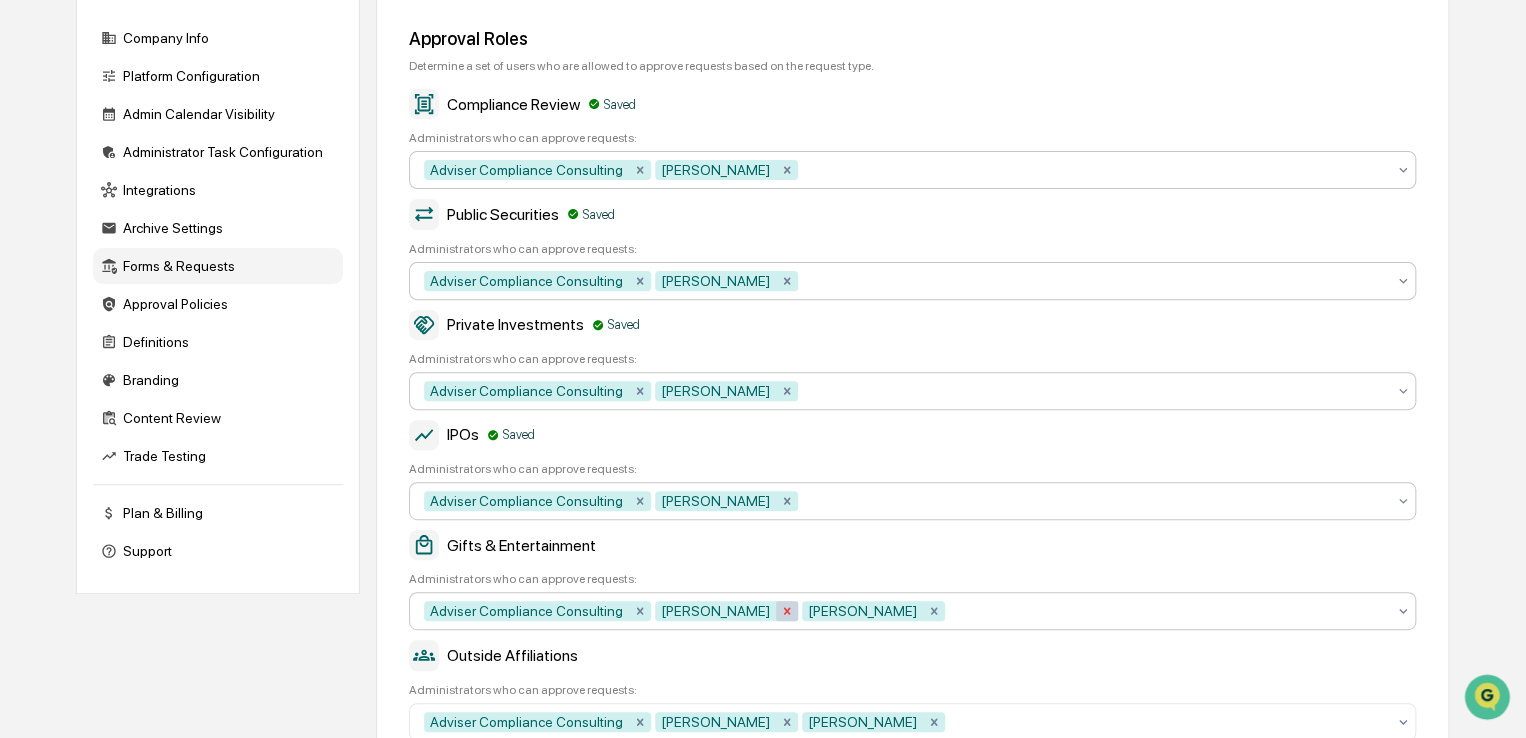 click 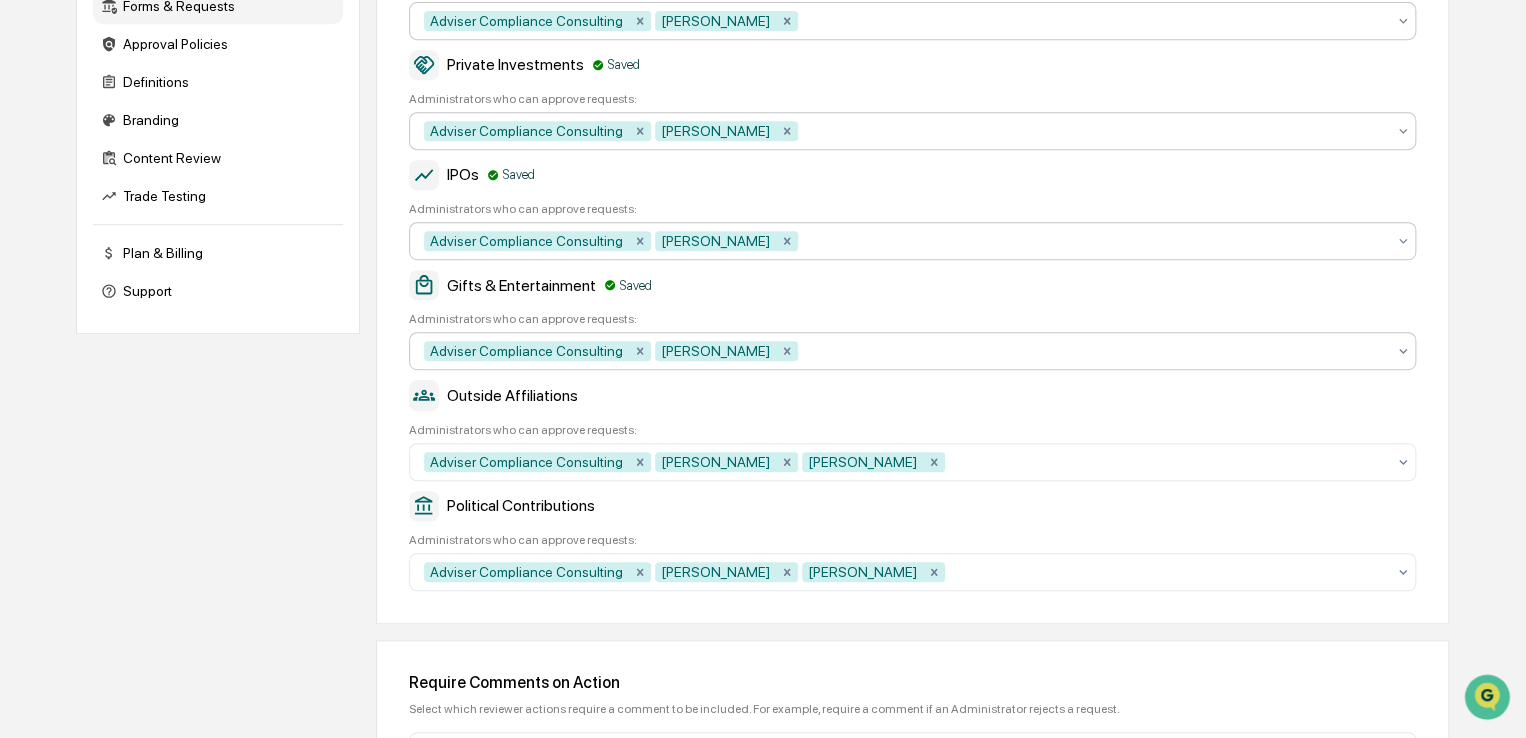 scroll, scrollTop: 500, scrollLeft: 0, axis: vertical 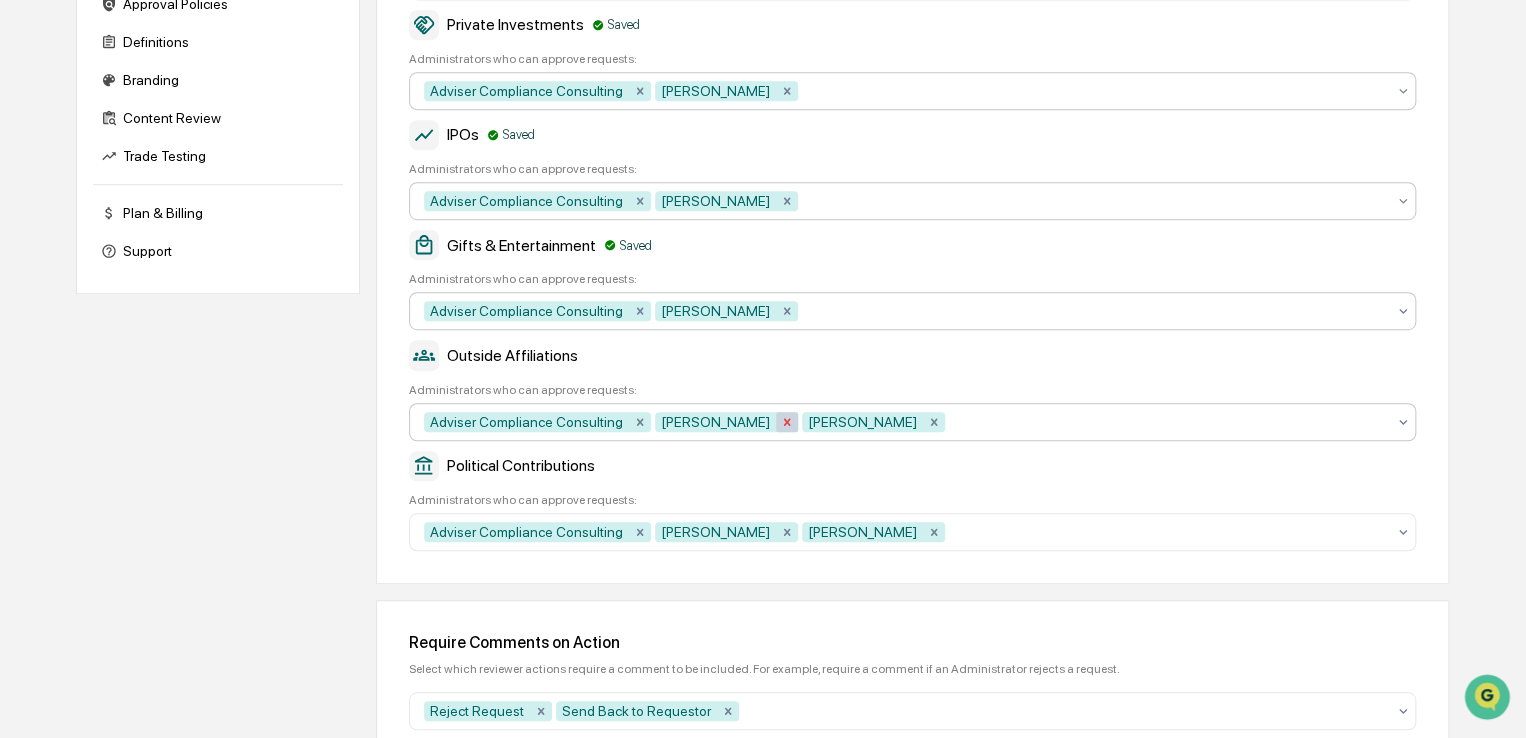 click 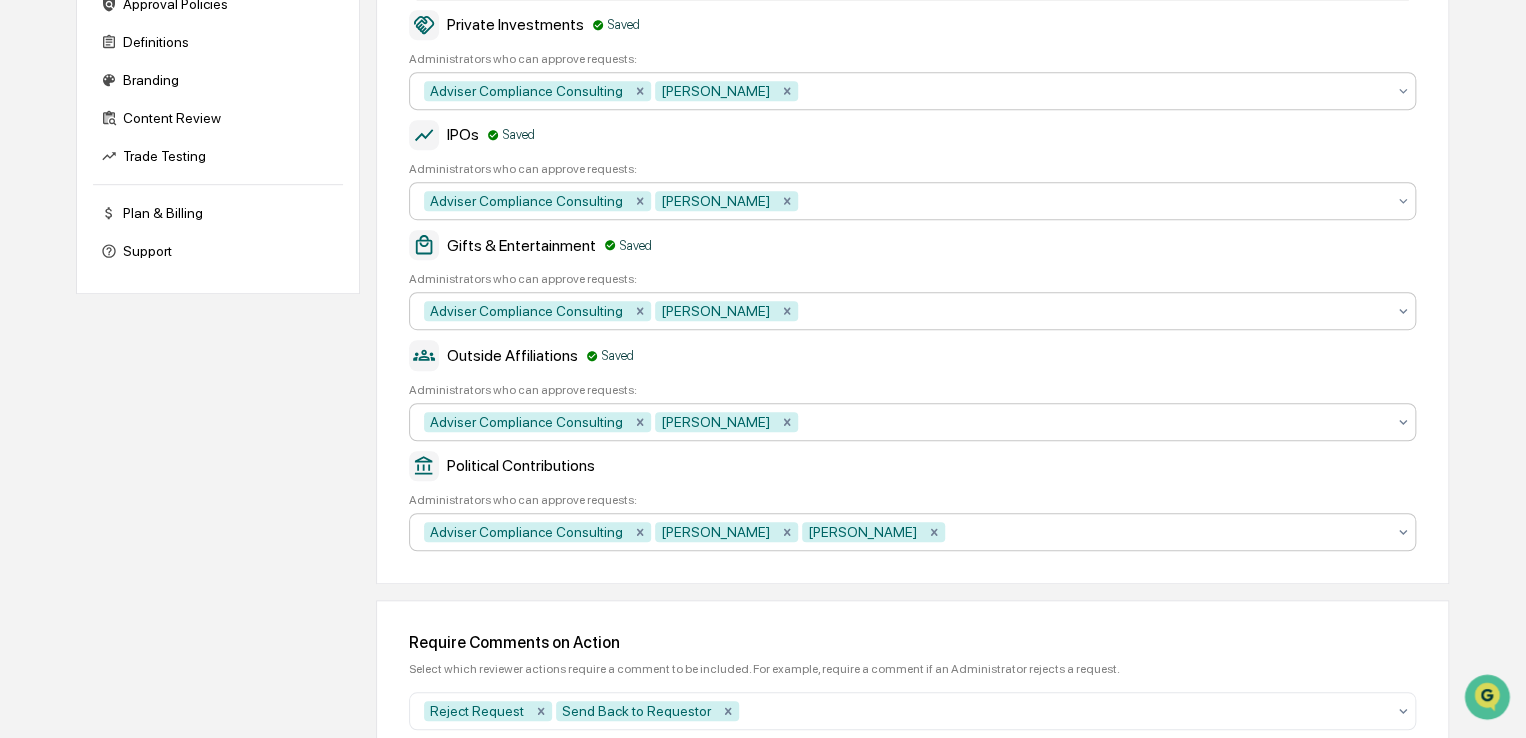 click 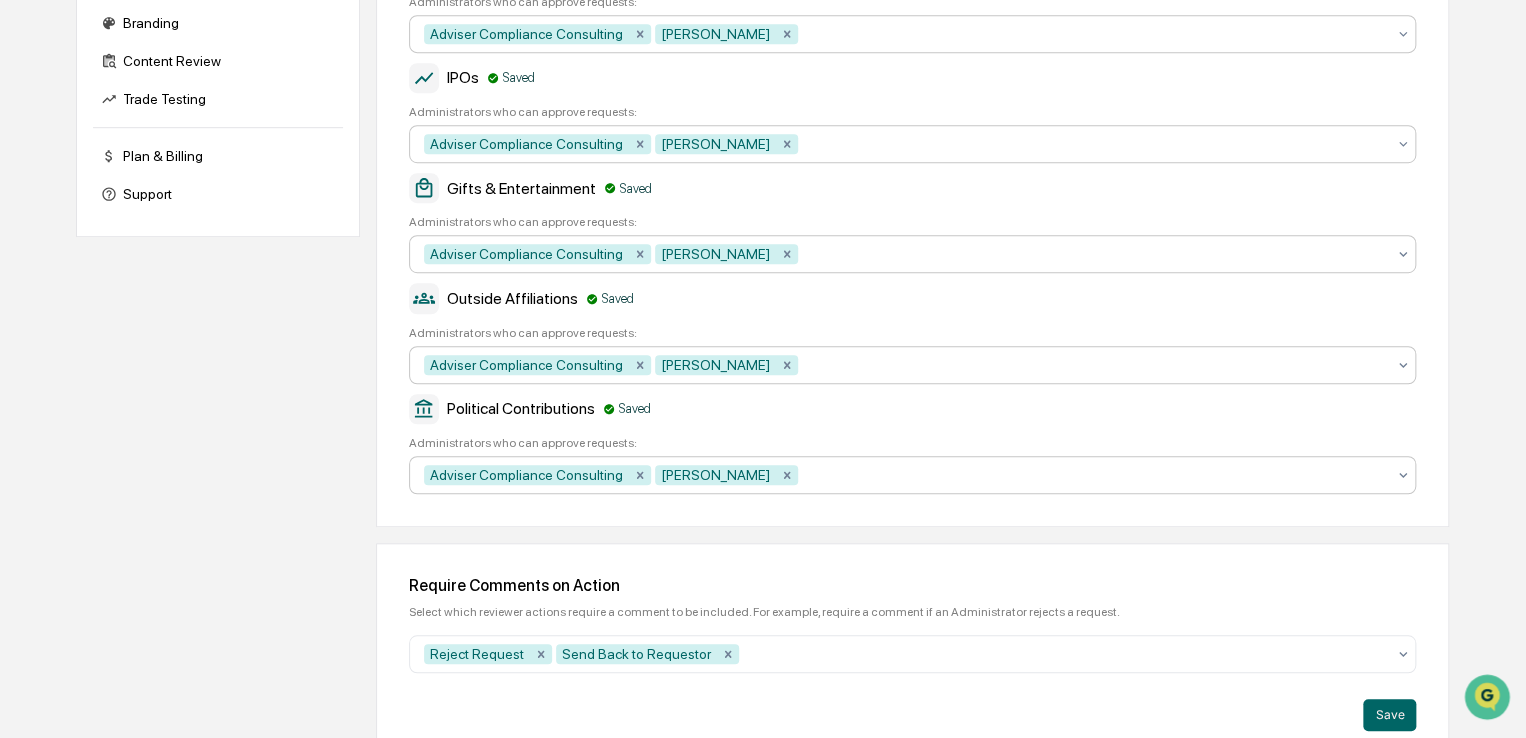 scroll, scrollTop: 588, scrollLeft: 0, axis: vertical 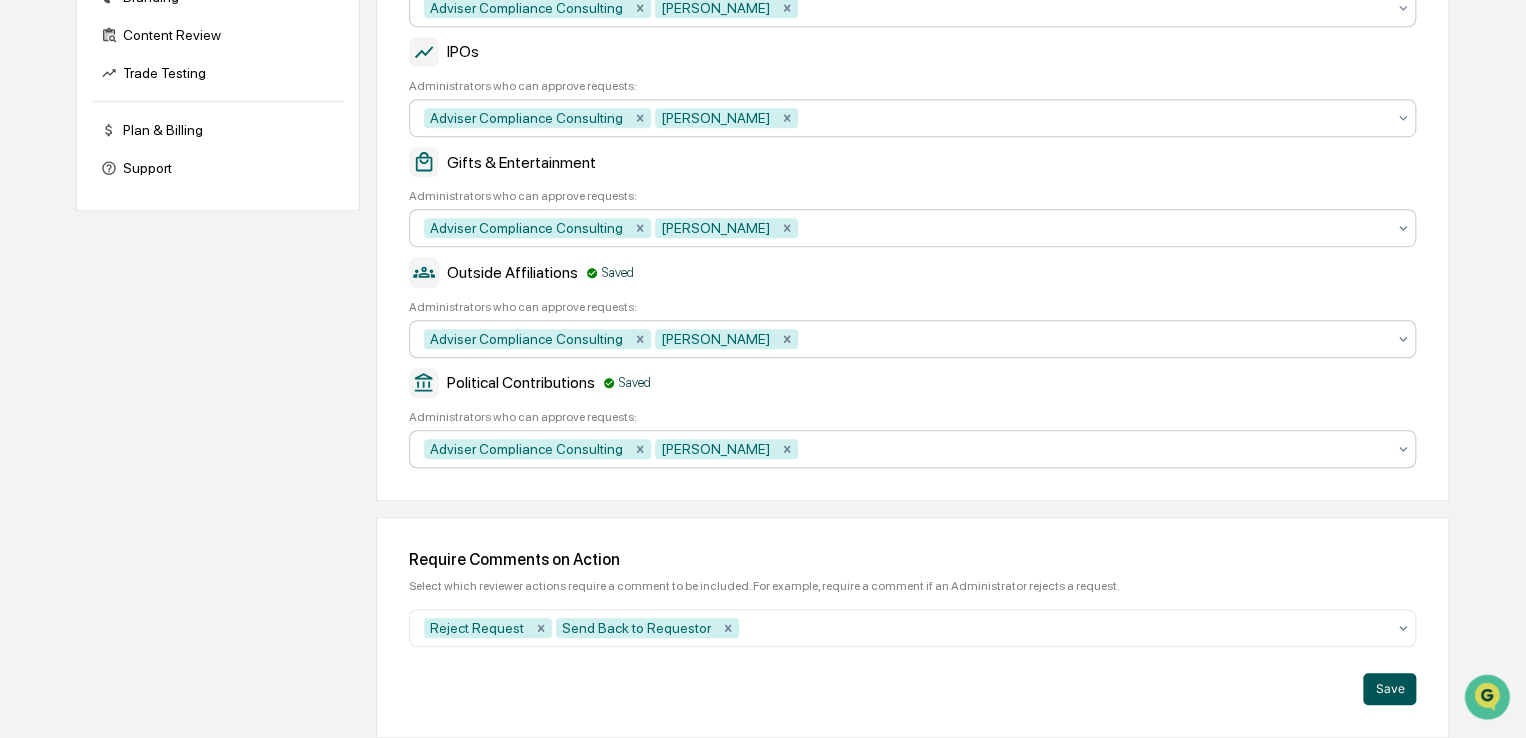 click on "Save" at bounding box center (1389, 689) 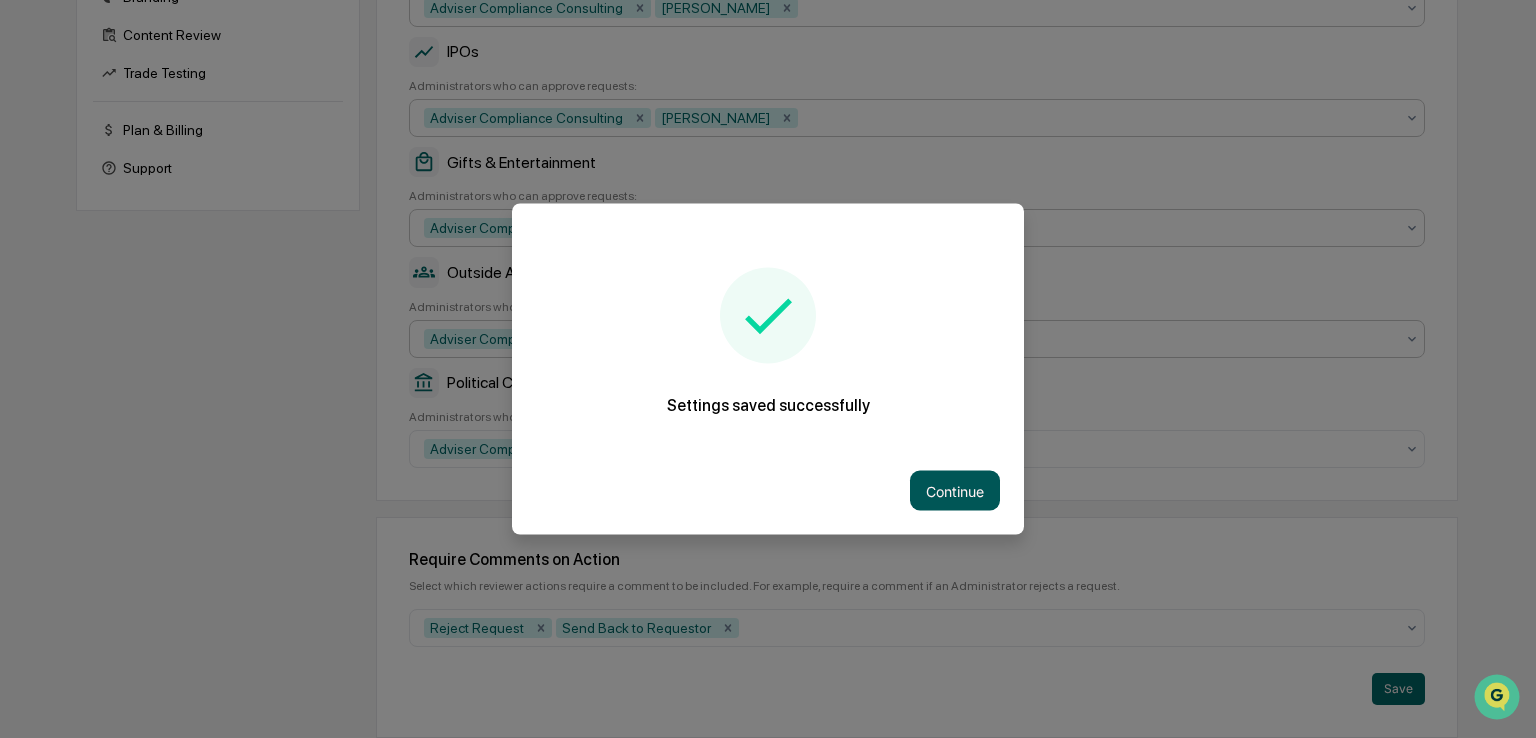 click on "Continue" at bounding box center (955, 491) 